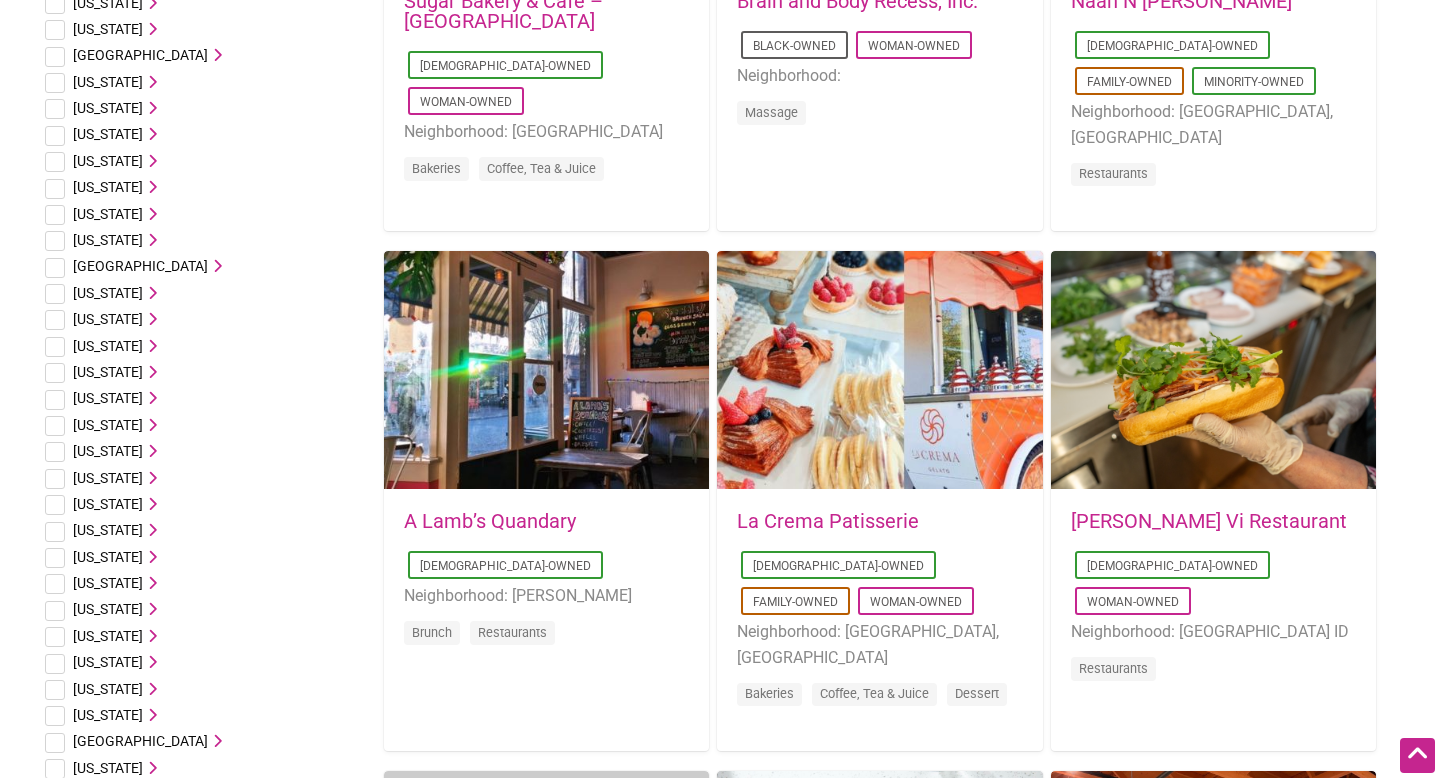 scroll, scrollTop: 0, scrollLeft: 0, axis: both 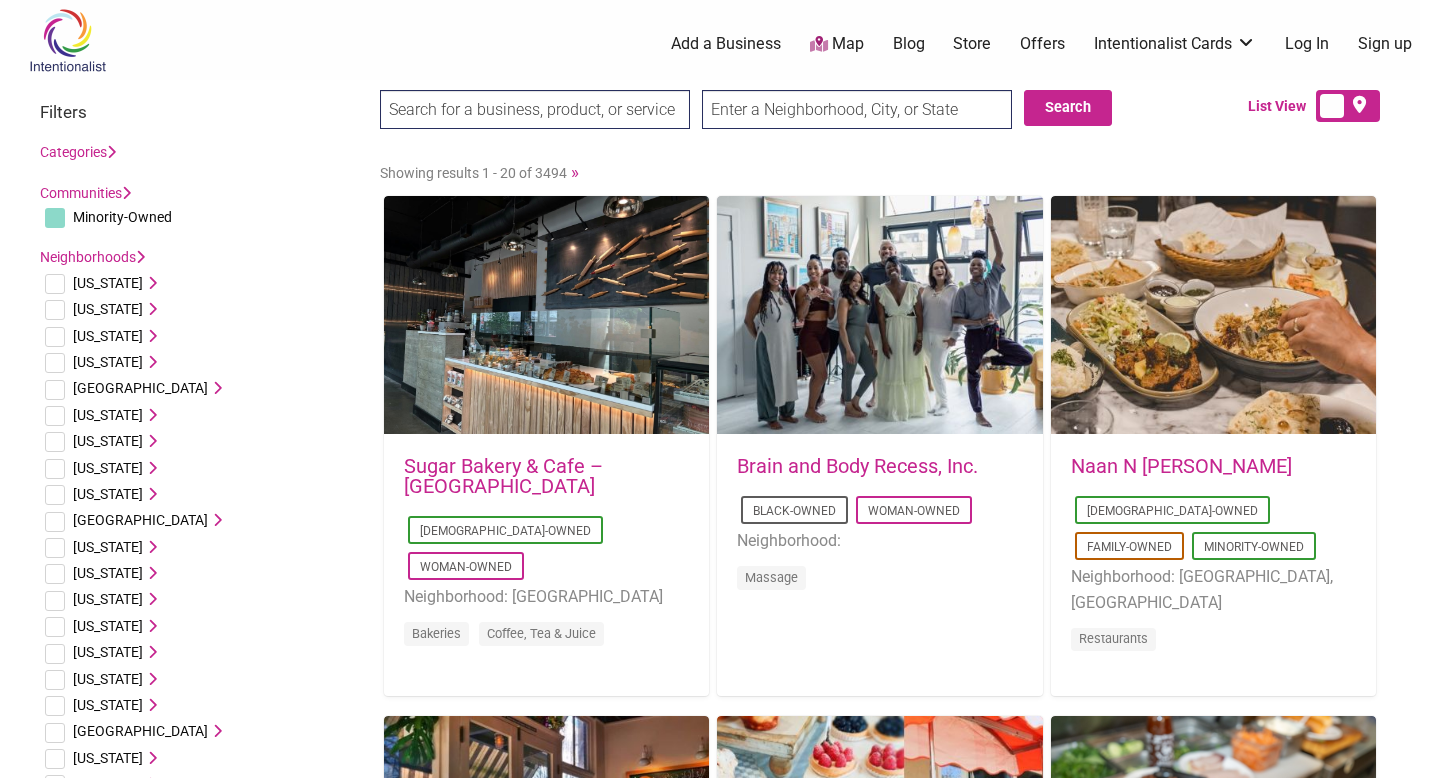 click at bounding box center (857, 109) 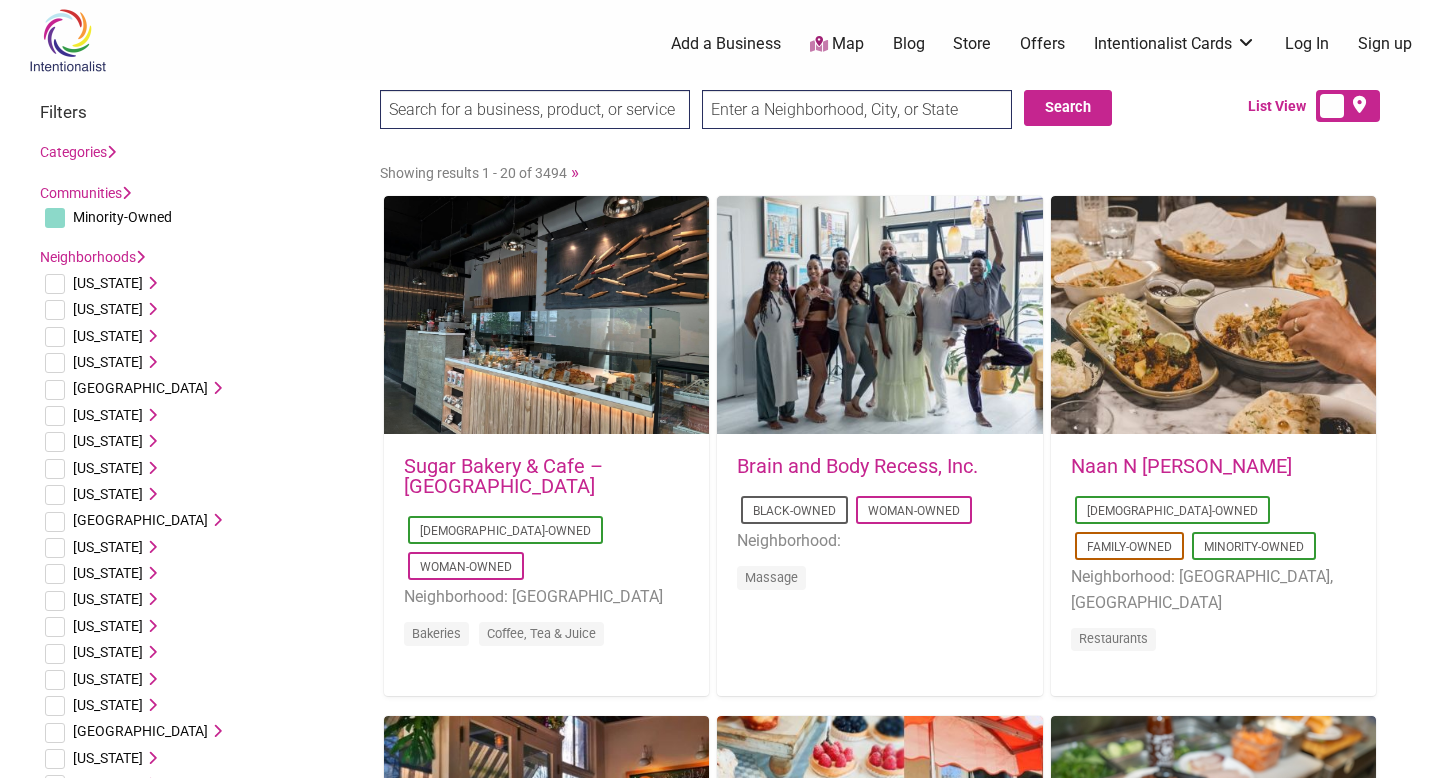 click at bounding box center [857, 109] 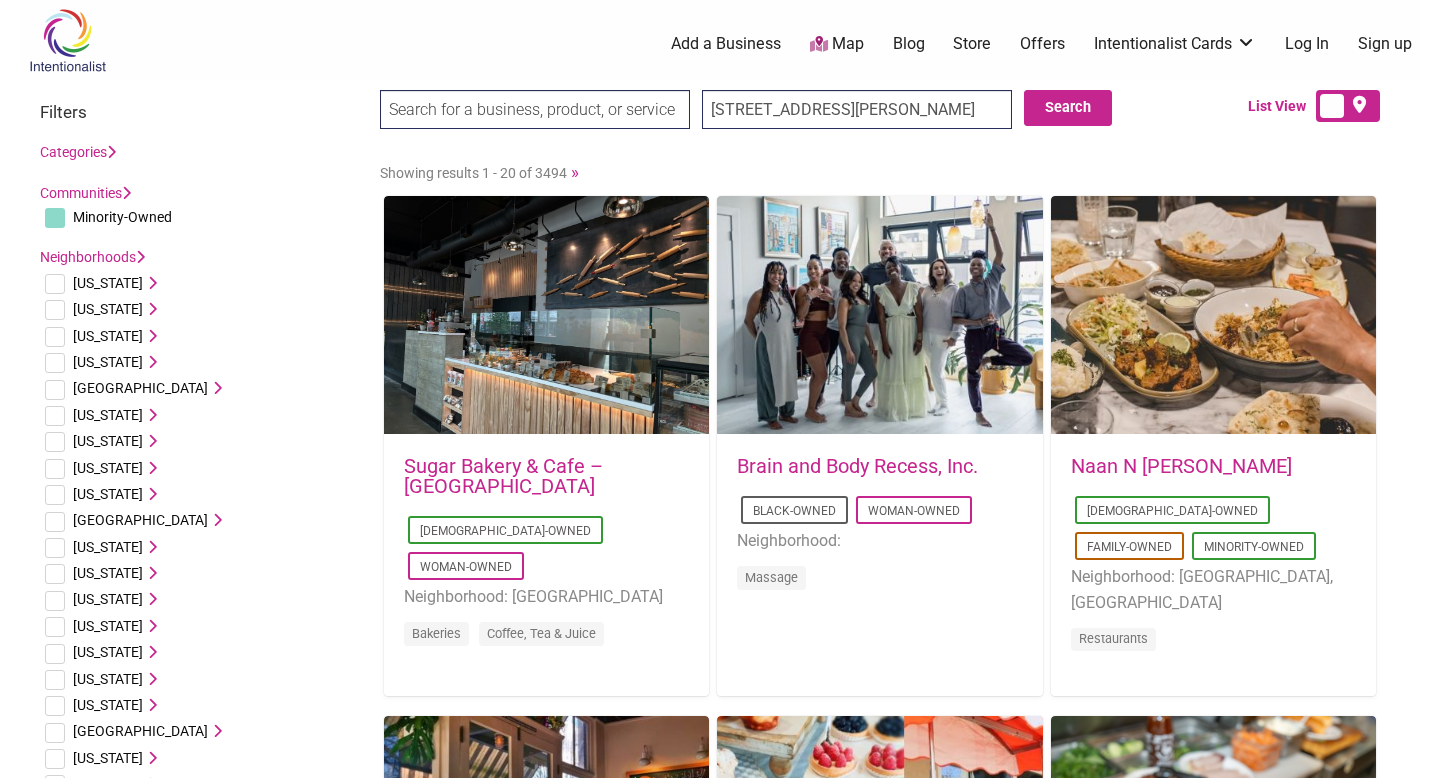 scroll, scrollTop: 0, scrollLeft: 0, axis: both 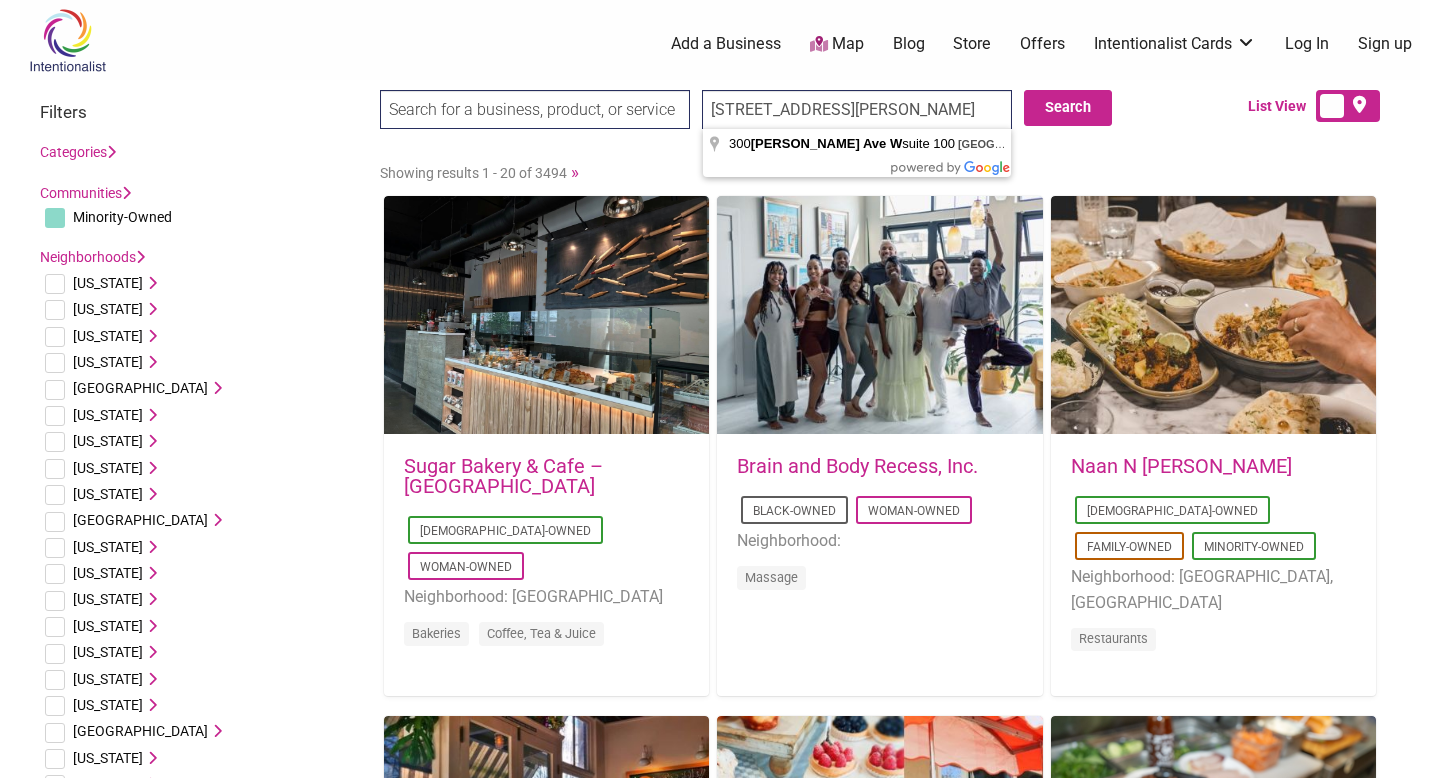 click on "300 Elliott Ave W Suite #100, Seattle, WA 98119" at bounding box center (857, 109) 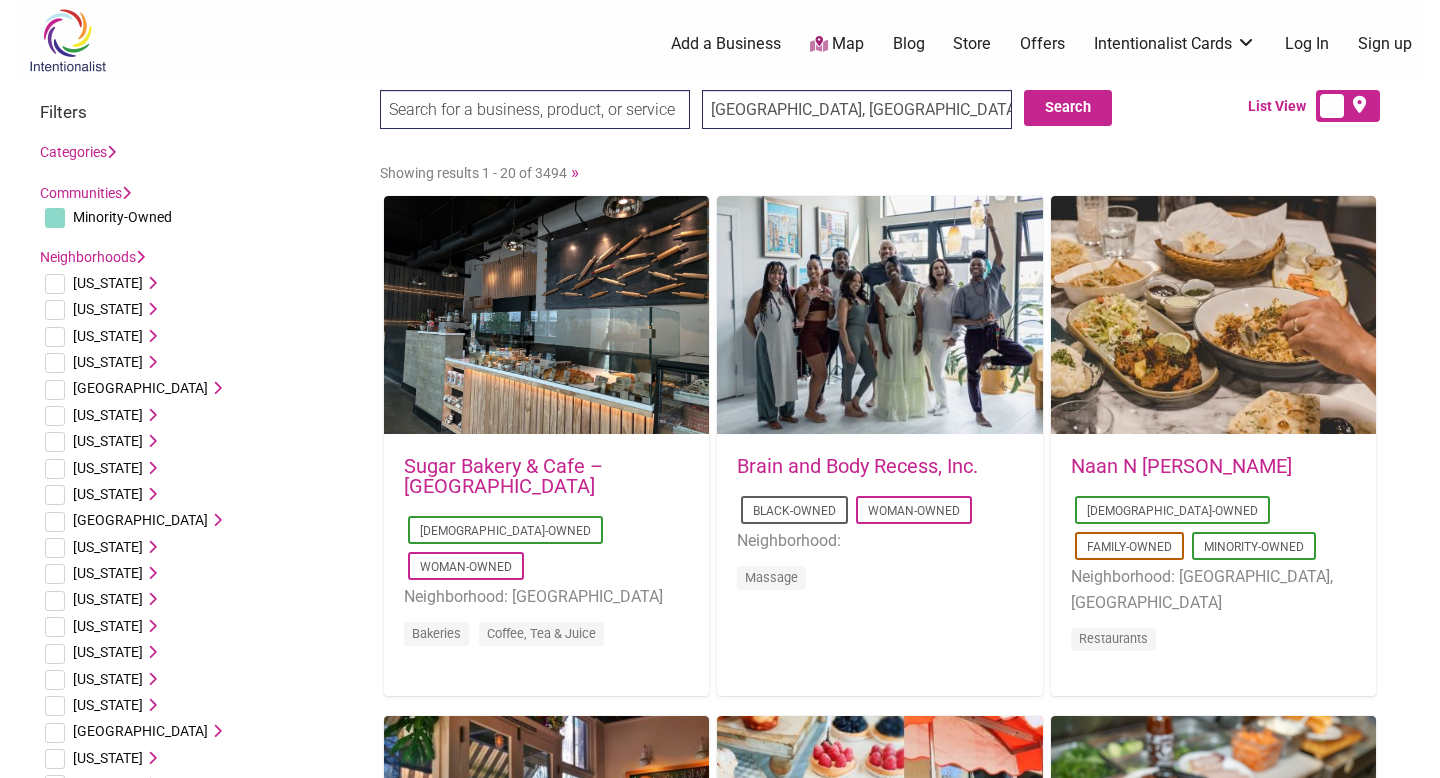 type on "Seattle, WA 98119, USA" 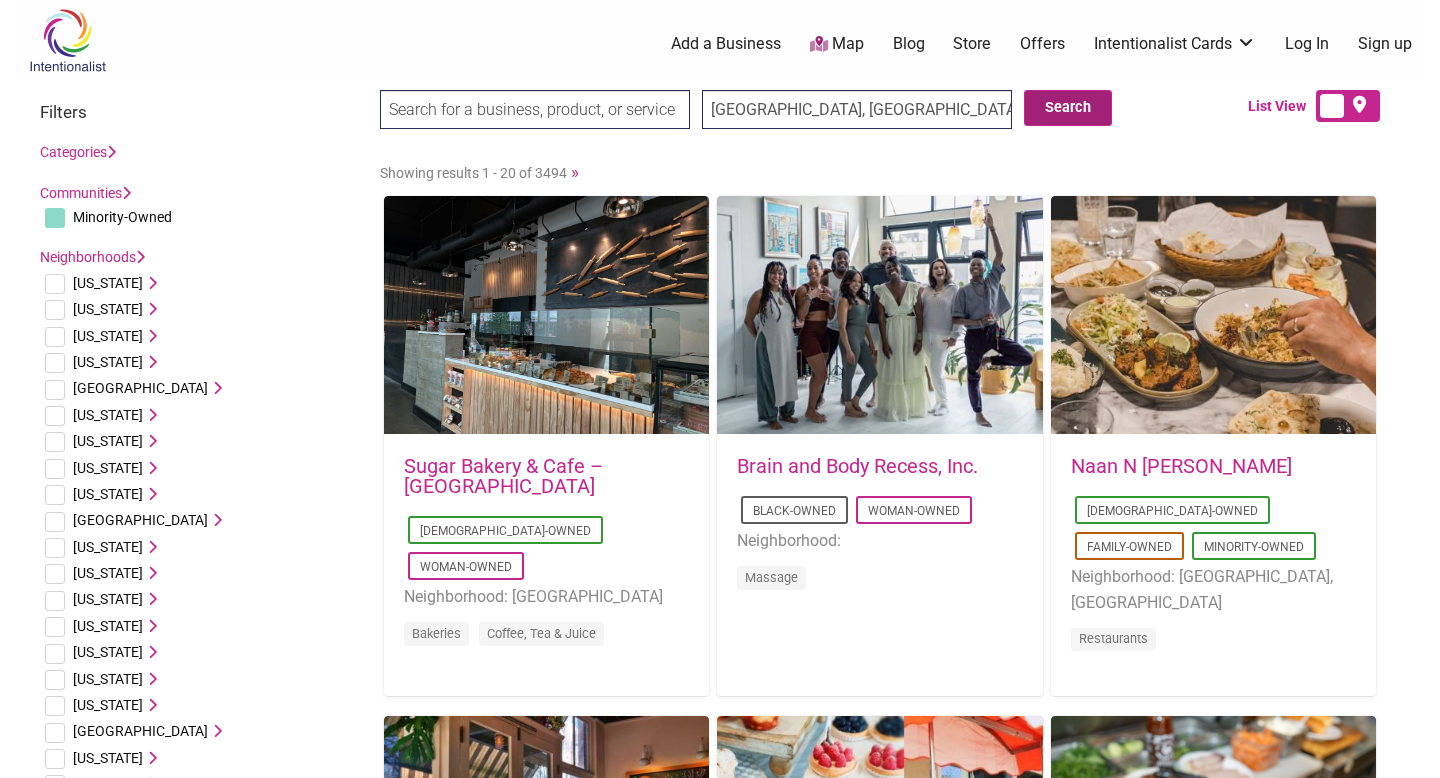 click on "Search" at bounding box center [1068, 108] 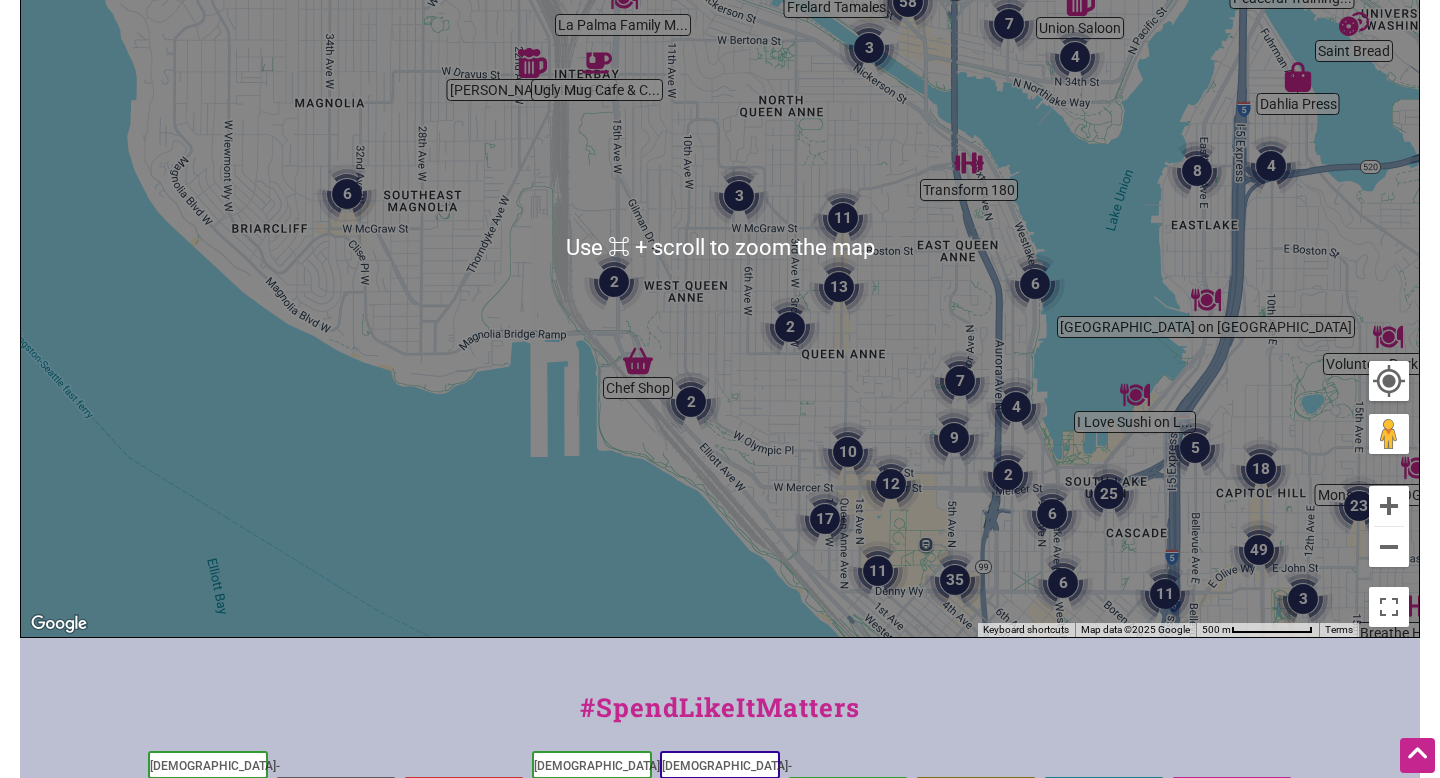 scroll, scrollTop: 407, scrollLeft: 0, axis: vertical 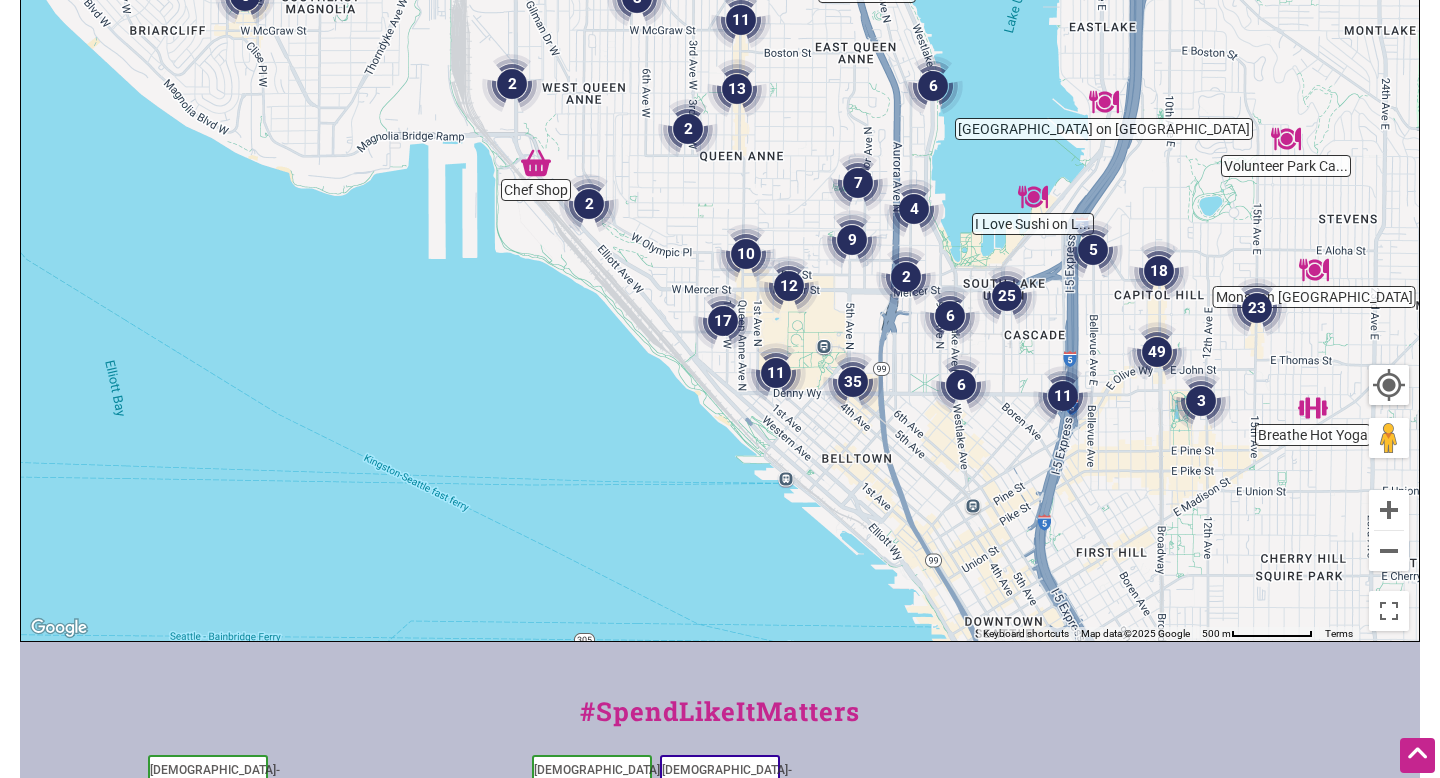 drag, startPoint x: 780, startPoint y: 371, endPoint x: 676, endPoint y: 163, distance: 232.55107 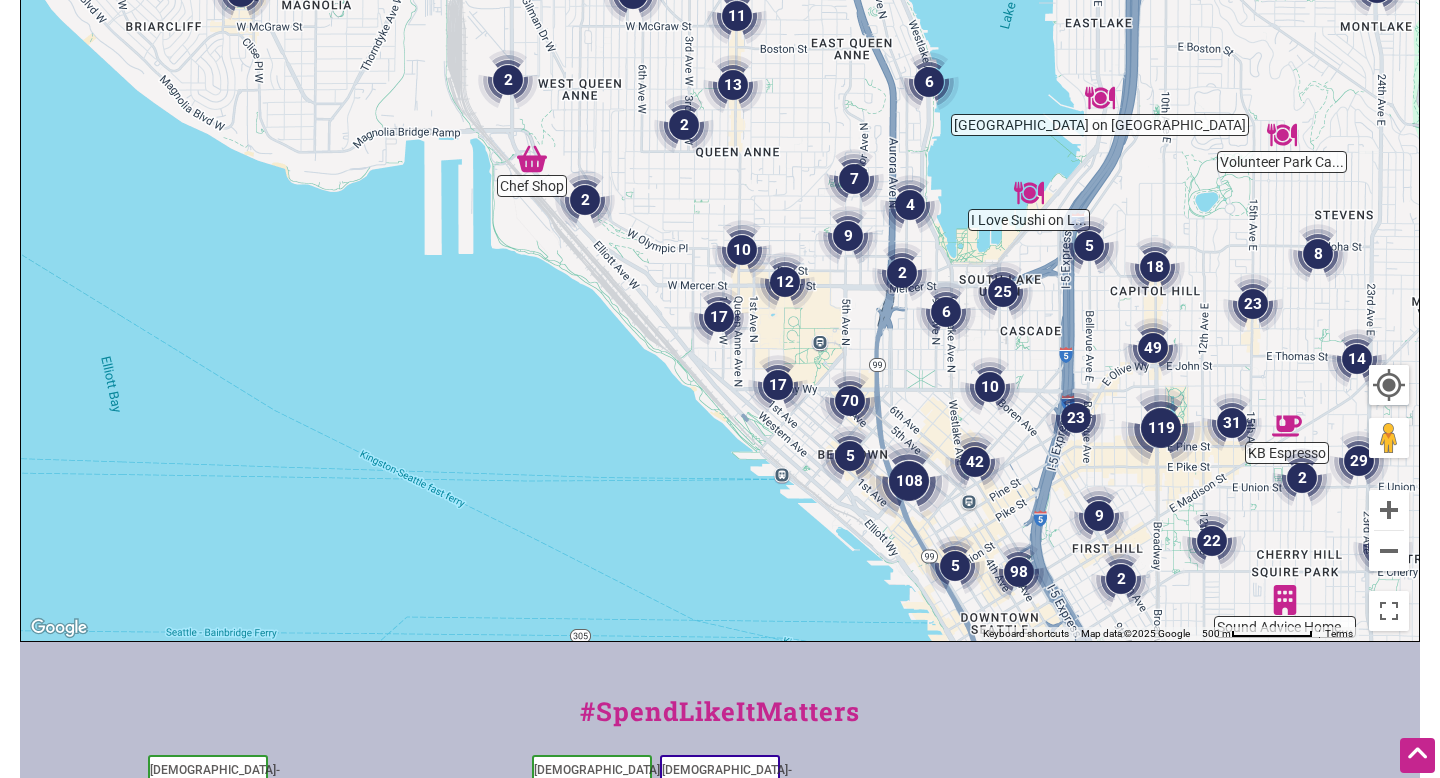 click on "To navigate, press the arrow keys." at bounding box center (720, 252) 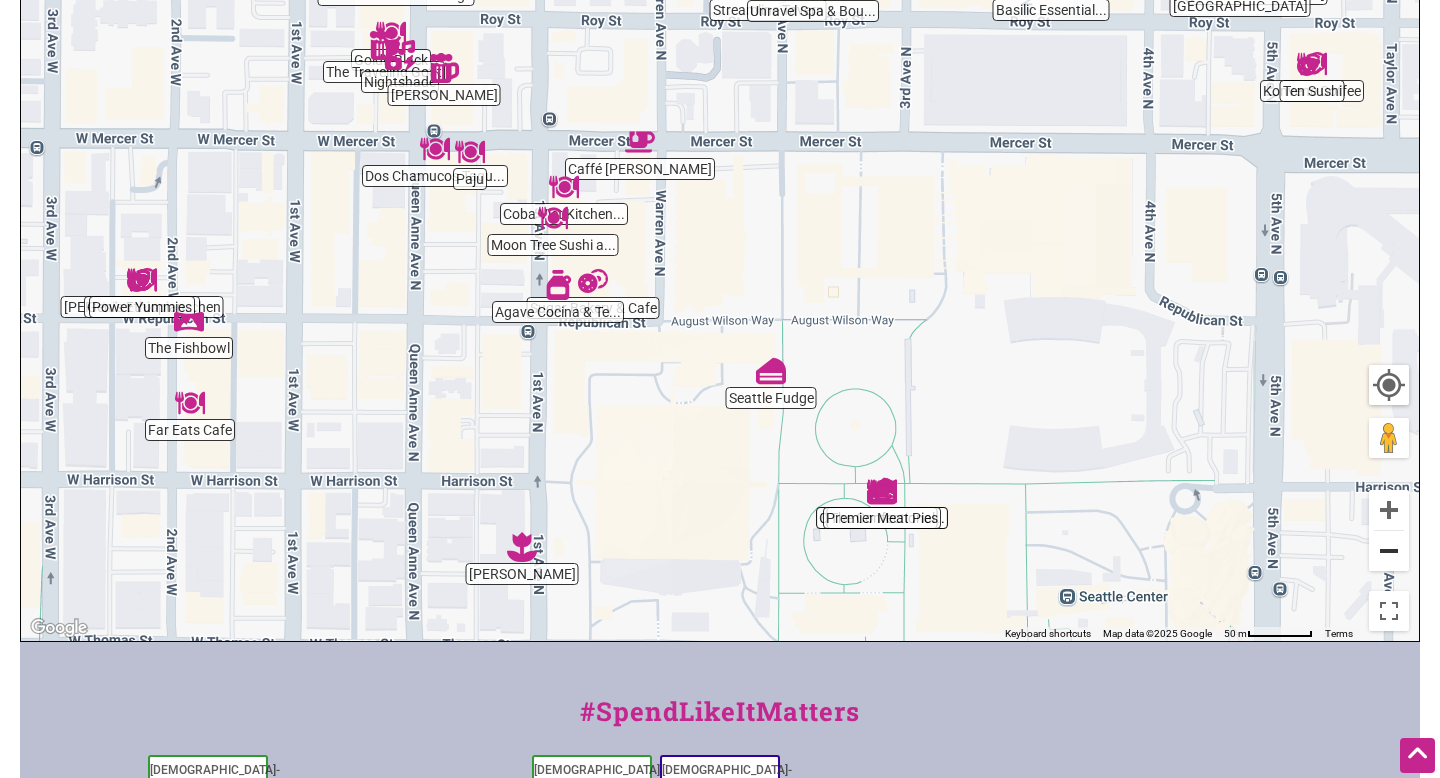 click at bounding box center (1389, 551) 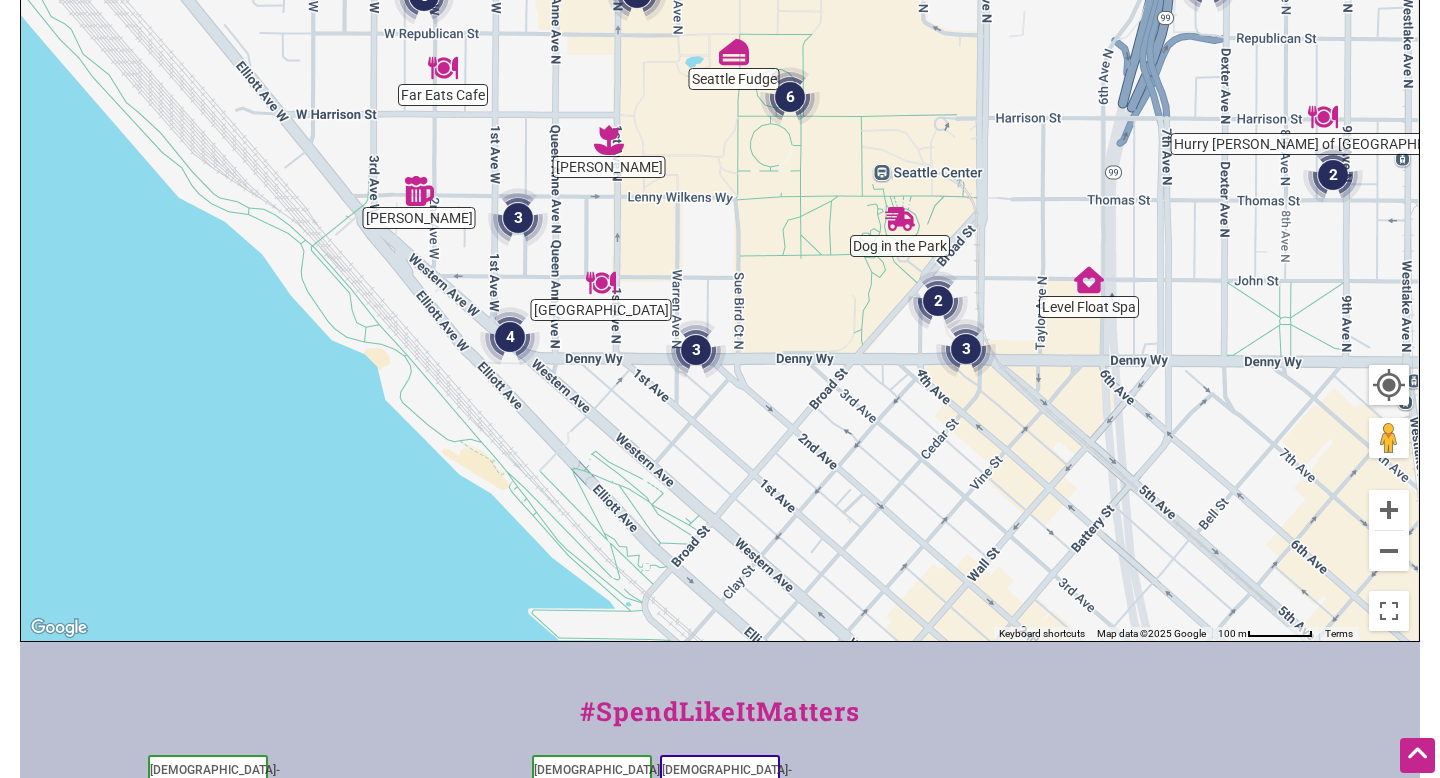 drag, startPoint x: 1138, startPoint y: 518, endPoint x: 1127, endPoint y: 271, distance: 247.24481 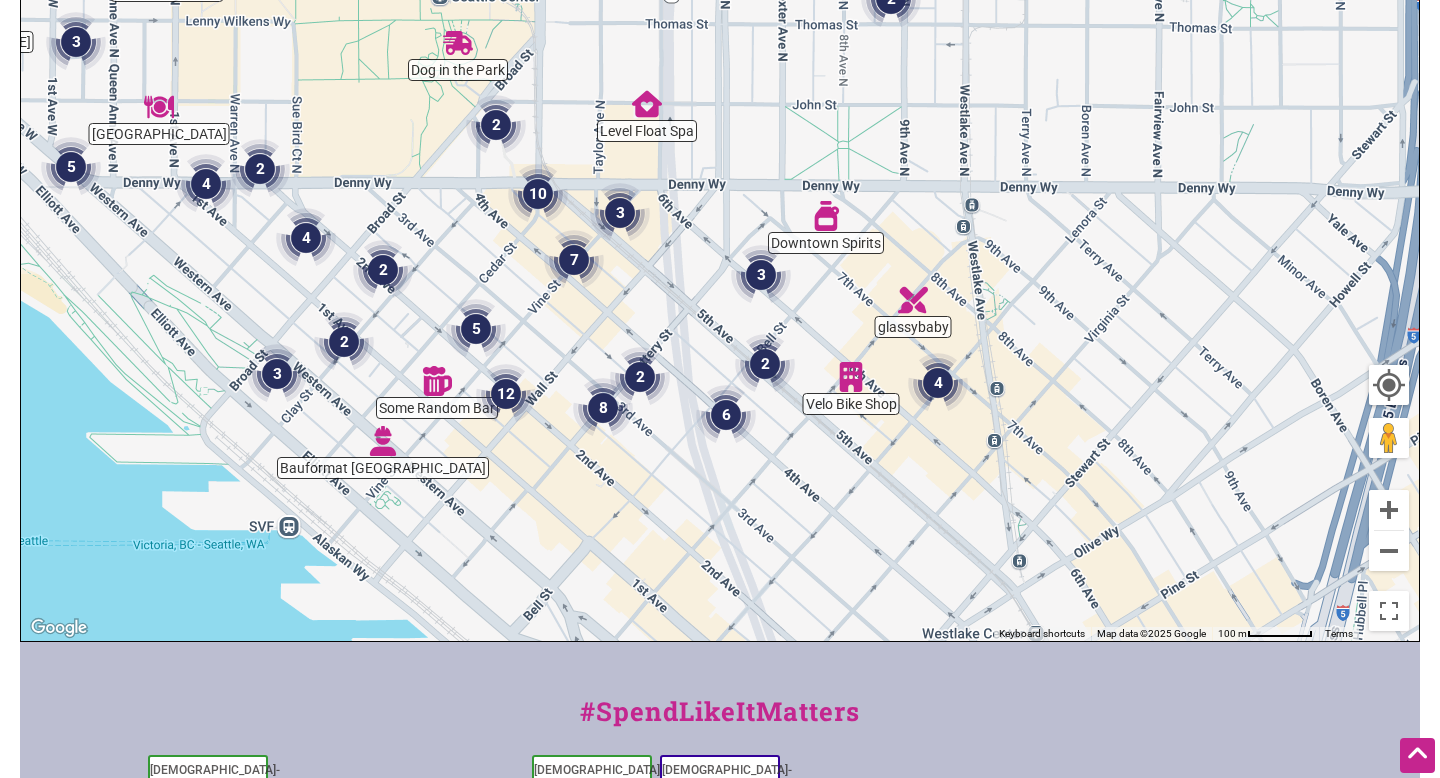 drag, startPoint x: 1159, startPoint y: 297, endPoint x: 712, endPoint y: 120, distance: 480.76813 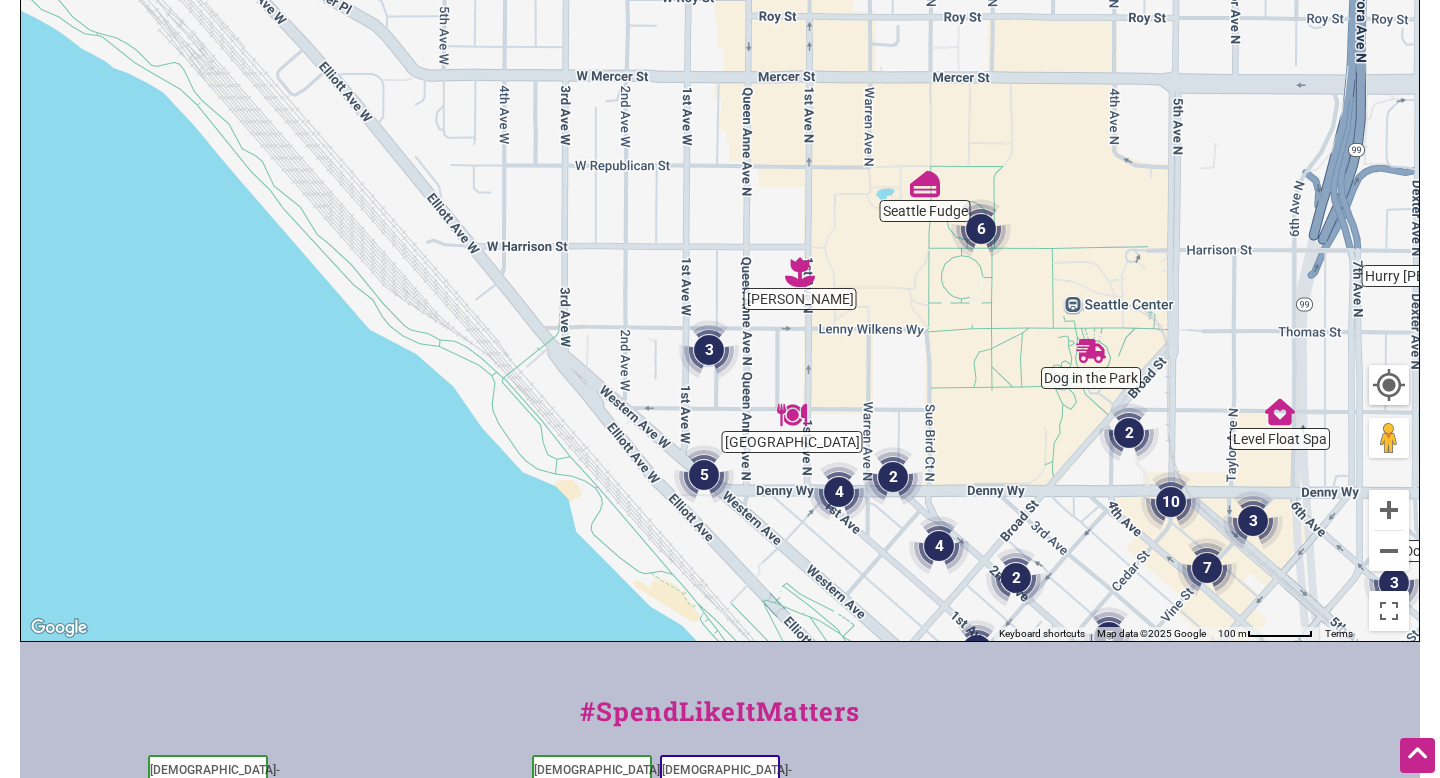 drag, startPoint x: 460, startPoint y: 203, endPoint x: 1093, endPoint y: 503, distance: 700.49194 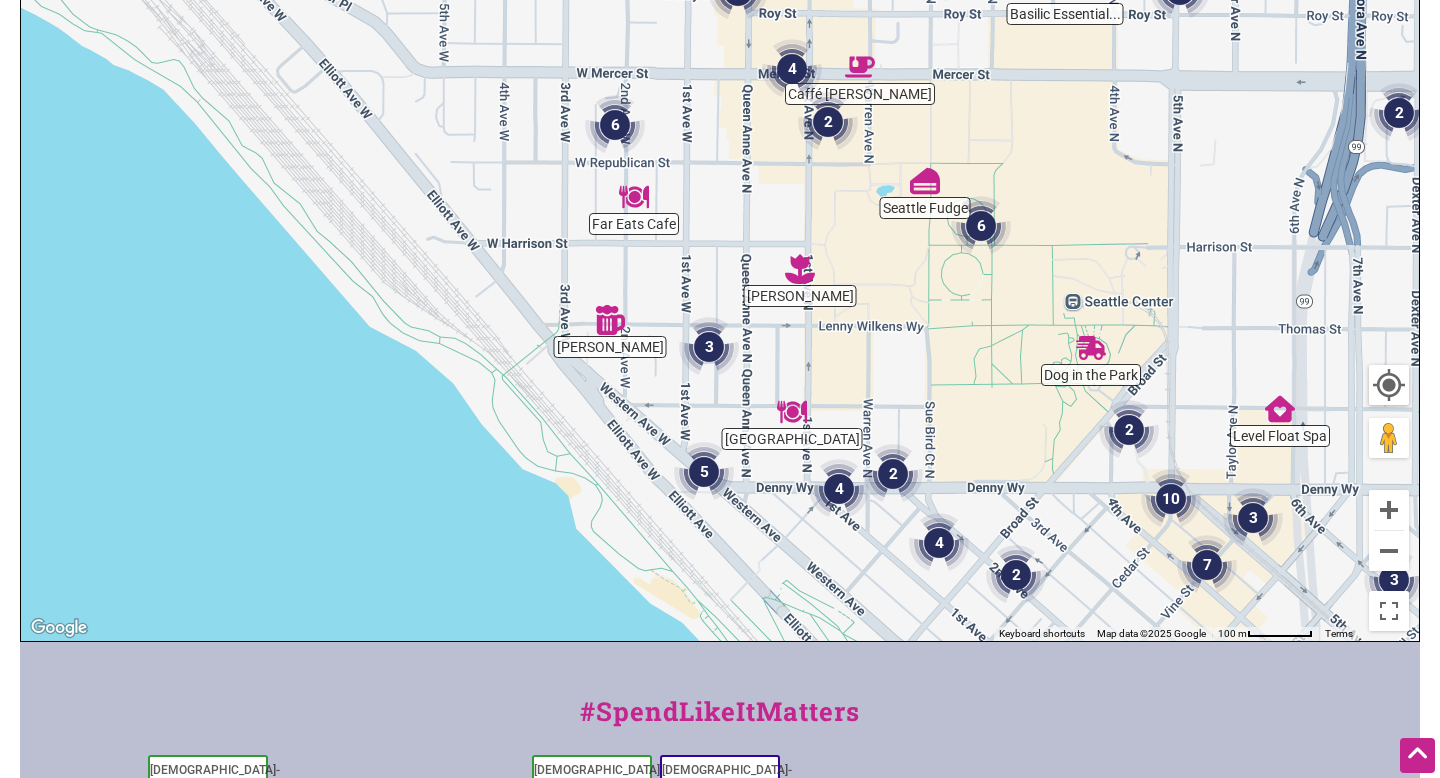 click at bounding box center (800, 269) 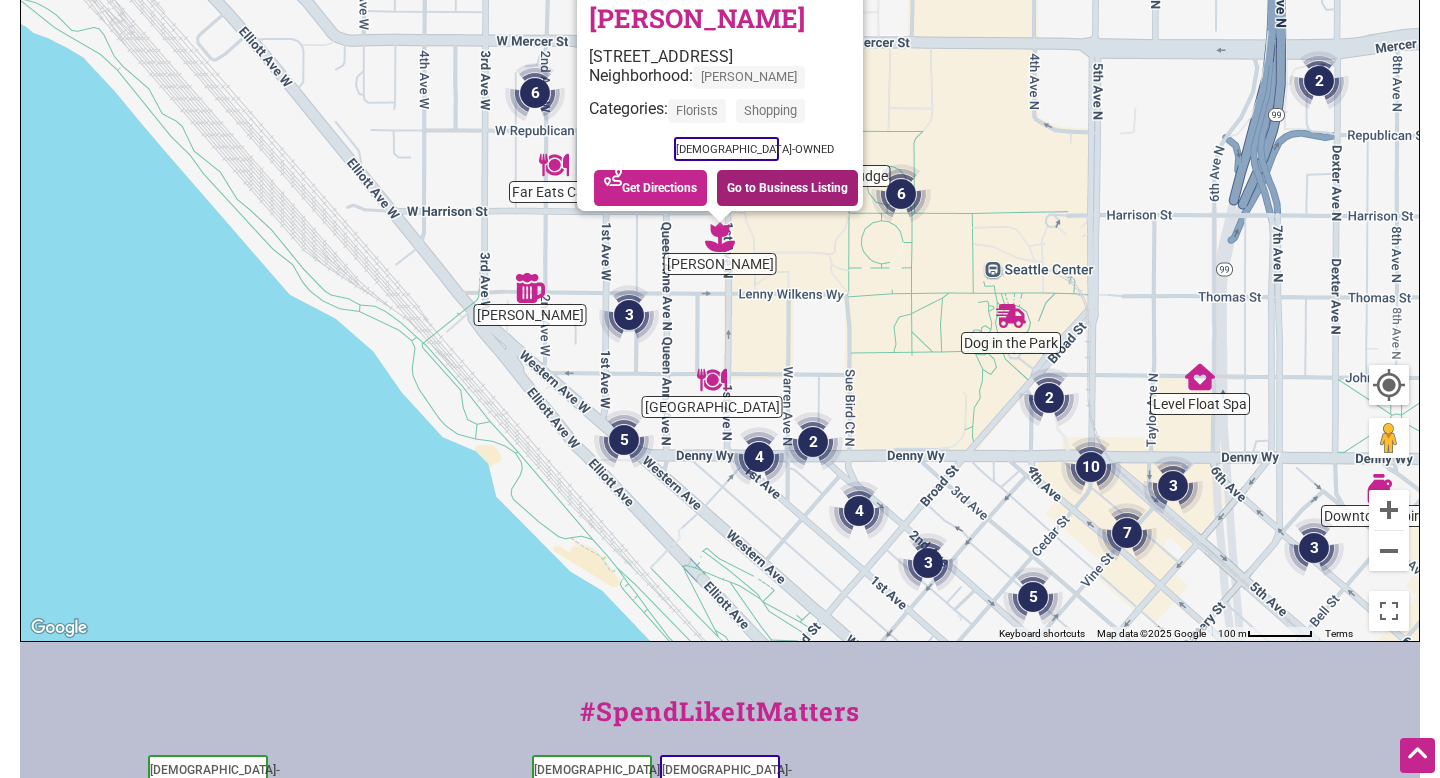 click on "Go to Business Listing" at bounding box center [787, 188] 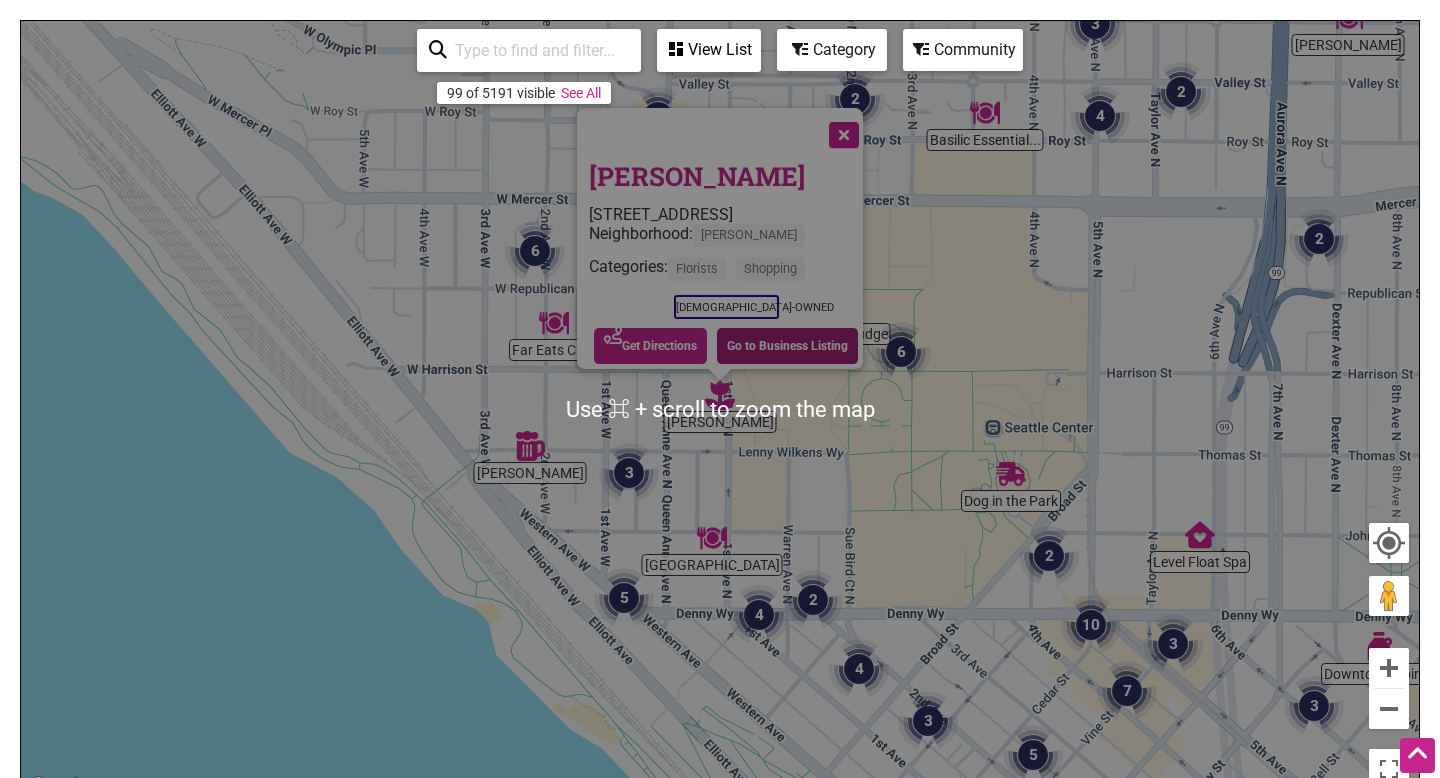 scroll, scrollTop: 0, scrollLeft: 0, axis: both 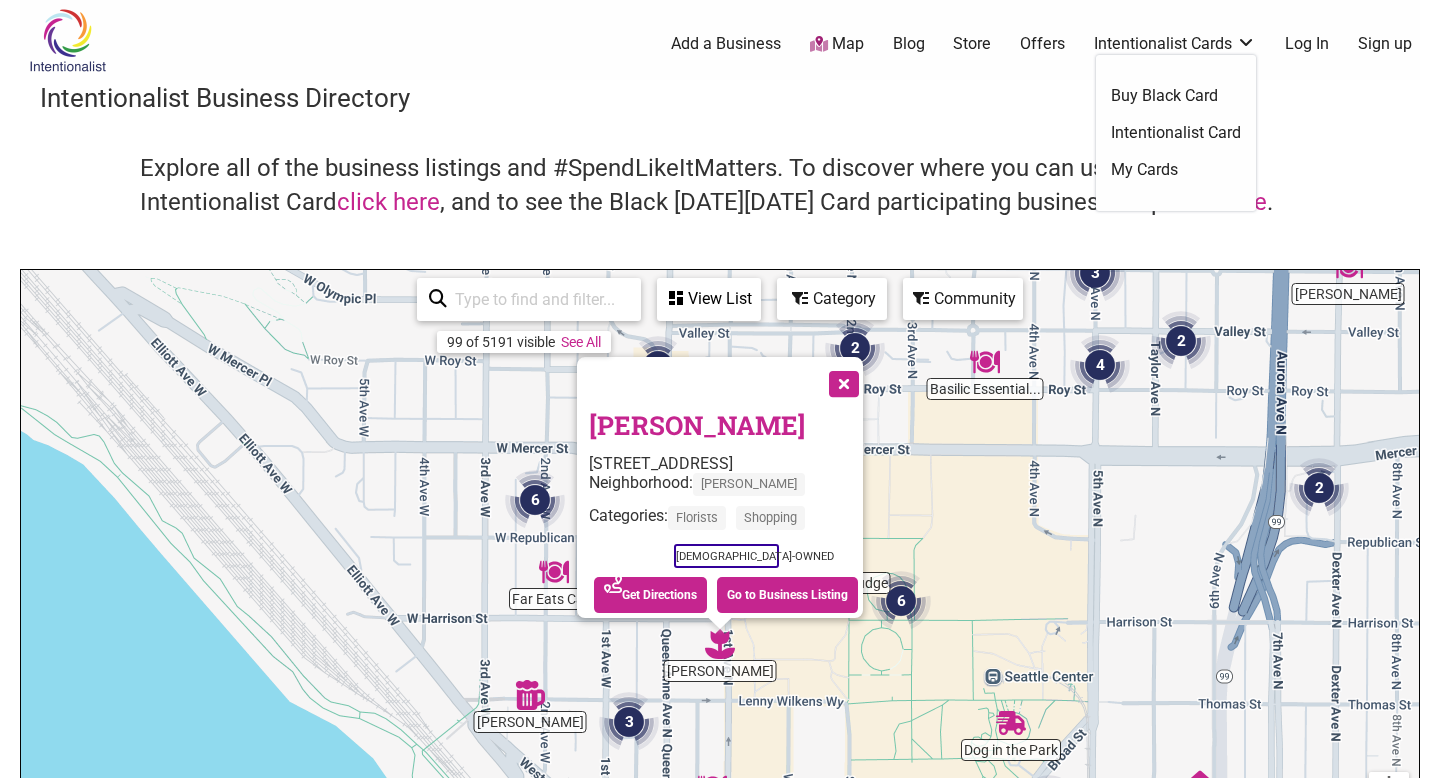 click on "Intentionalist Card" at bounding box center [1176, 133] 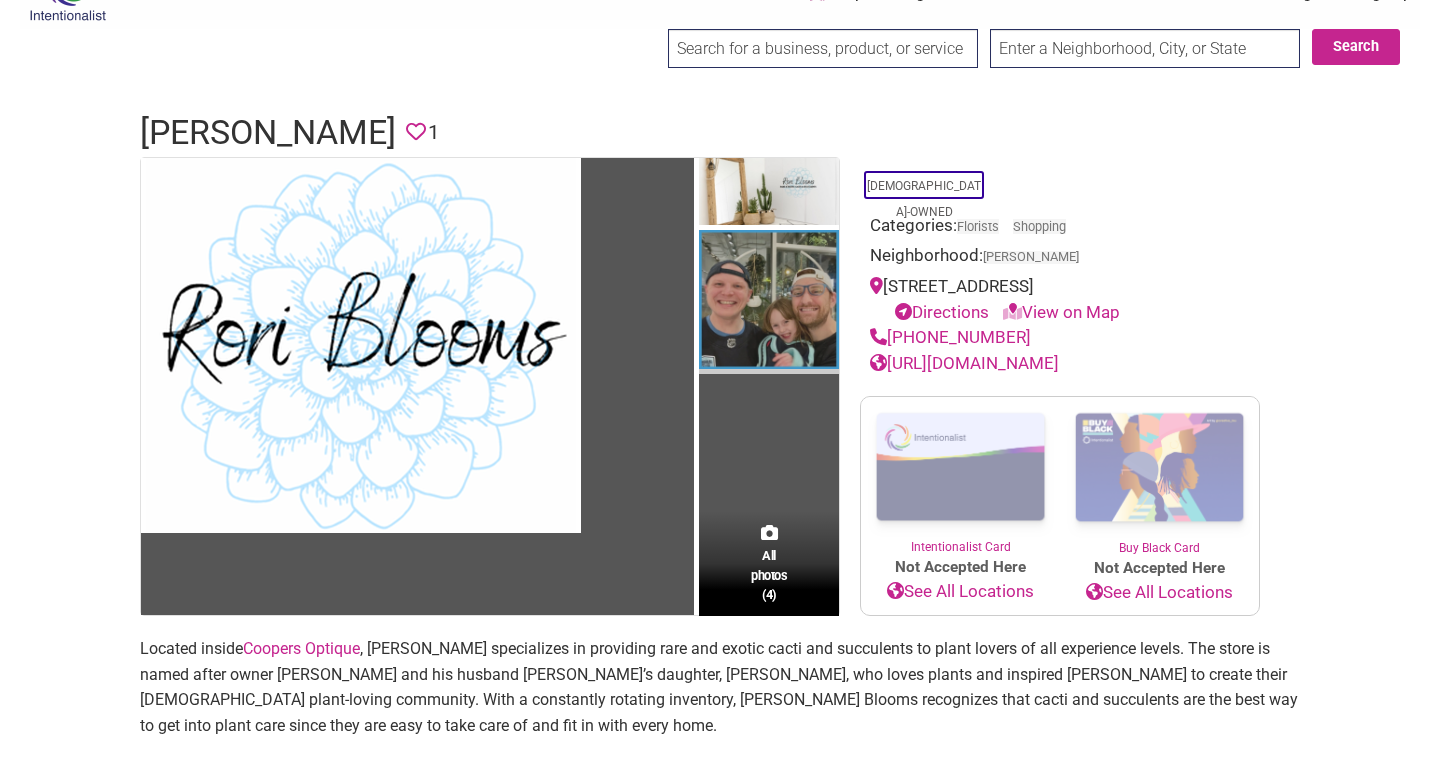 scroll, scrollTop: 53, scrollLeft: 0, axis: vertical 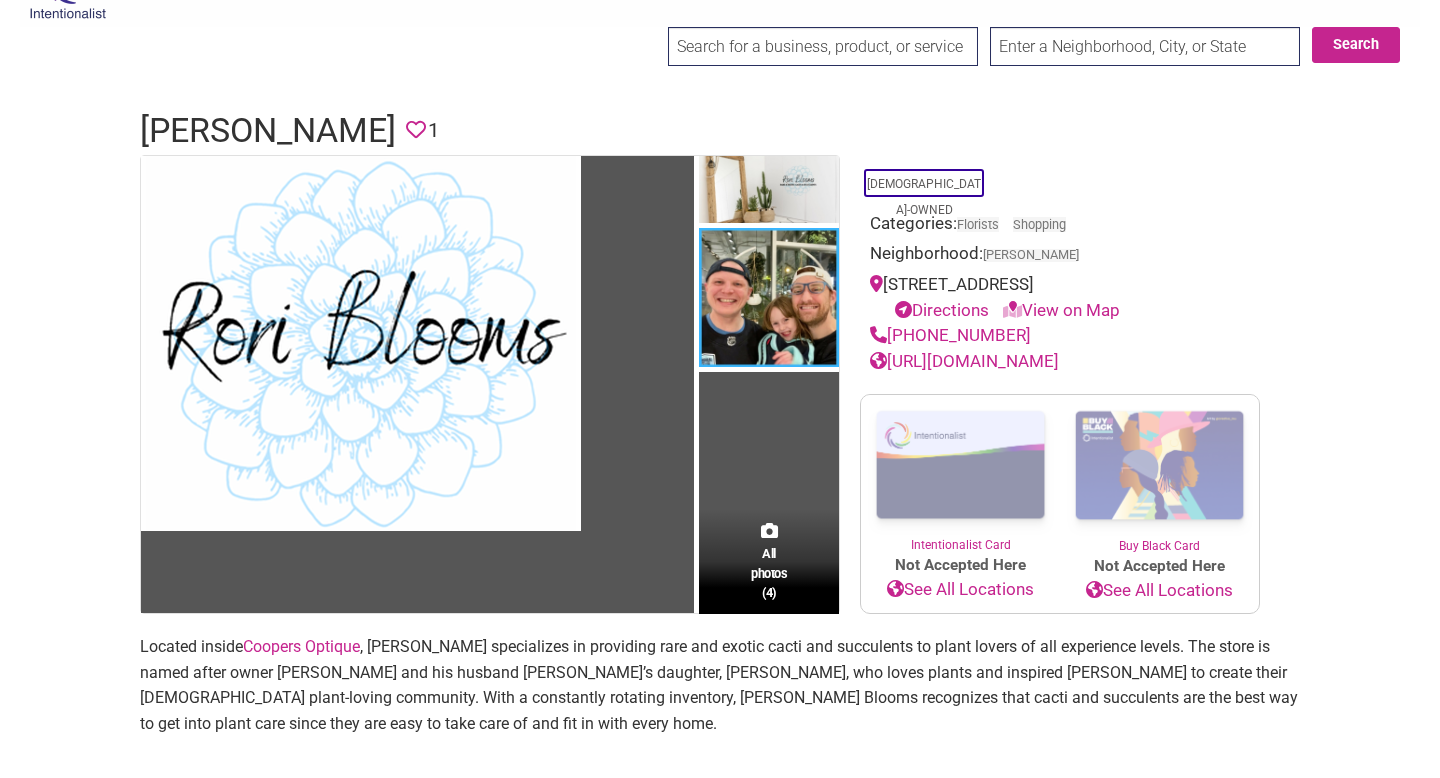 click on "See All Locations" at bounding box center (960, 590) 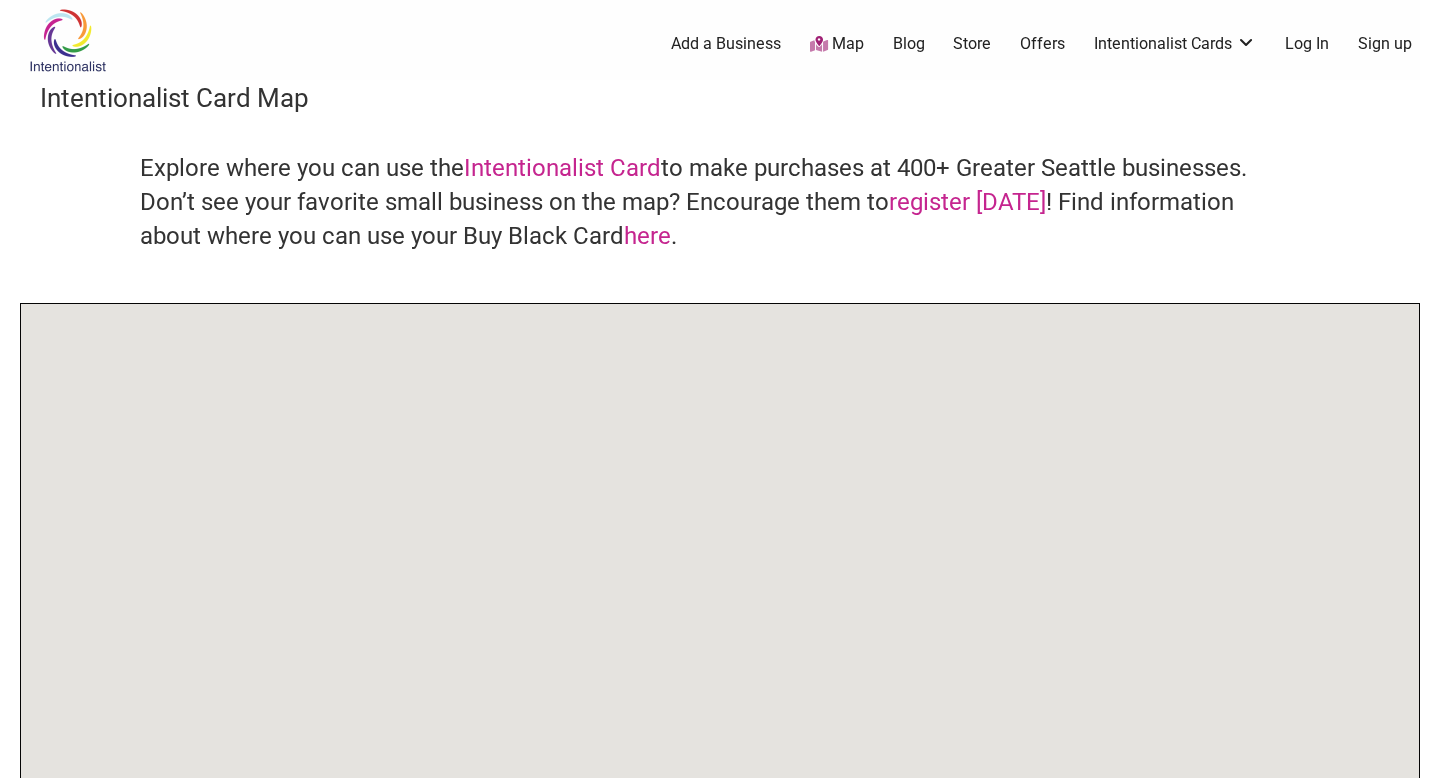 scroll, scrollTop: 0, scrollLeft: 0, axis: both 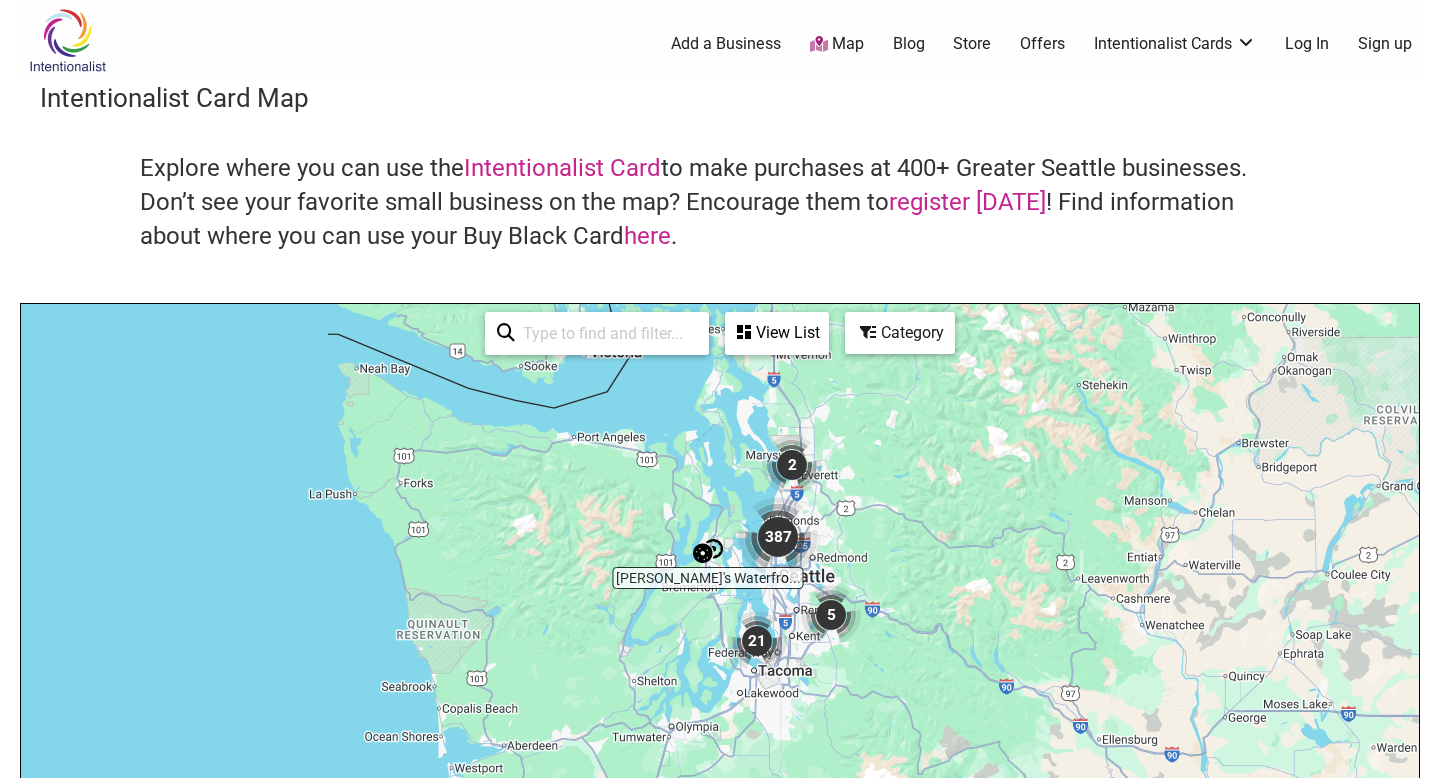 drag, startPoint x: 877, startPoint y: 684, endPoint x: 929, endPoint y: 441, distance: 248.50151 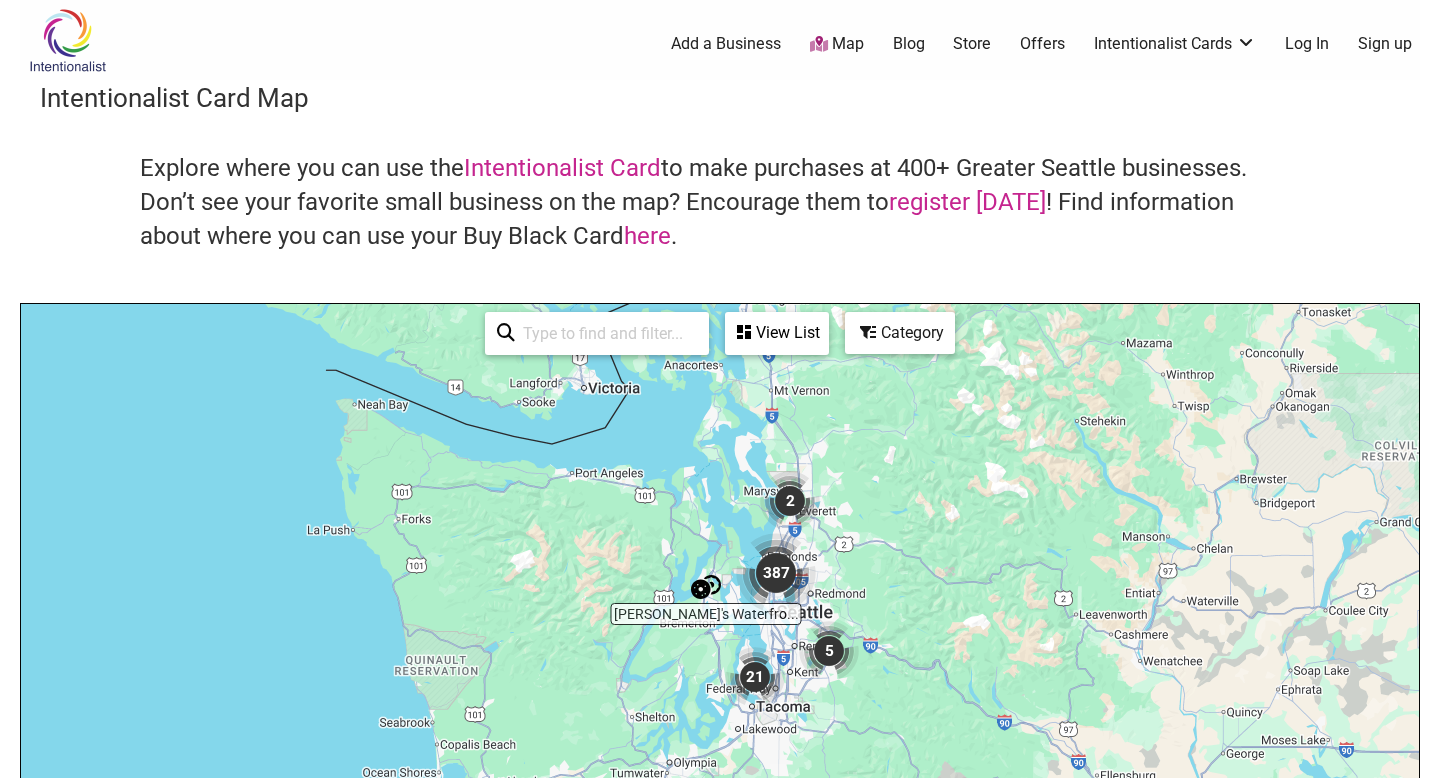 drag, startPoint x: 929, startPoint y: 441, endPoint x: 926, endPoint y: 479, distance: 38.118237 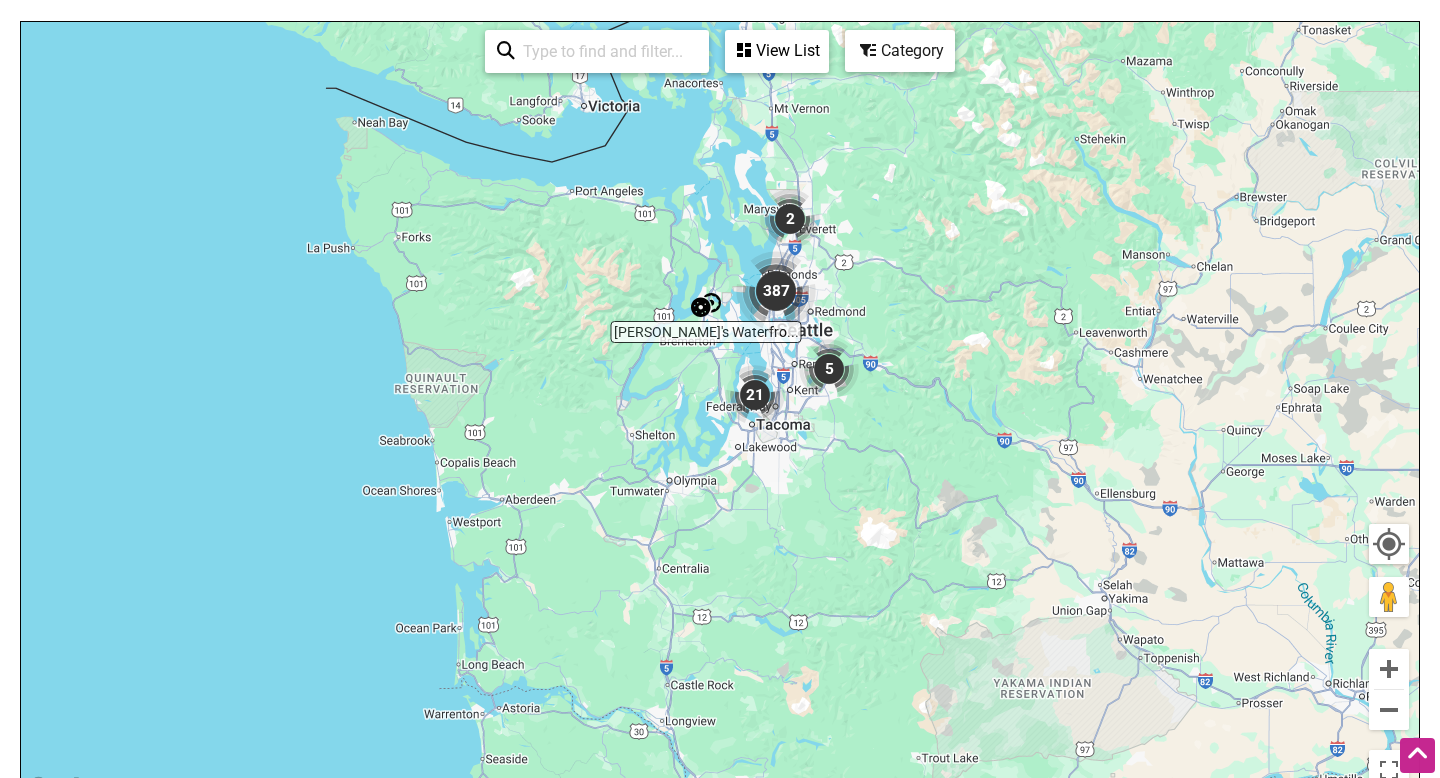 scroll, scrollTop: 286, scrollLeft: 0, axis: vertical 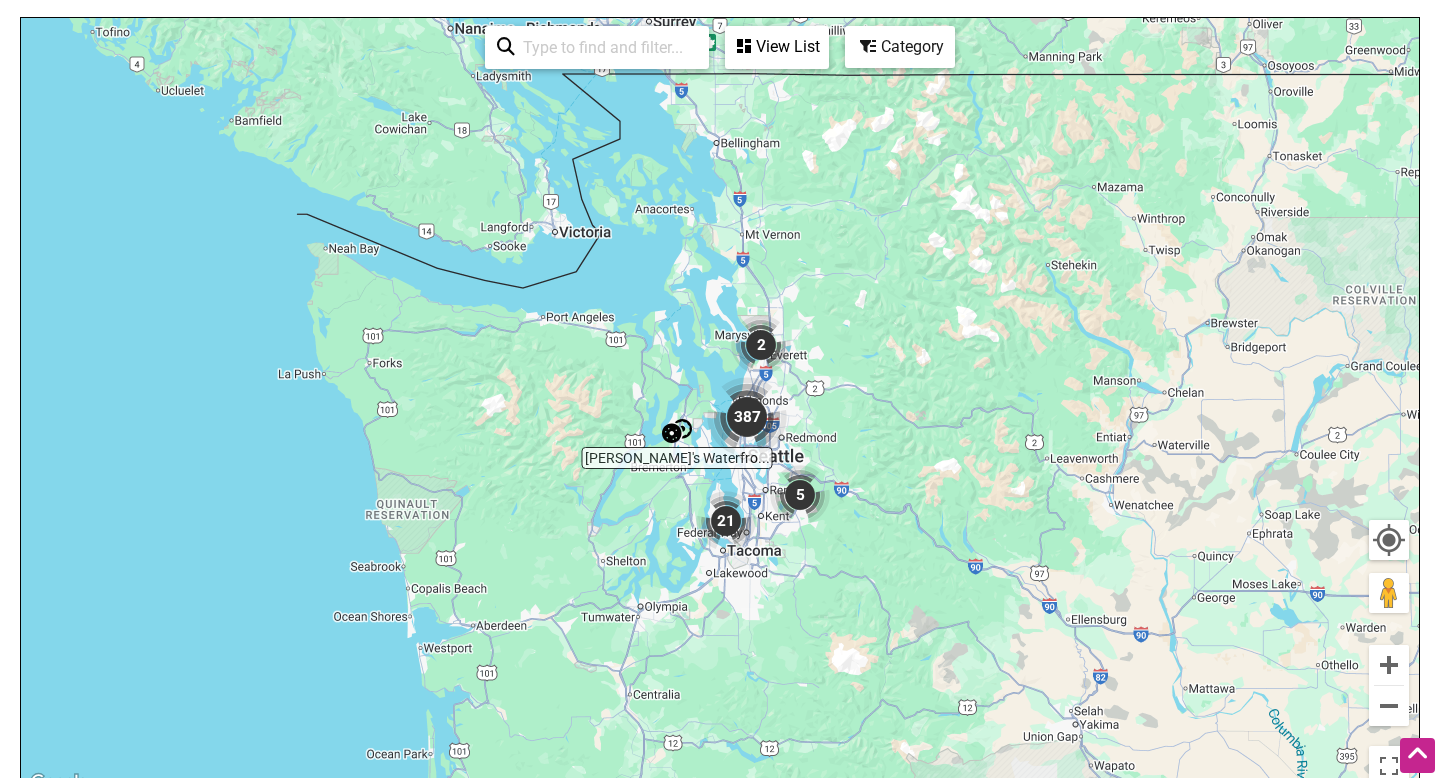 drag, startPoint x: 1053, startPoint y: 304, endPoint x: 1026, endPoint y: 430, distance: 128.86038 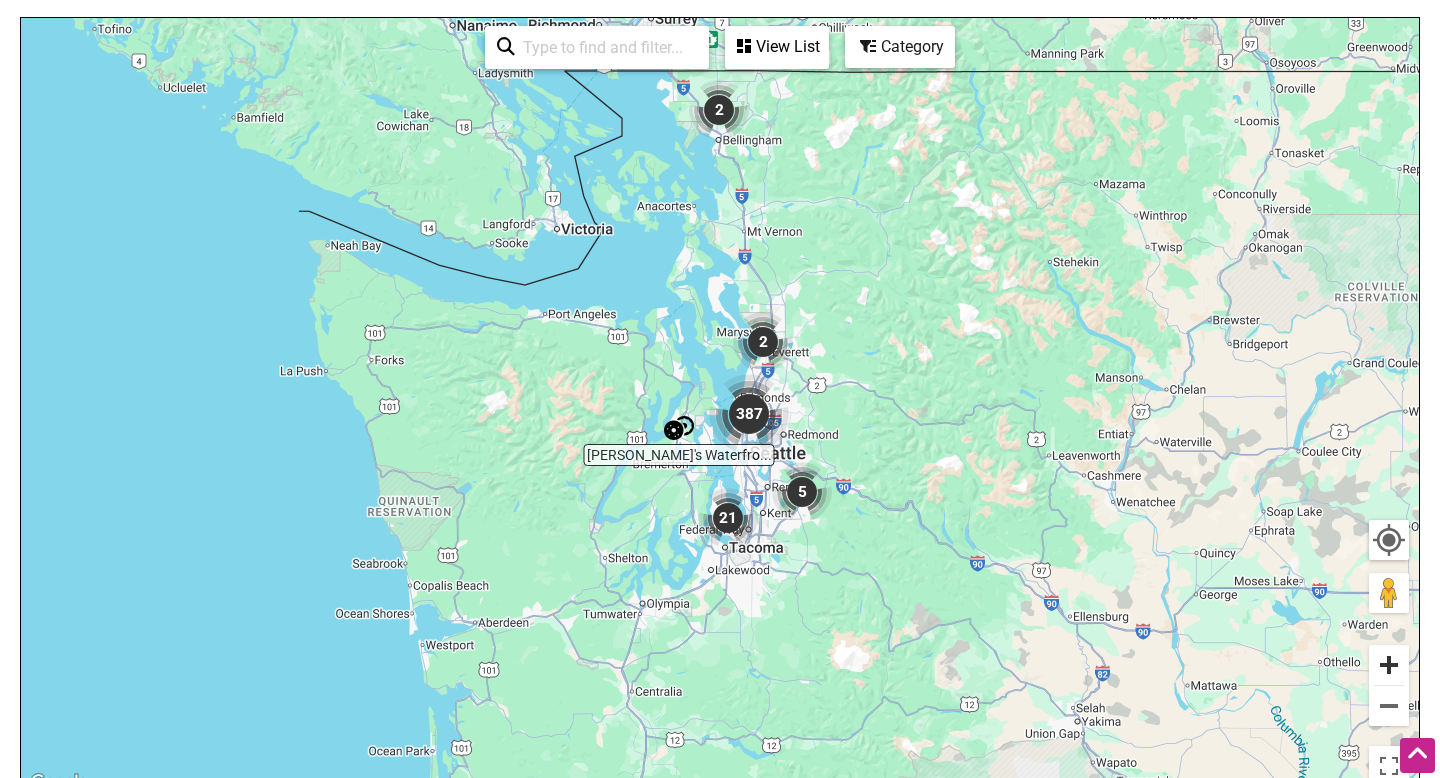 click at bounding box center [1389, 665] 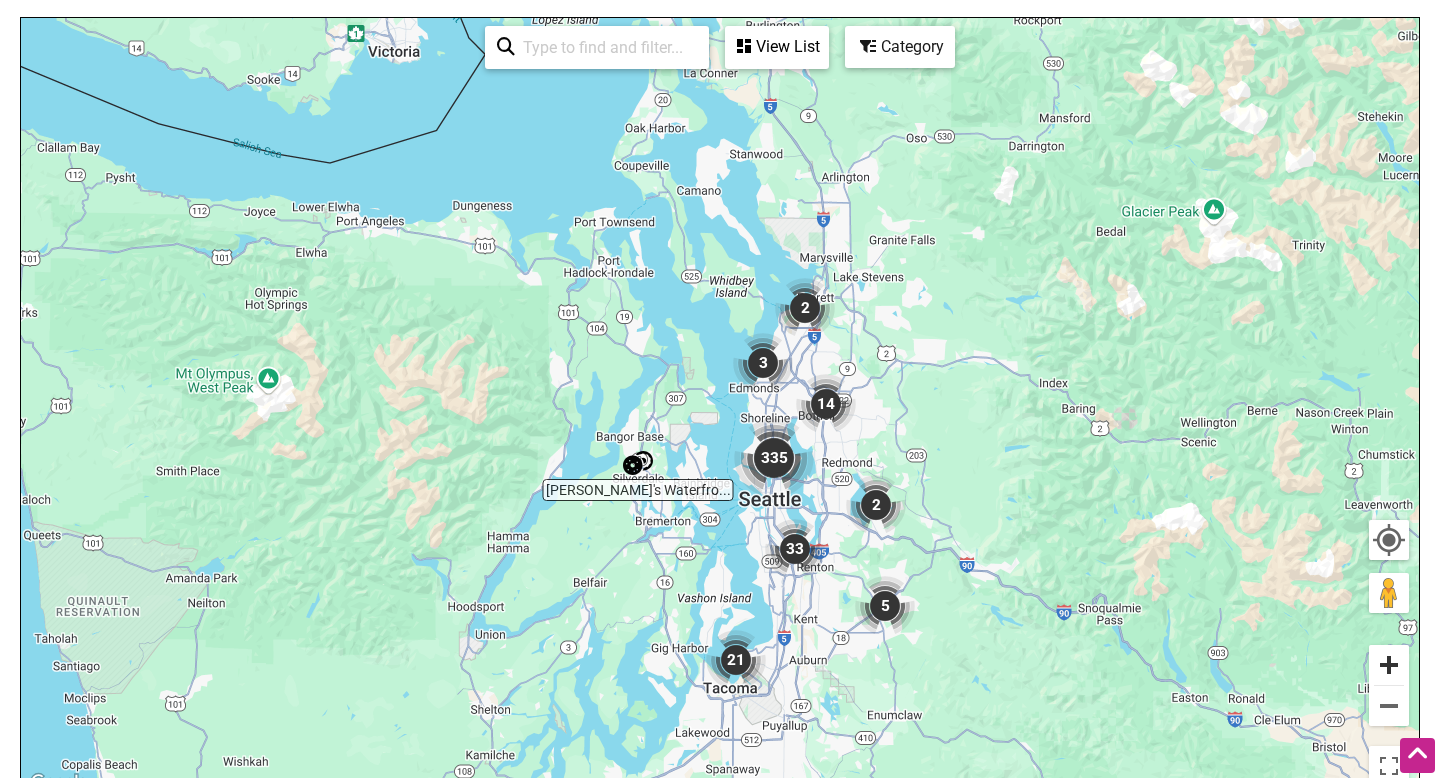 click at bounding box center (1389, 665) 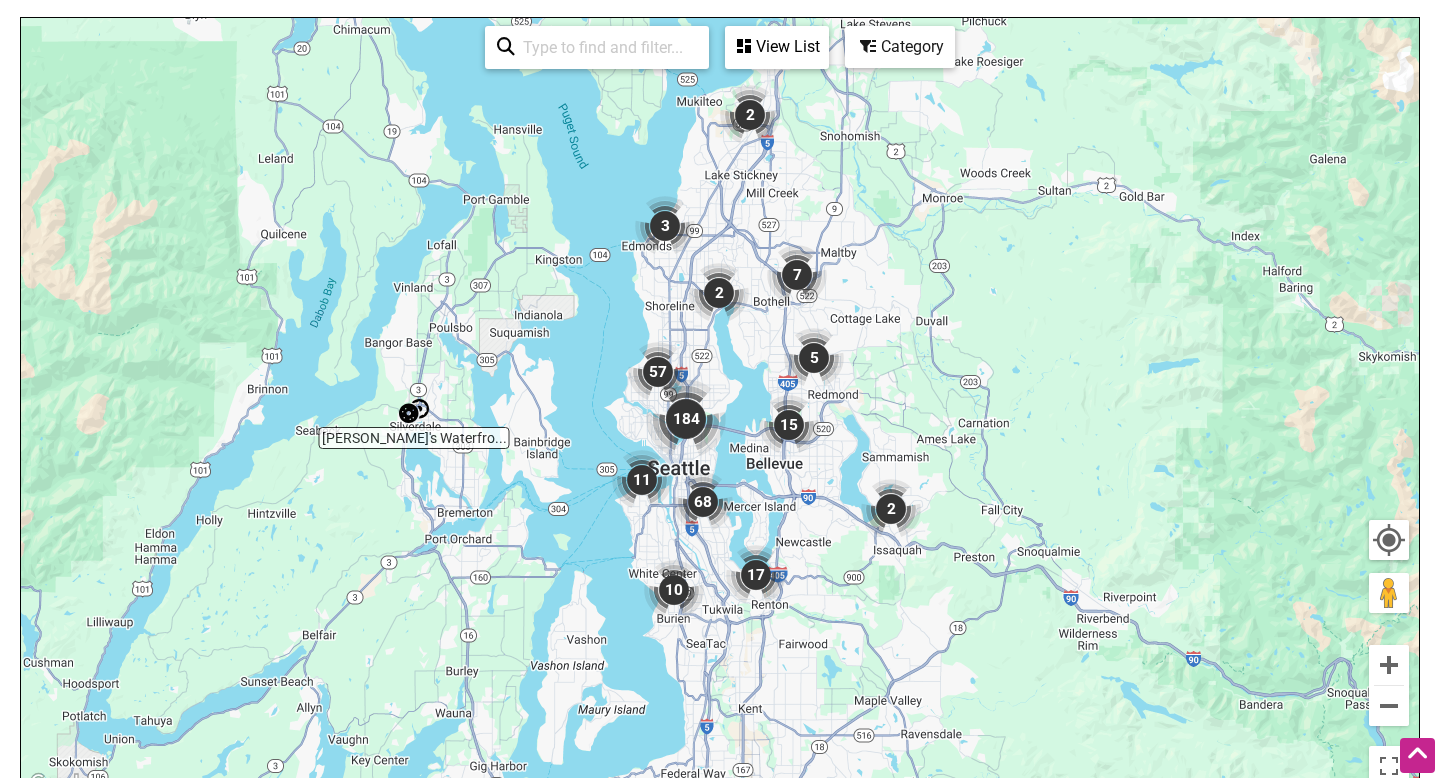 drag, startPoint x: 1272, startPoint y: 526, endPoint x: 1127, endPoint y: 406, distance: 188.2153 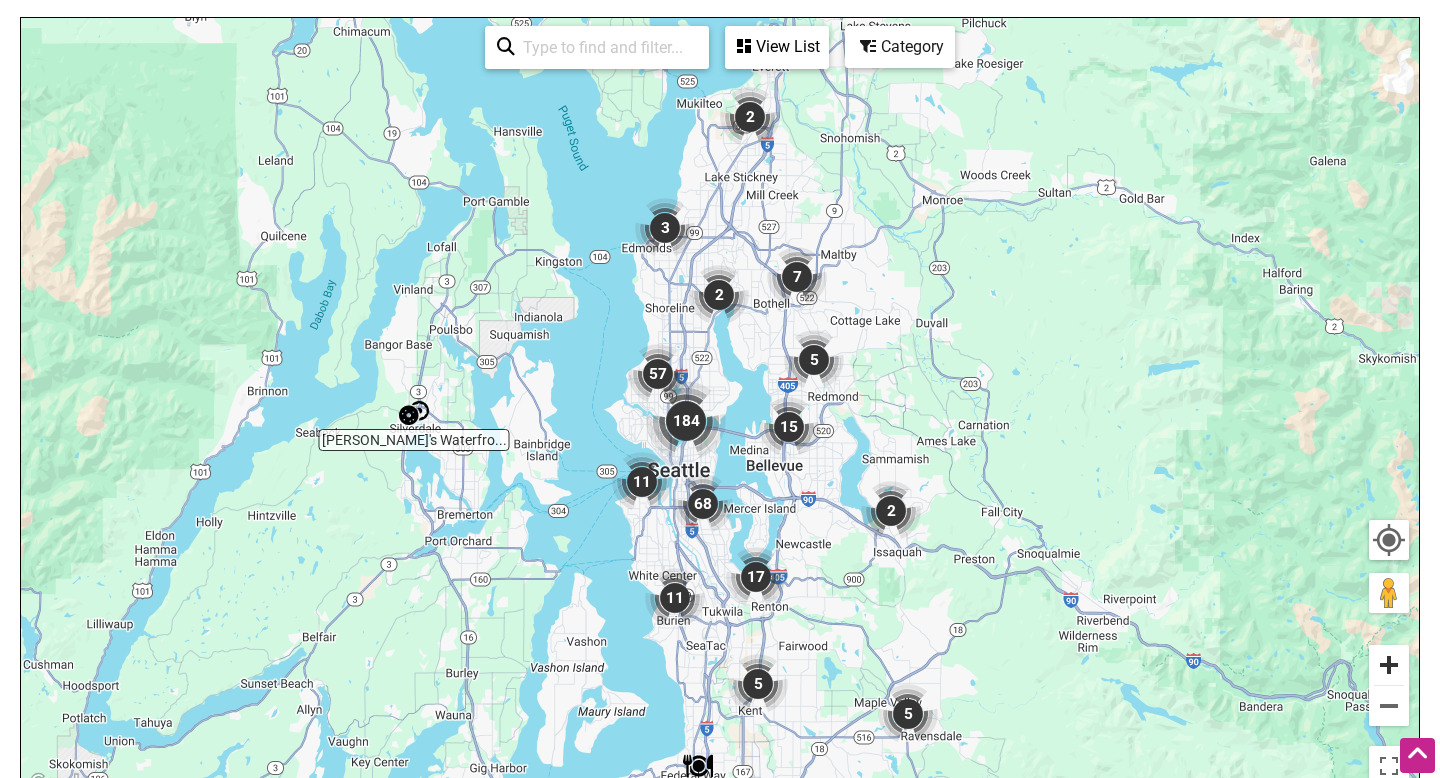 click at bounding box center [1389, 665] 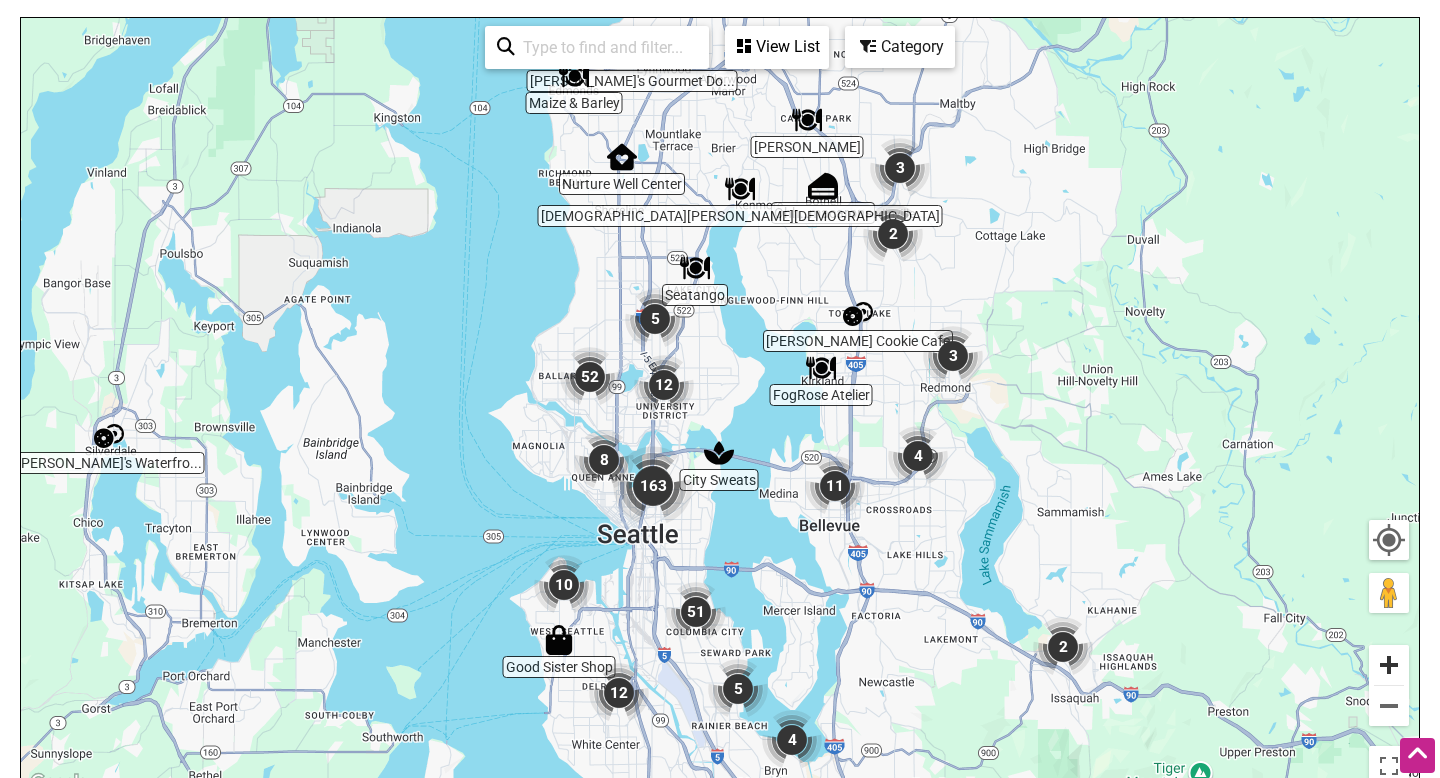 click at bounding box center (1389, 665) 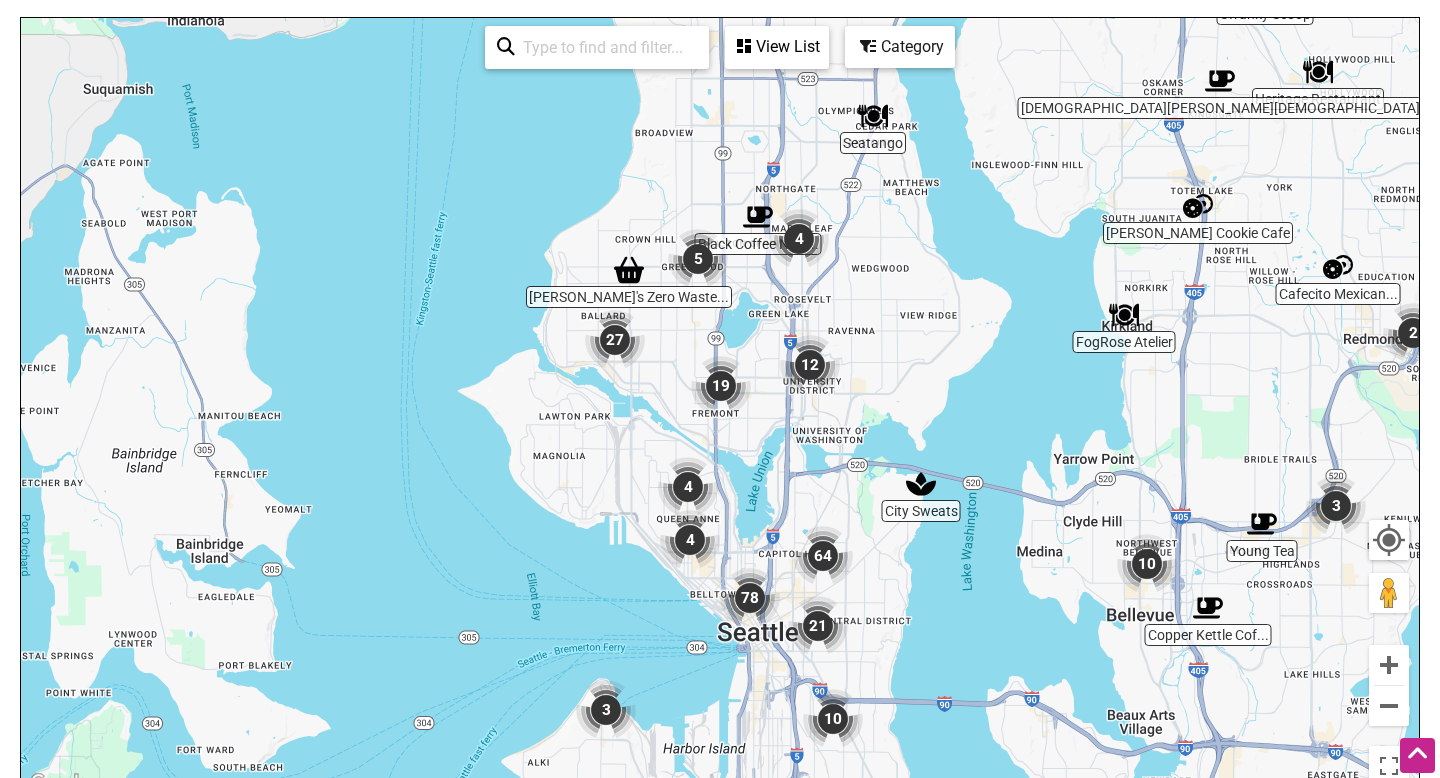 drag, startPoint x: 792, startPoint y: 586, endPoint x: 997, endPoint y: 558, distance: 206.90337 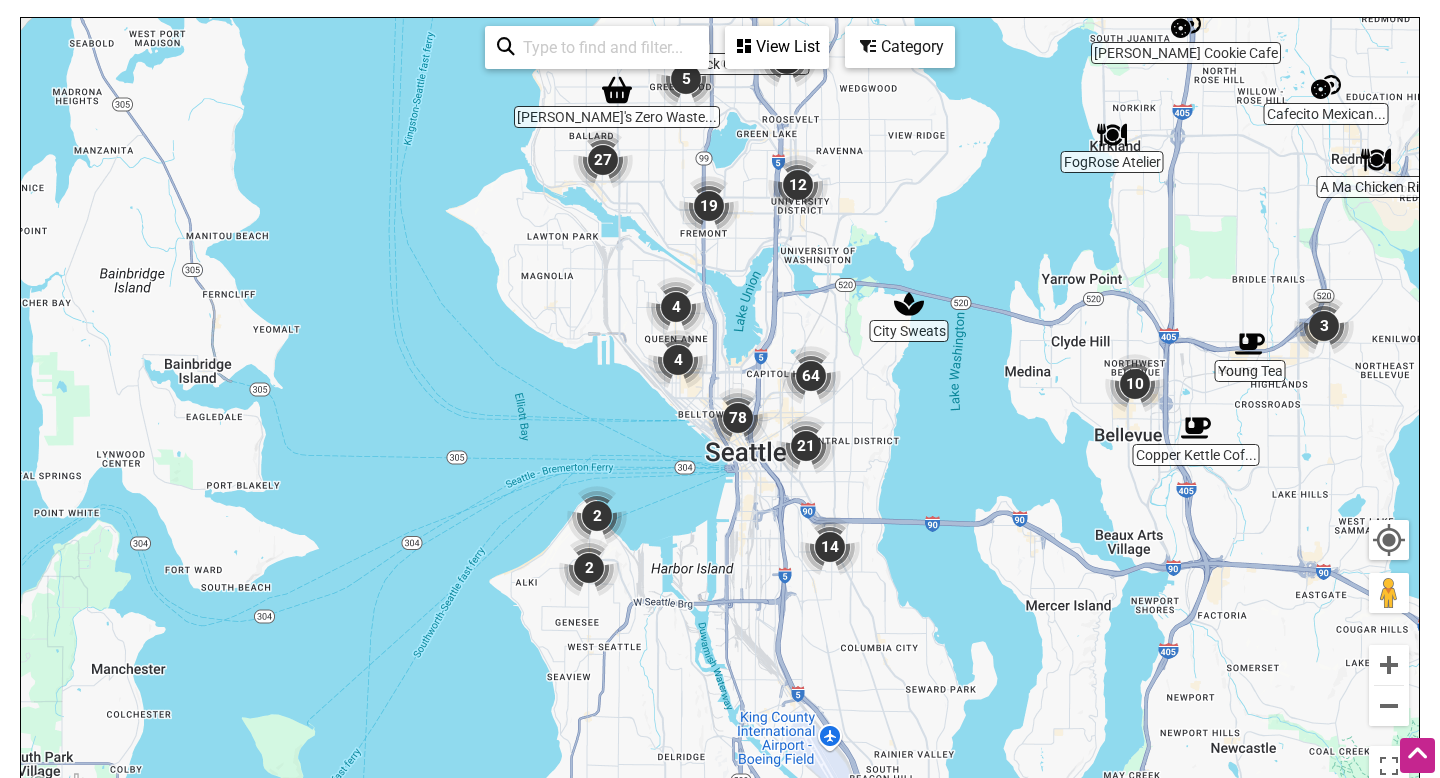 drag, startPoint x: 994, startPoint y: 604, endPoint x: 980, endPoint y: 424, distance: 180.54362 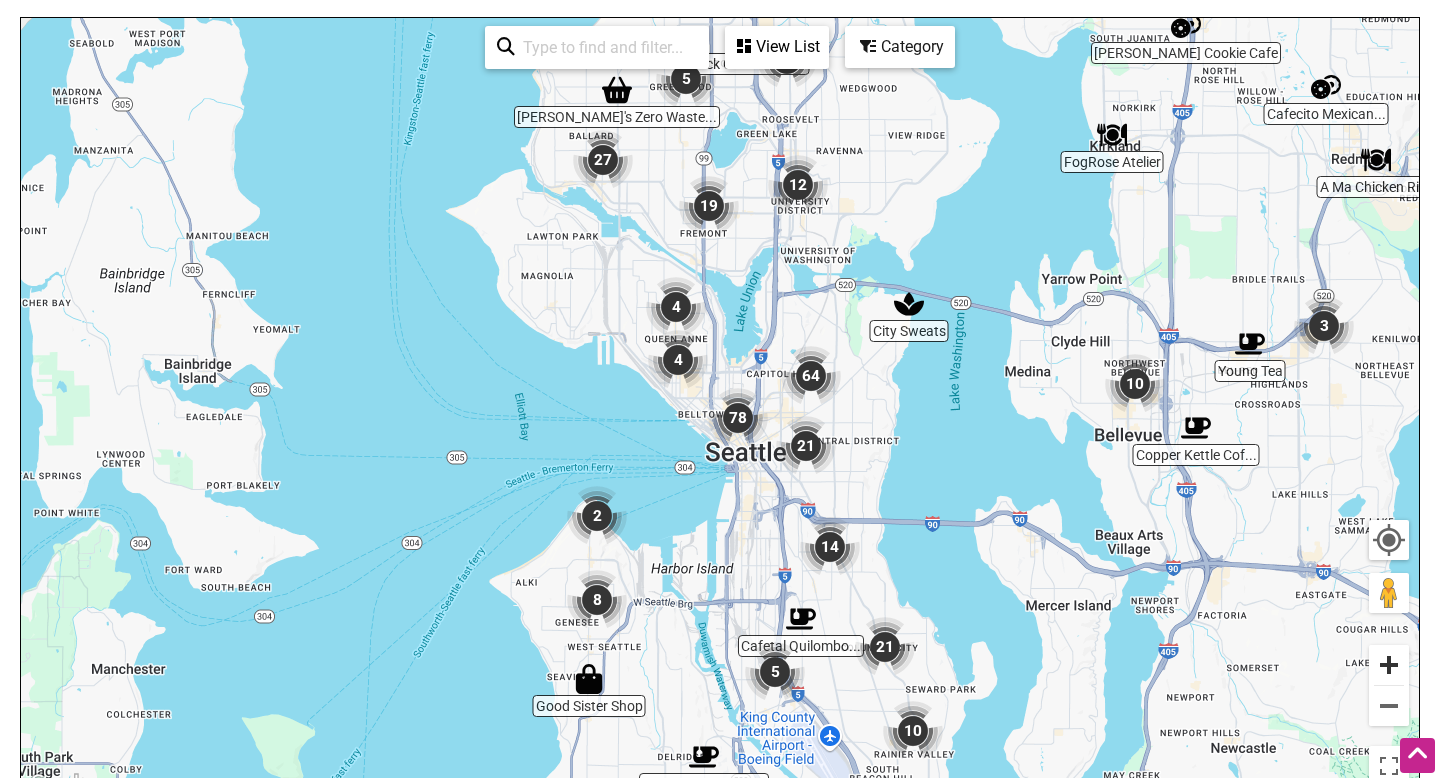 click at bounding box center (1389, 665) 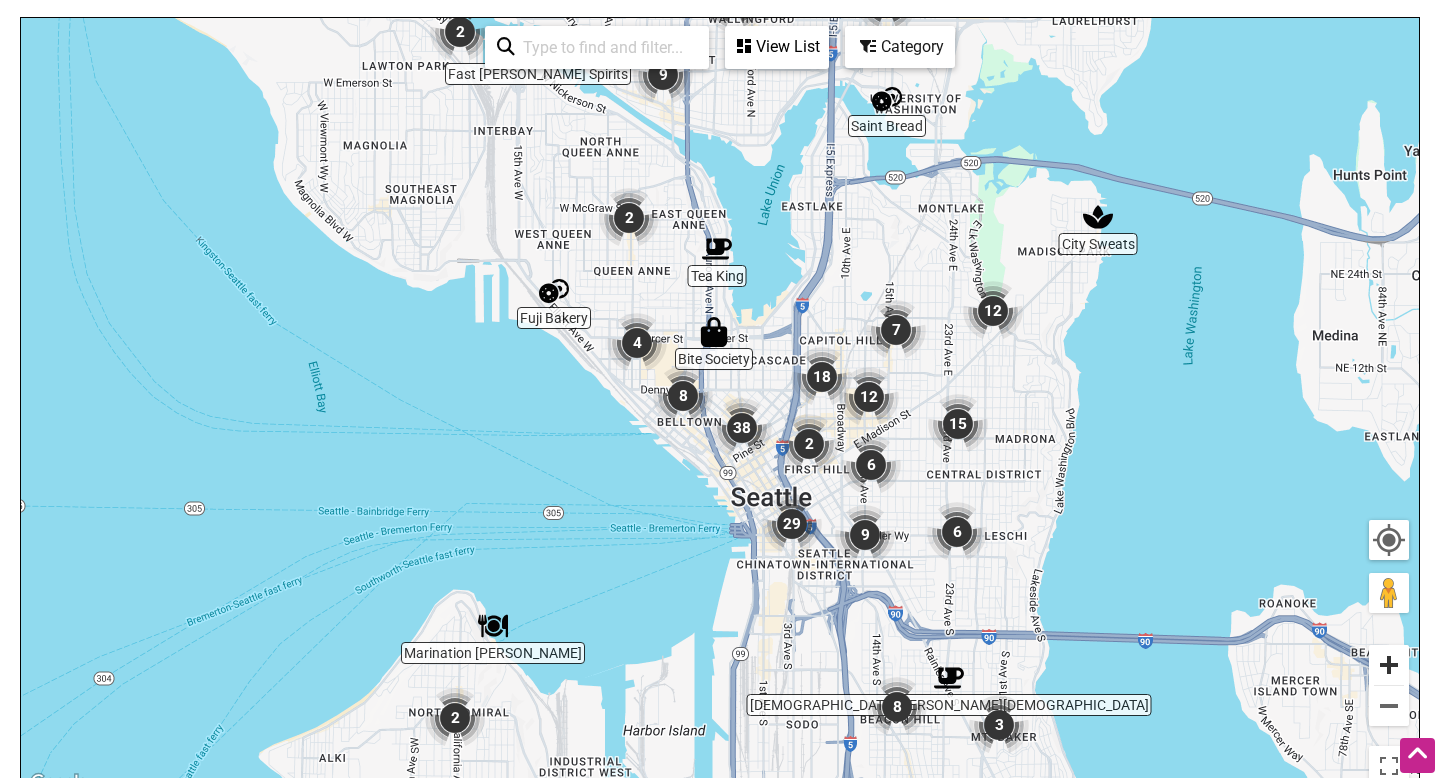click at bounding box center (1389, 665) 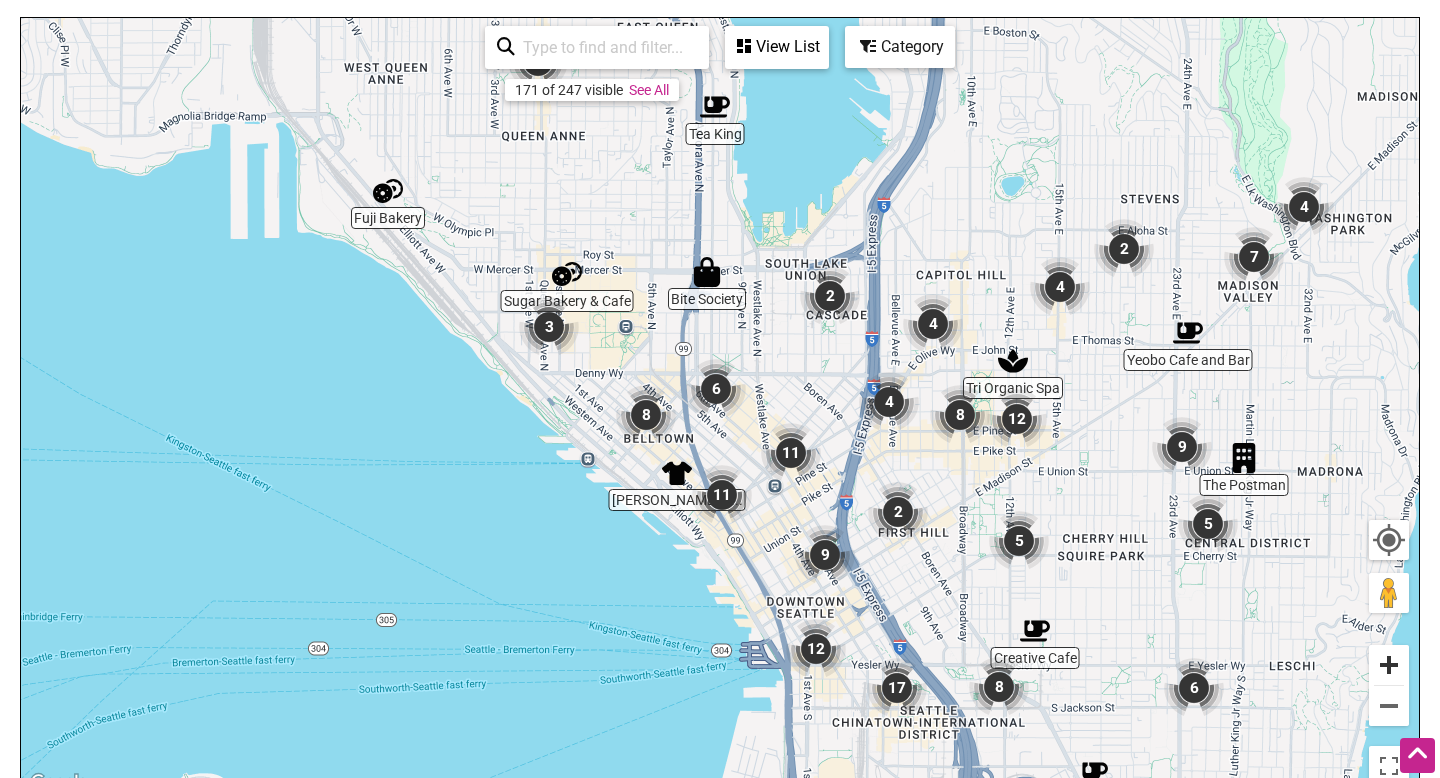 click at bounding box center (1389, 665) 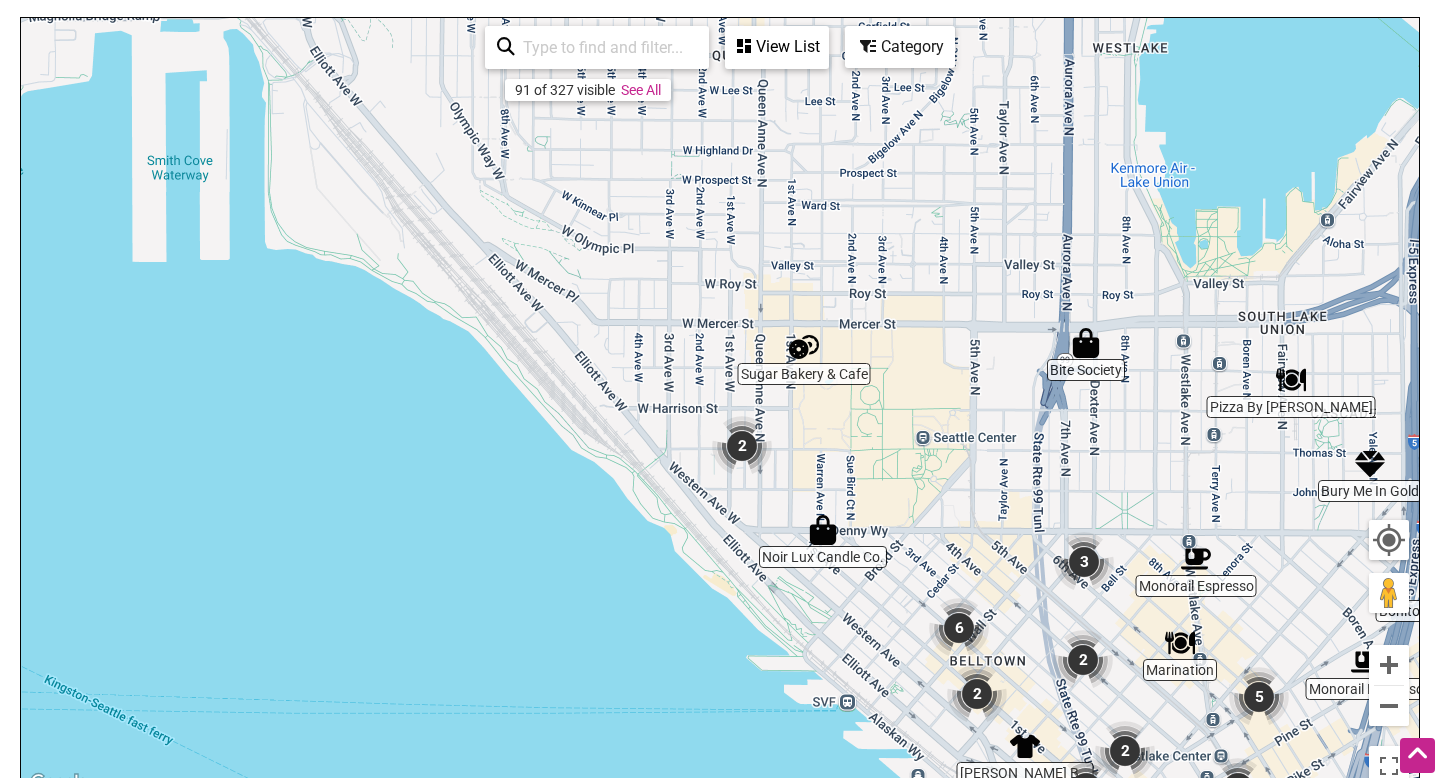 drag, startPoint x: 590, startPoint y: 316, endPoint x: 983, endPoint y: 508, distance: 437.3934 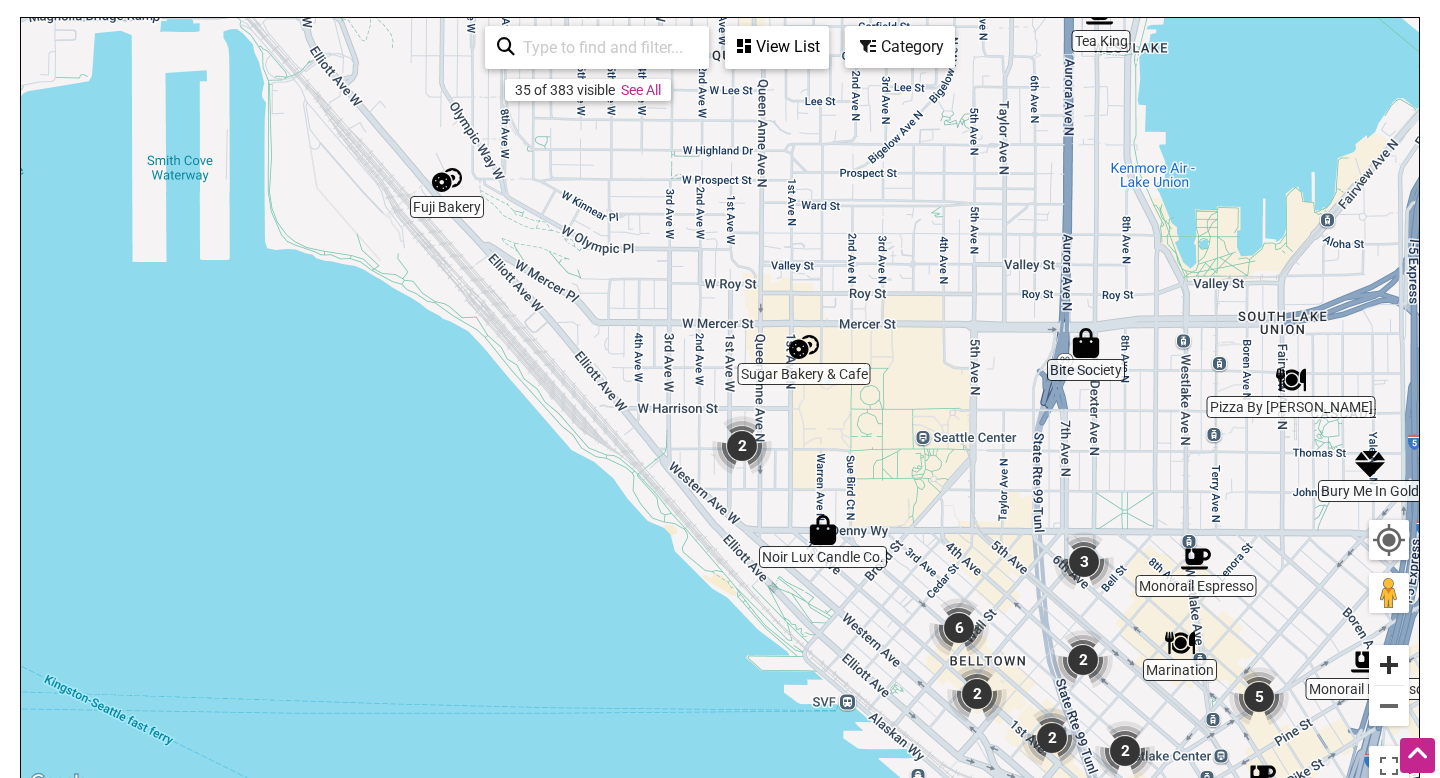 click at bounding box center [1389, 665] 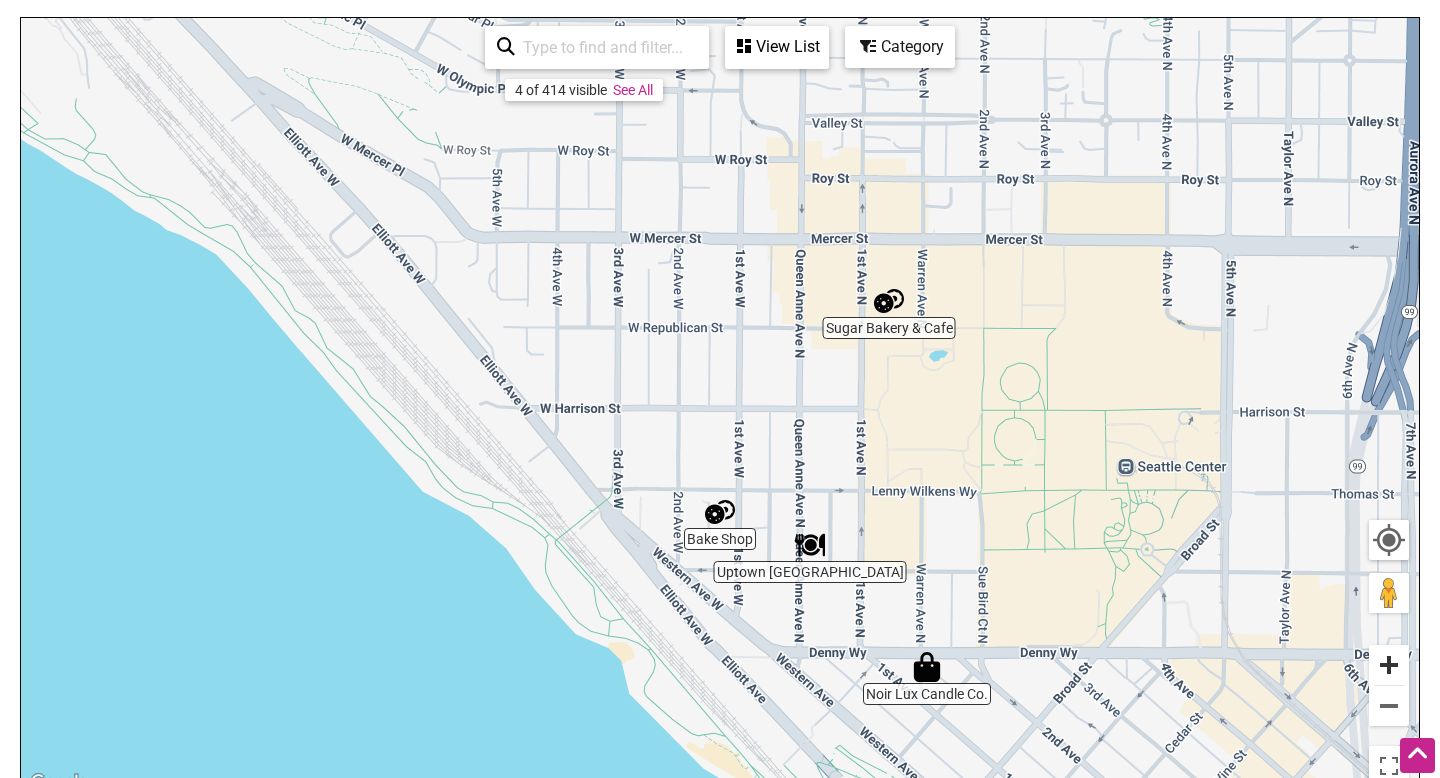 click at bounding box center (1389, 665) 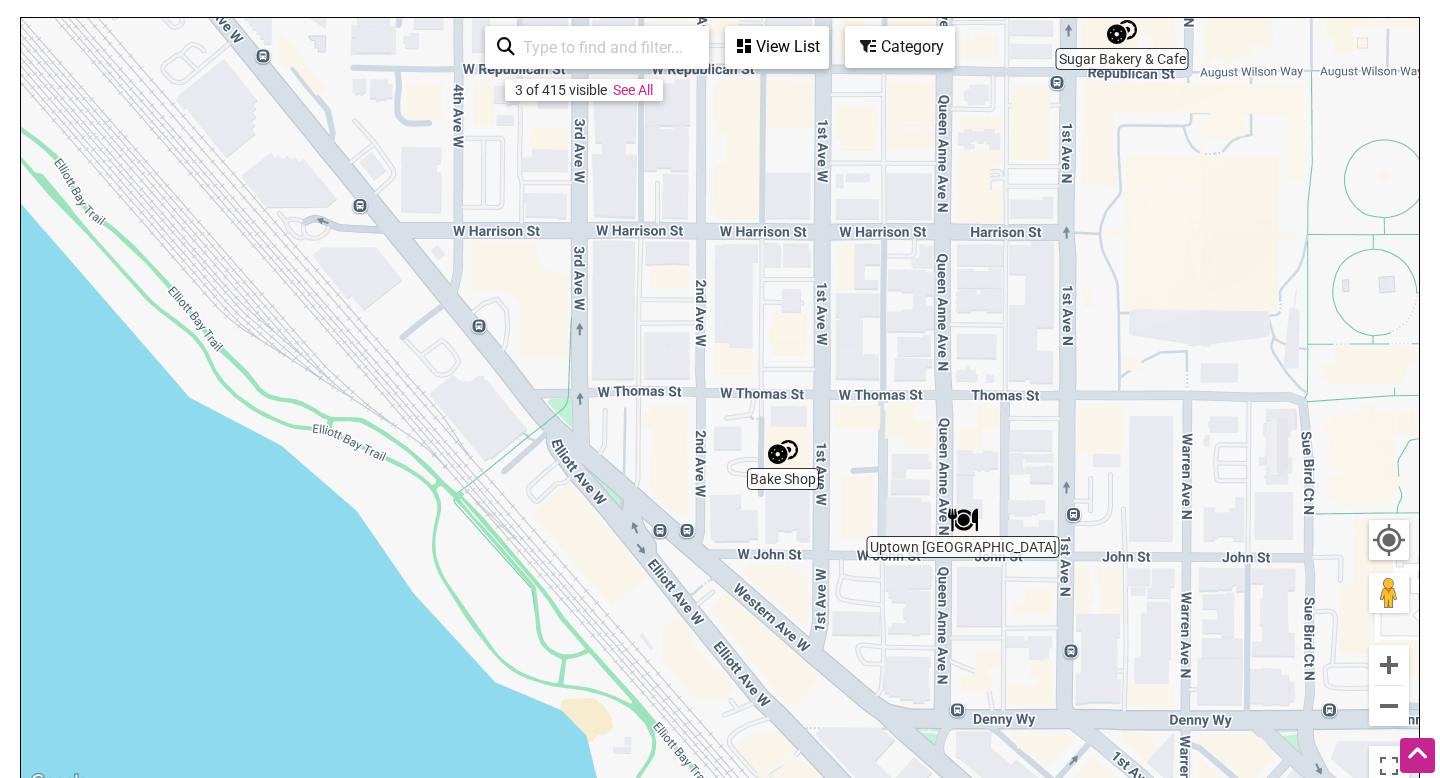 drag, startPoint x: 1019, startPoint y: 575, endPoint x: 1082, endPoint y: 392, distance: 193.5407 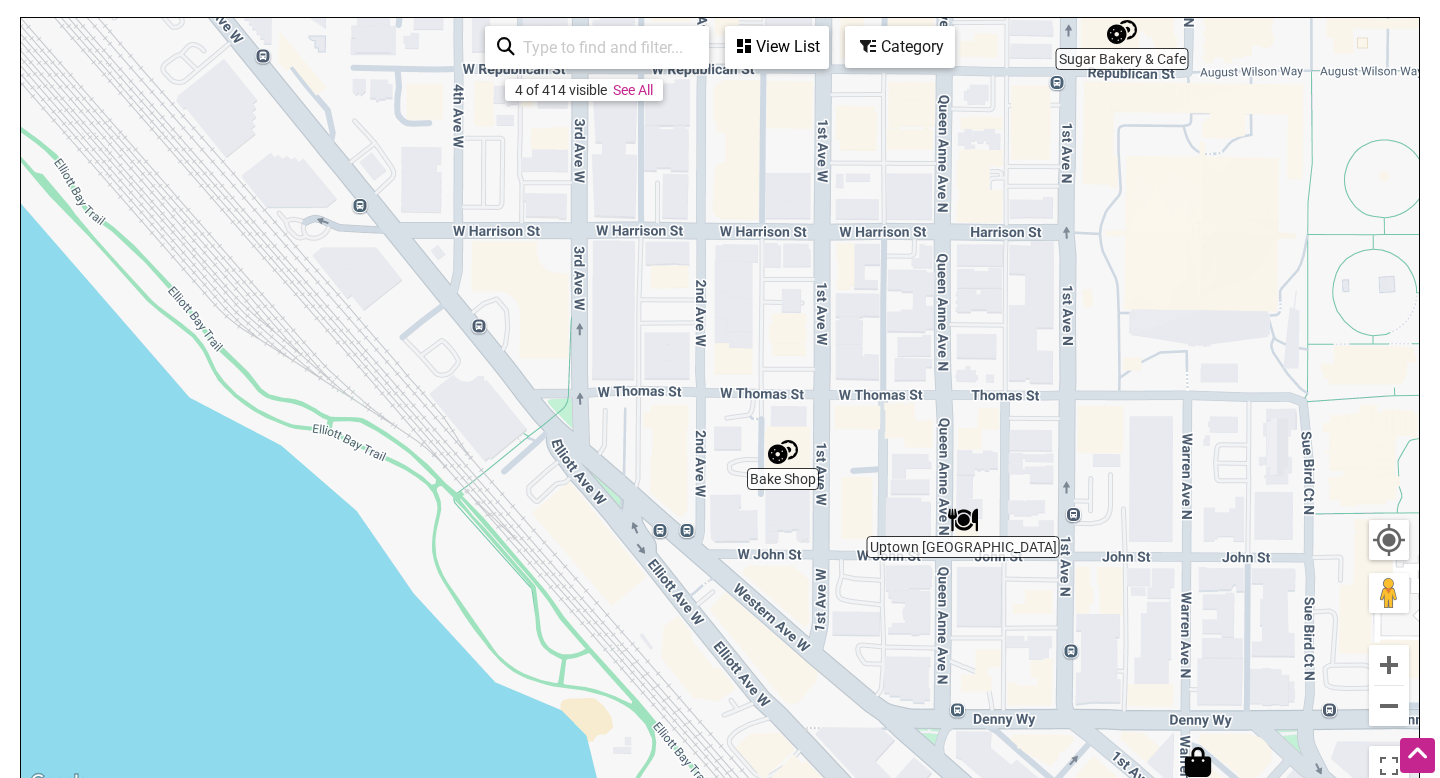 click at bounding box center (783, 452) 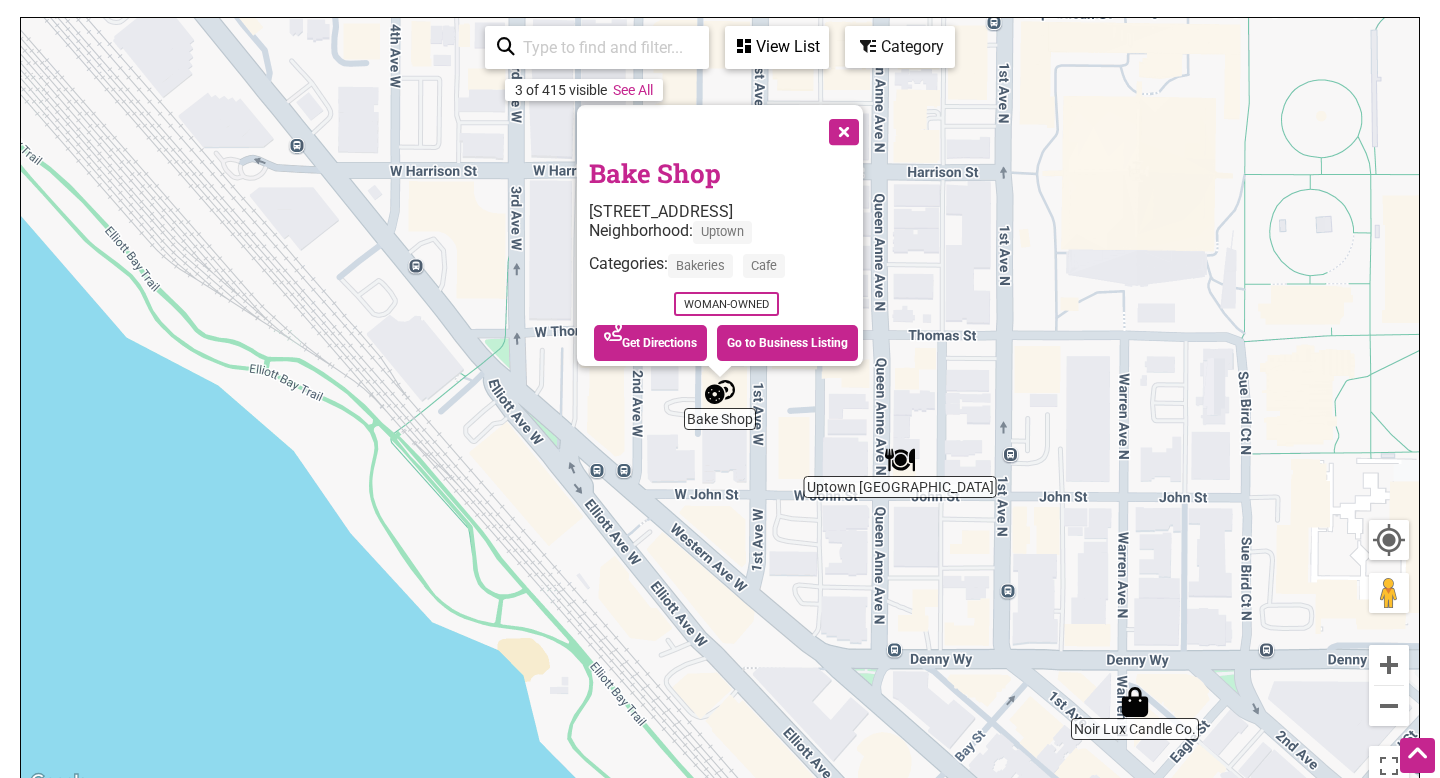 click at bounding box center (900, 460) 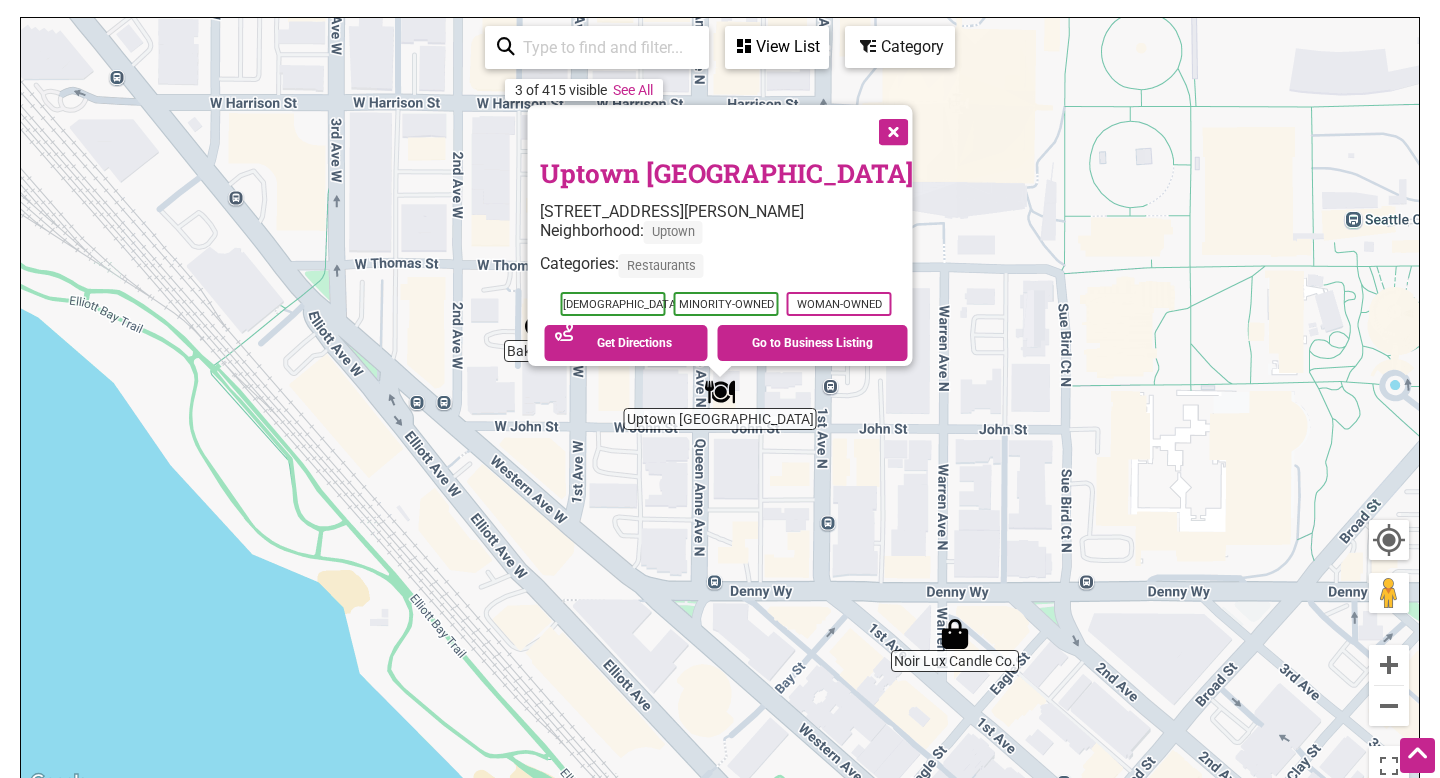 click at bounding box center [892, 130] 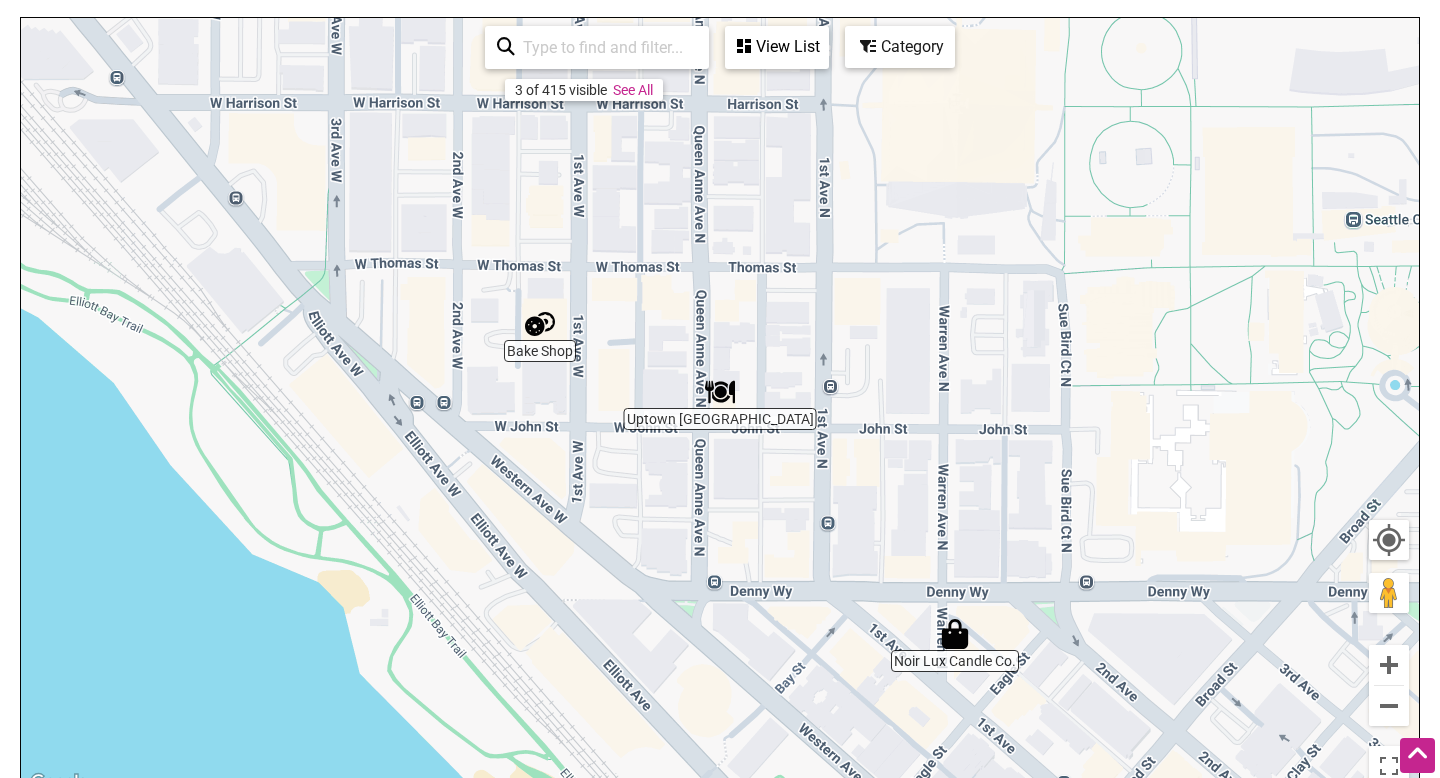 click at bounding box center [955, 634] 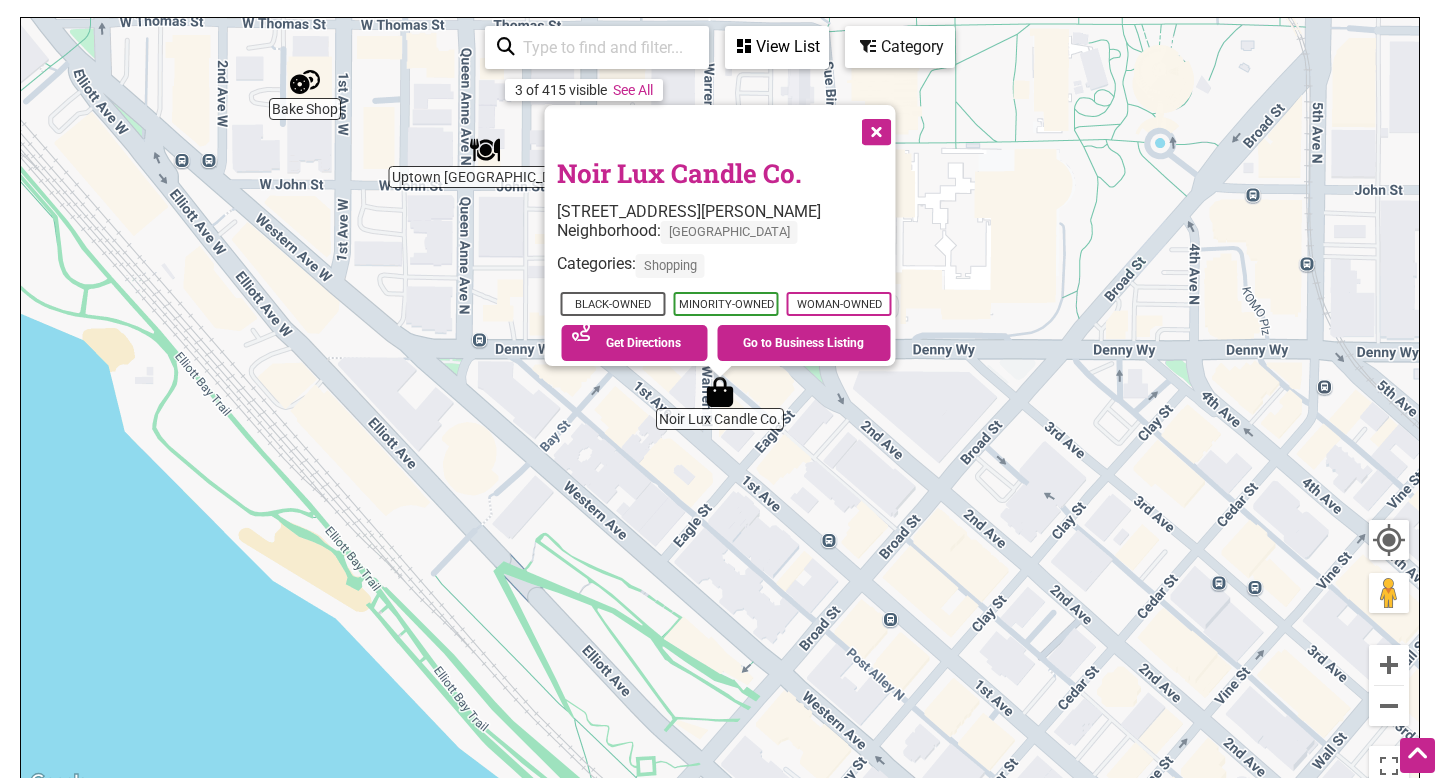 click at bounding box center [875, 130] 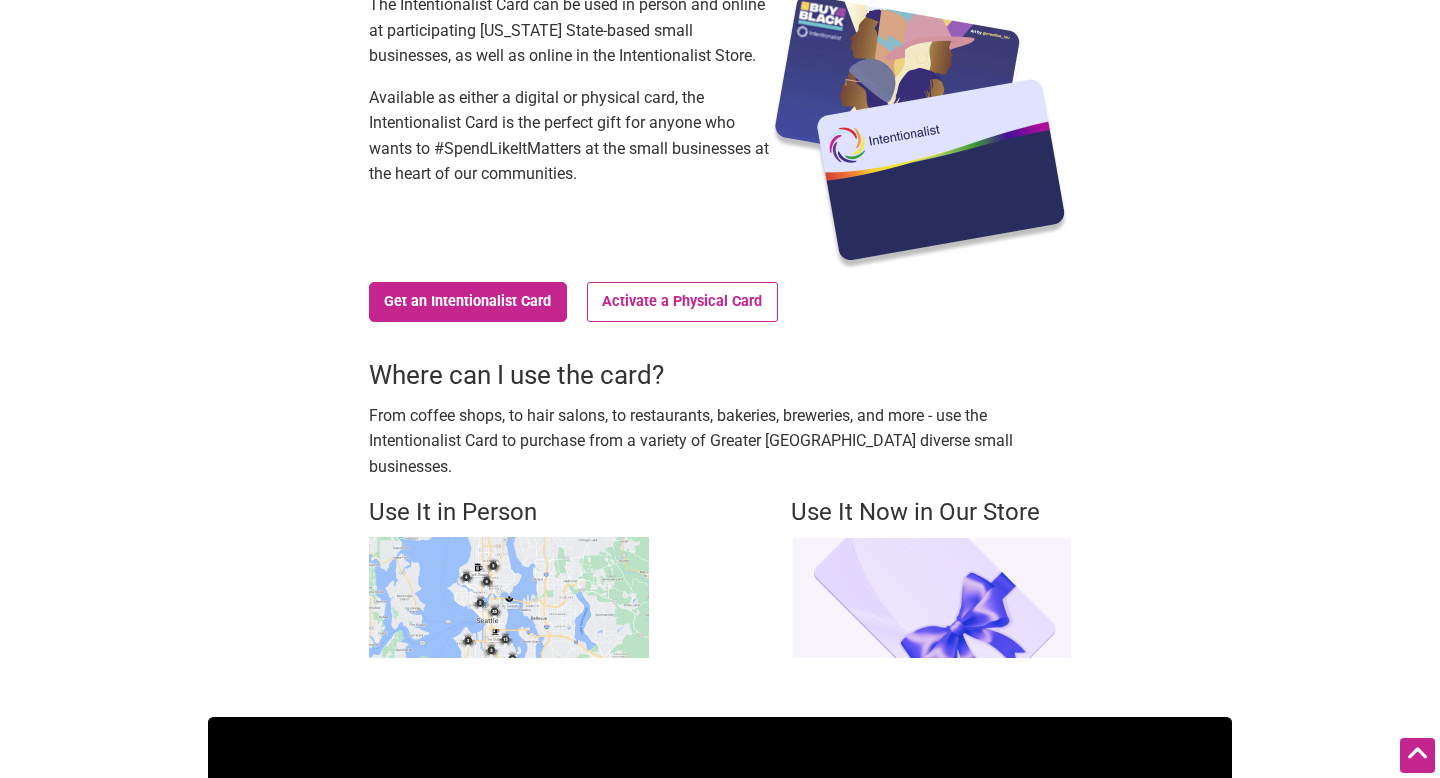 scroll, scrollTop: 234, scrollLeft: 0, axis: vertical 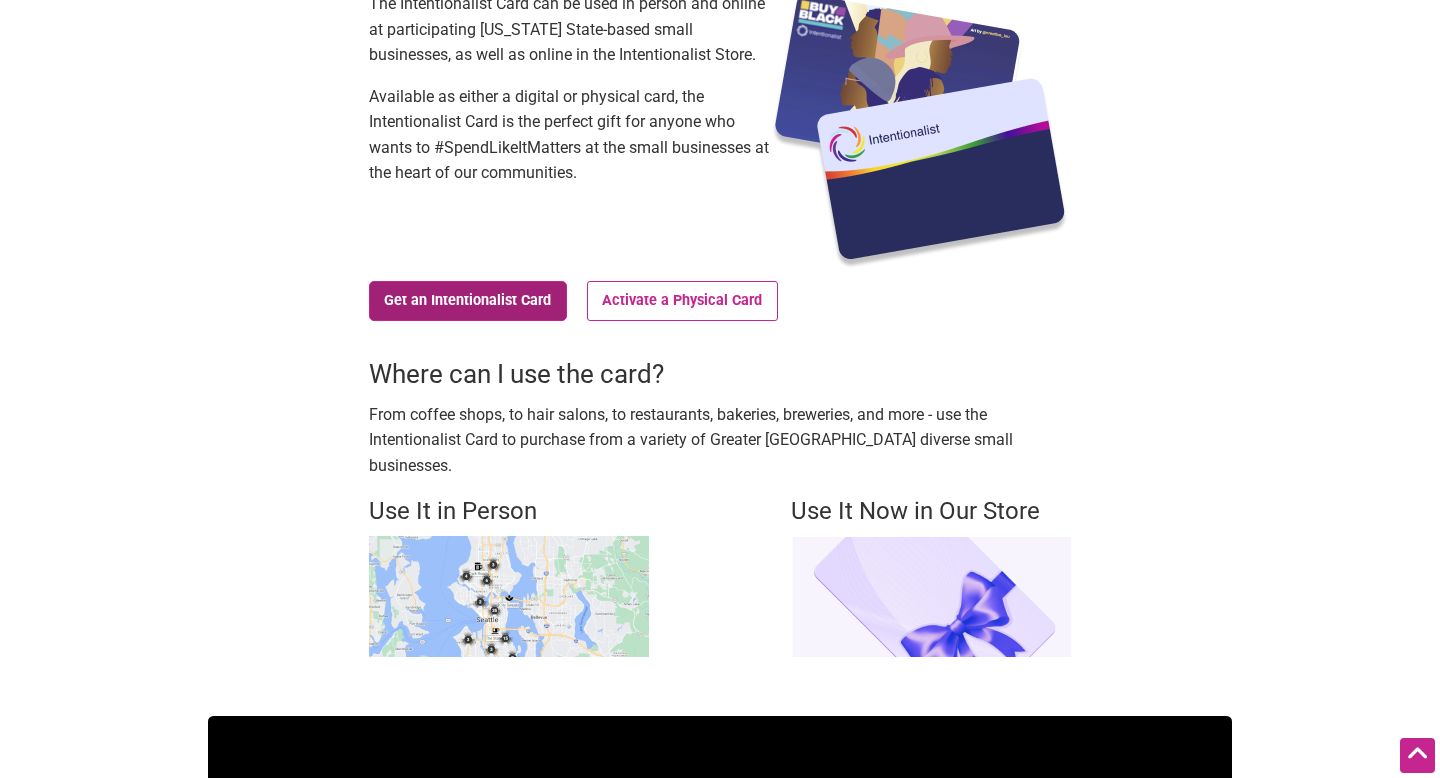 click on "Get an Intentionalist
Card" at bounding box center (468, 301) 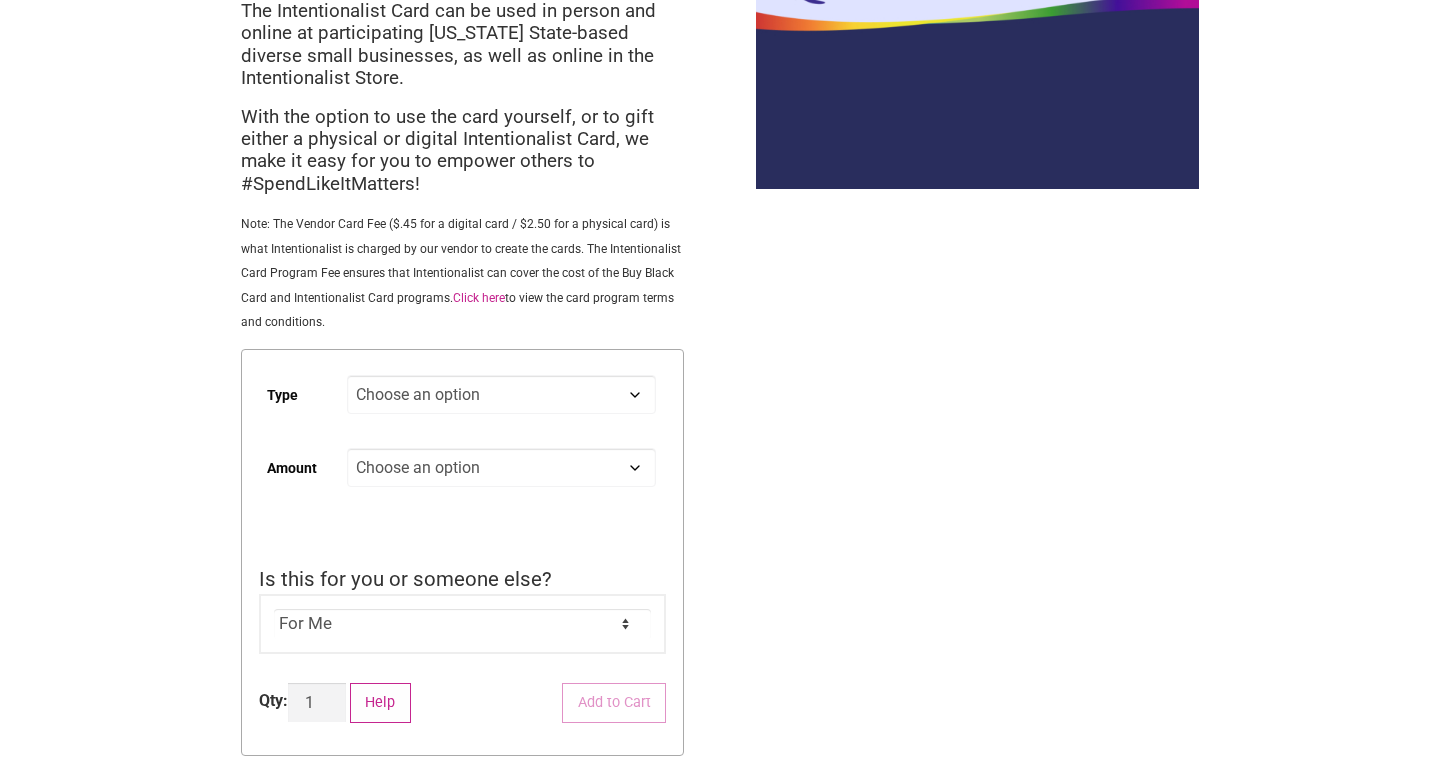 scroll, scrollTop: 225, scrollLeft: 0, axis: vertical 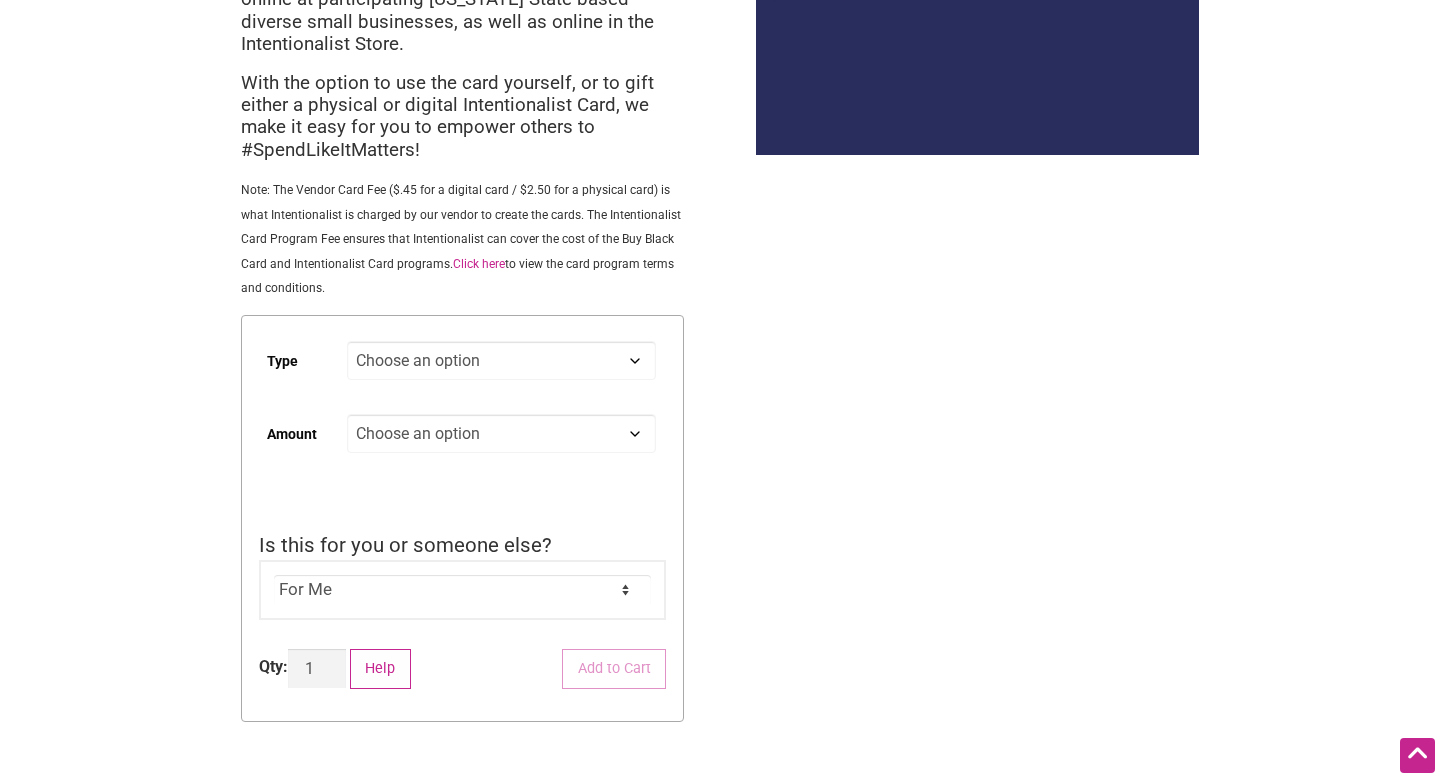 click on "Choose an option Digital Physical" 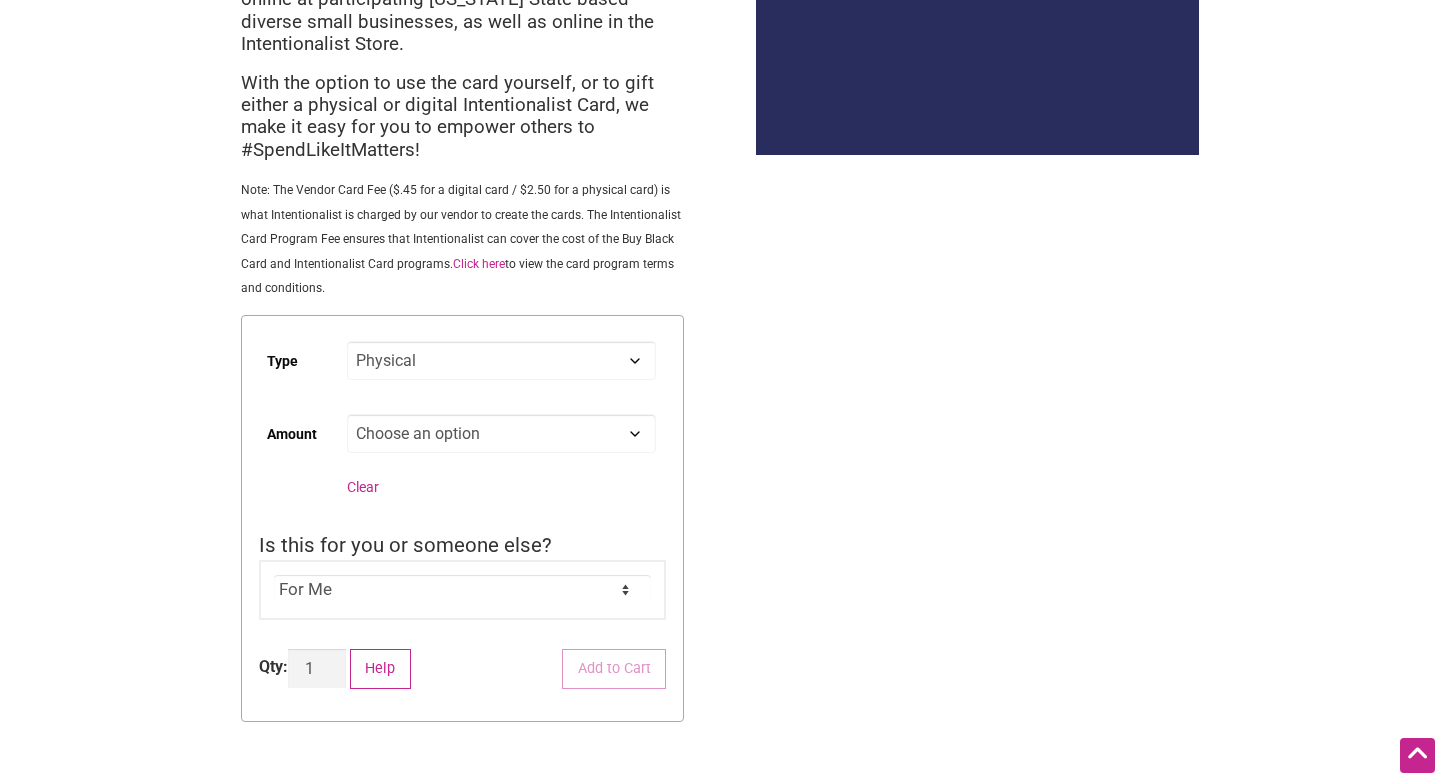 click on "Choose an option Custom 25 50 100 150 200 250" 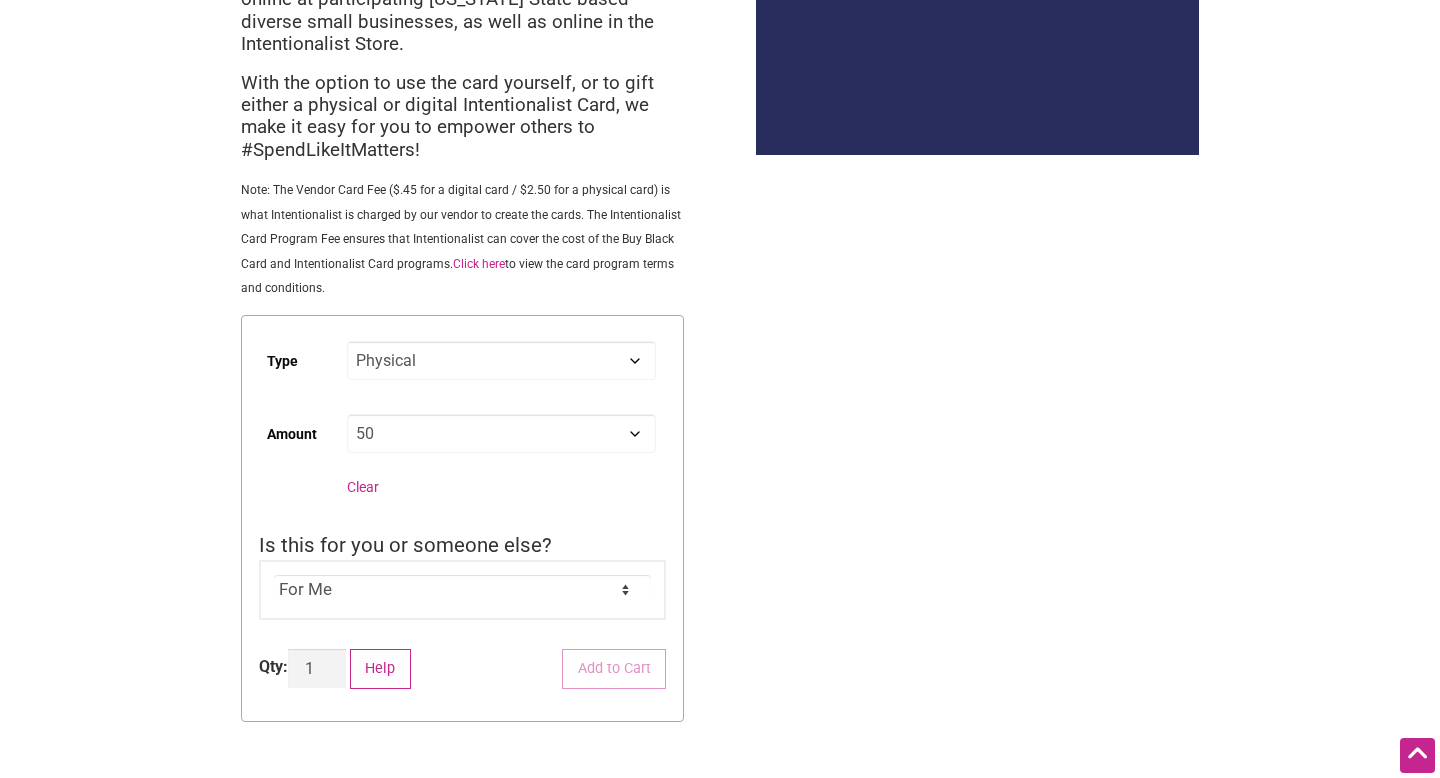 select on "50" 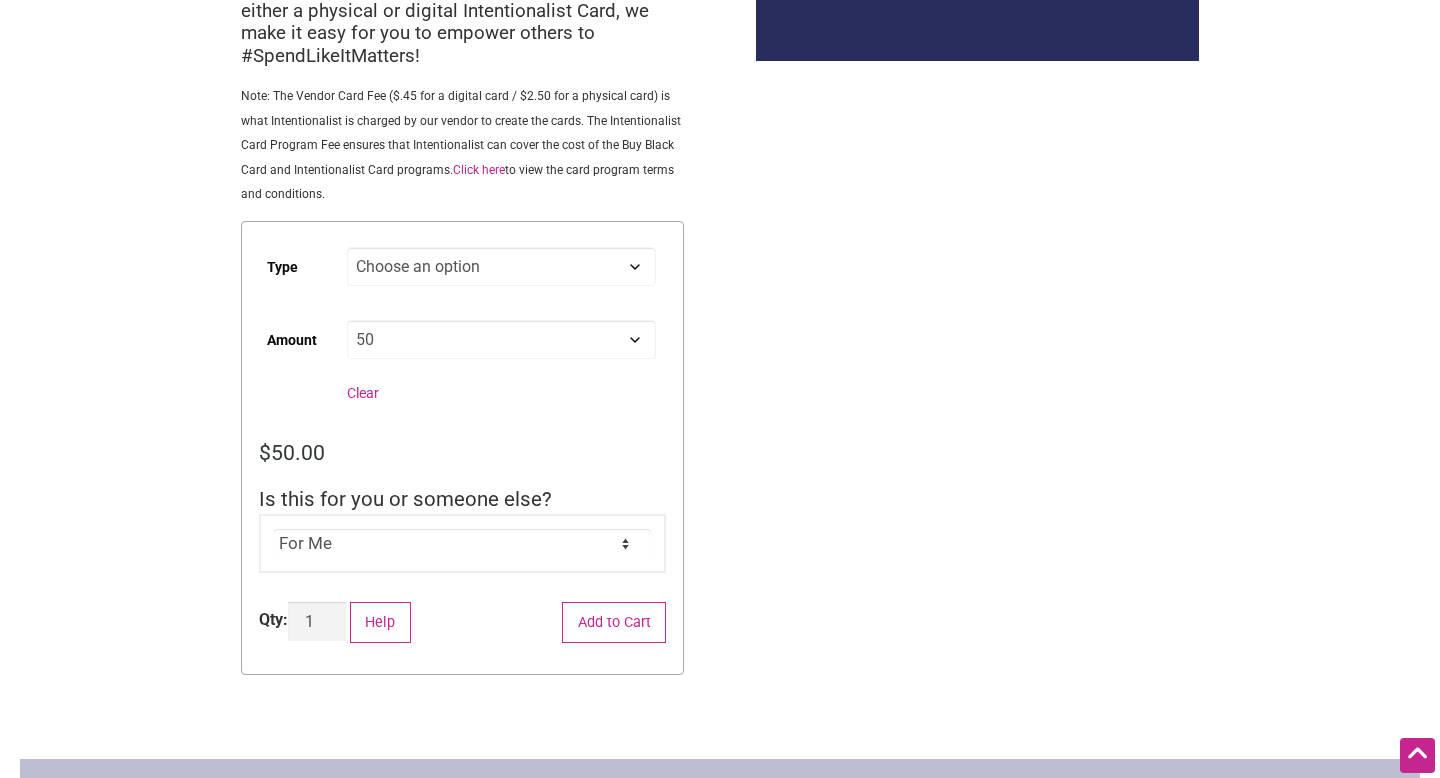 scroll, scrollTop: 321, scrollLeft: 0, axis: vertical 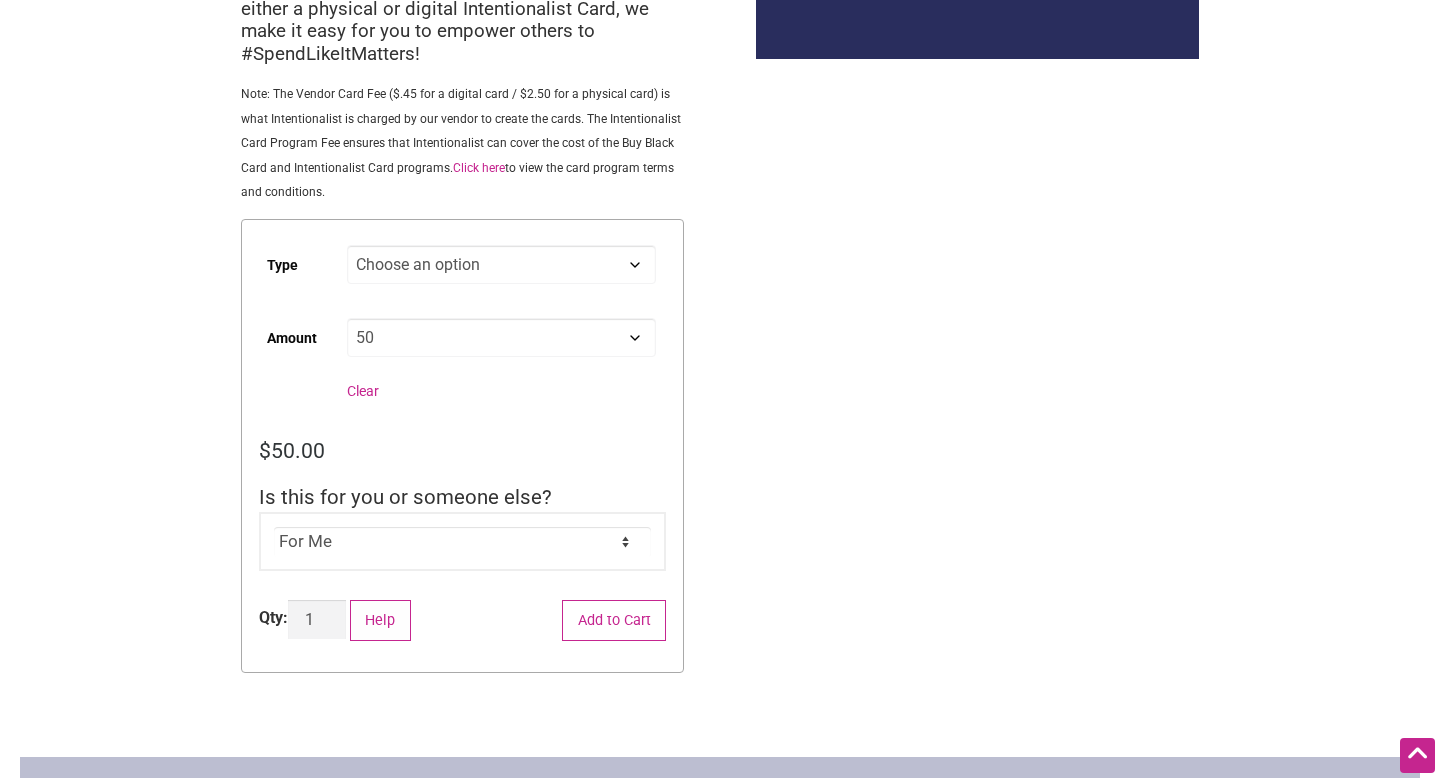 click on "For Me For Someone Else" 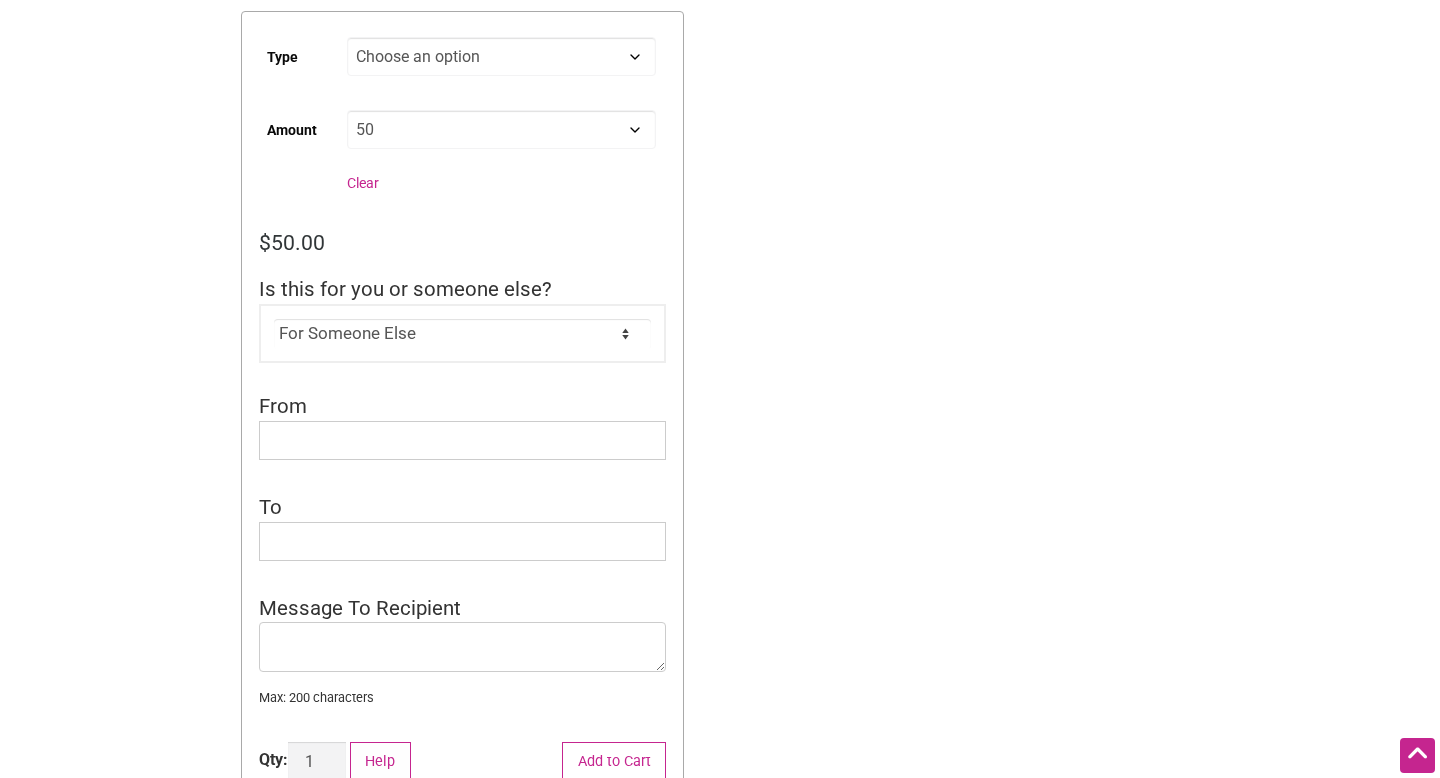 scroll, scrollTop: 517, scrollLeft: 0, axis: vertical 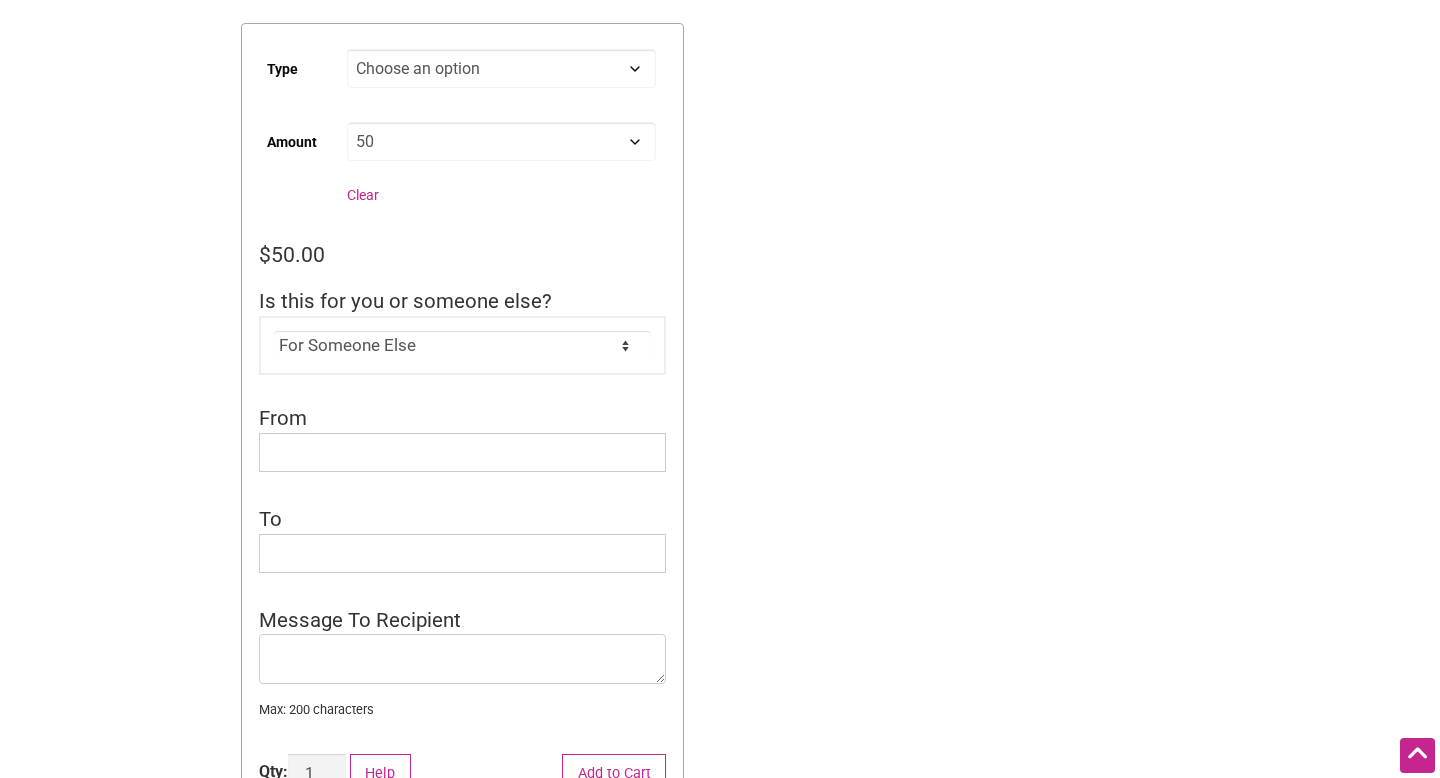click on "Choose an option Custom 25 50 100 150 200 250" 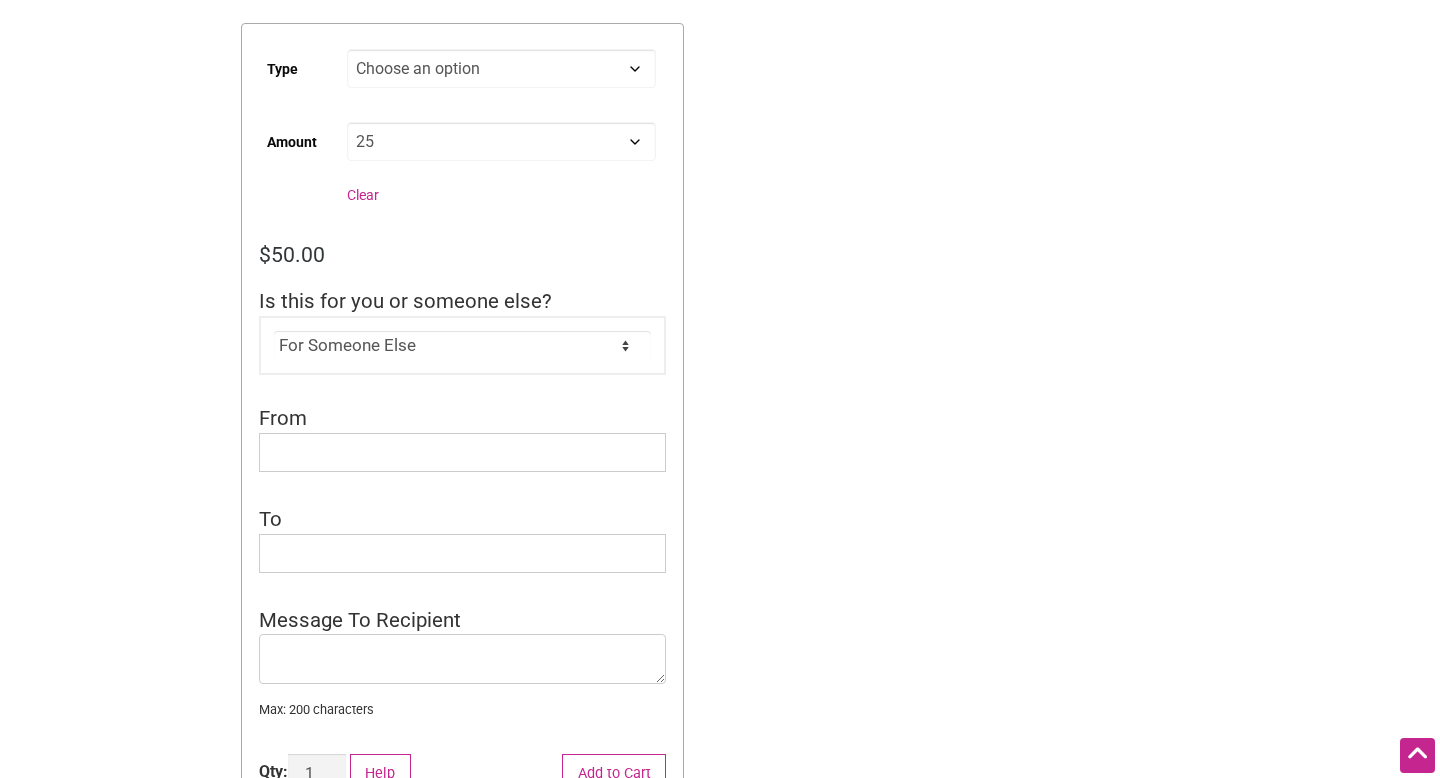 select on "25" 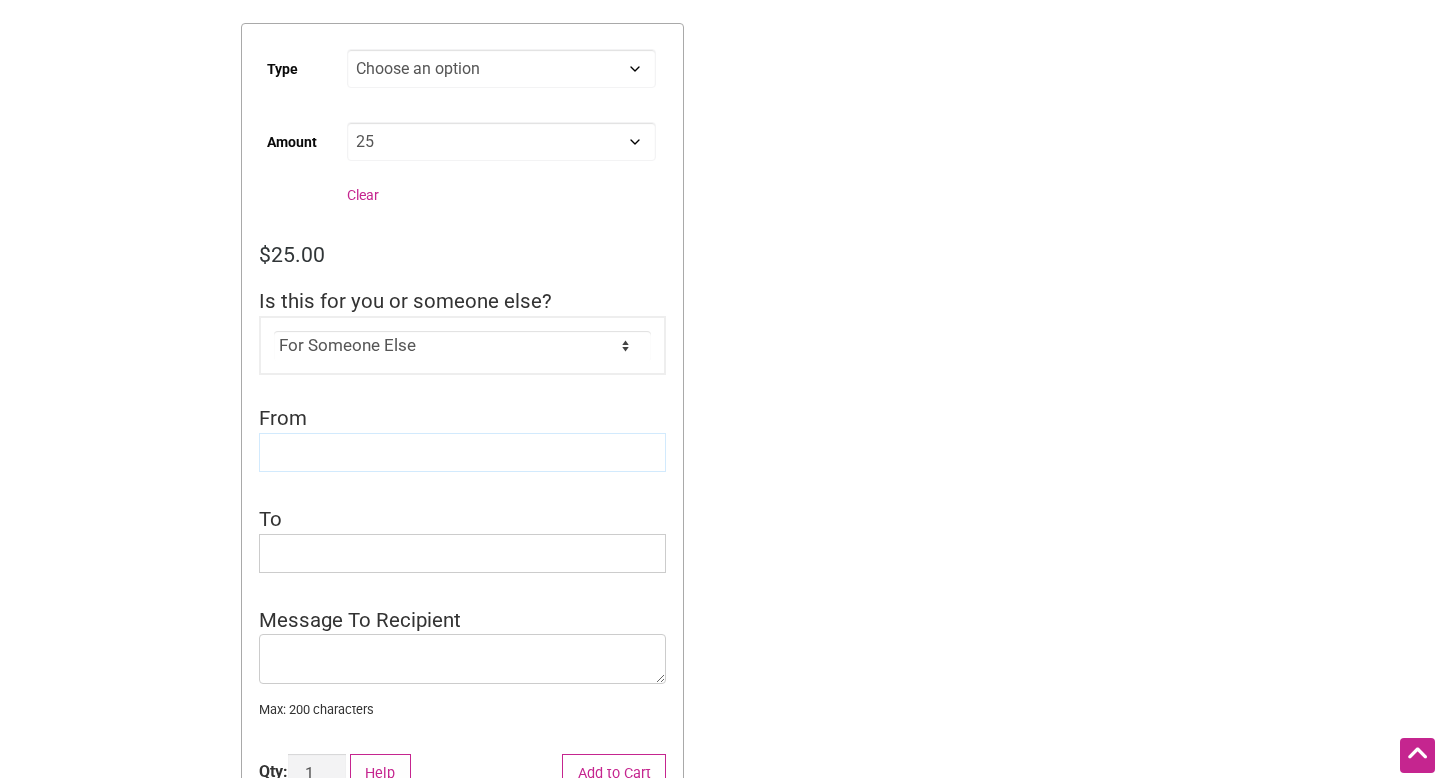 click 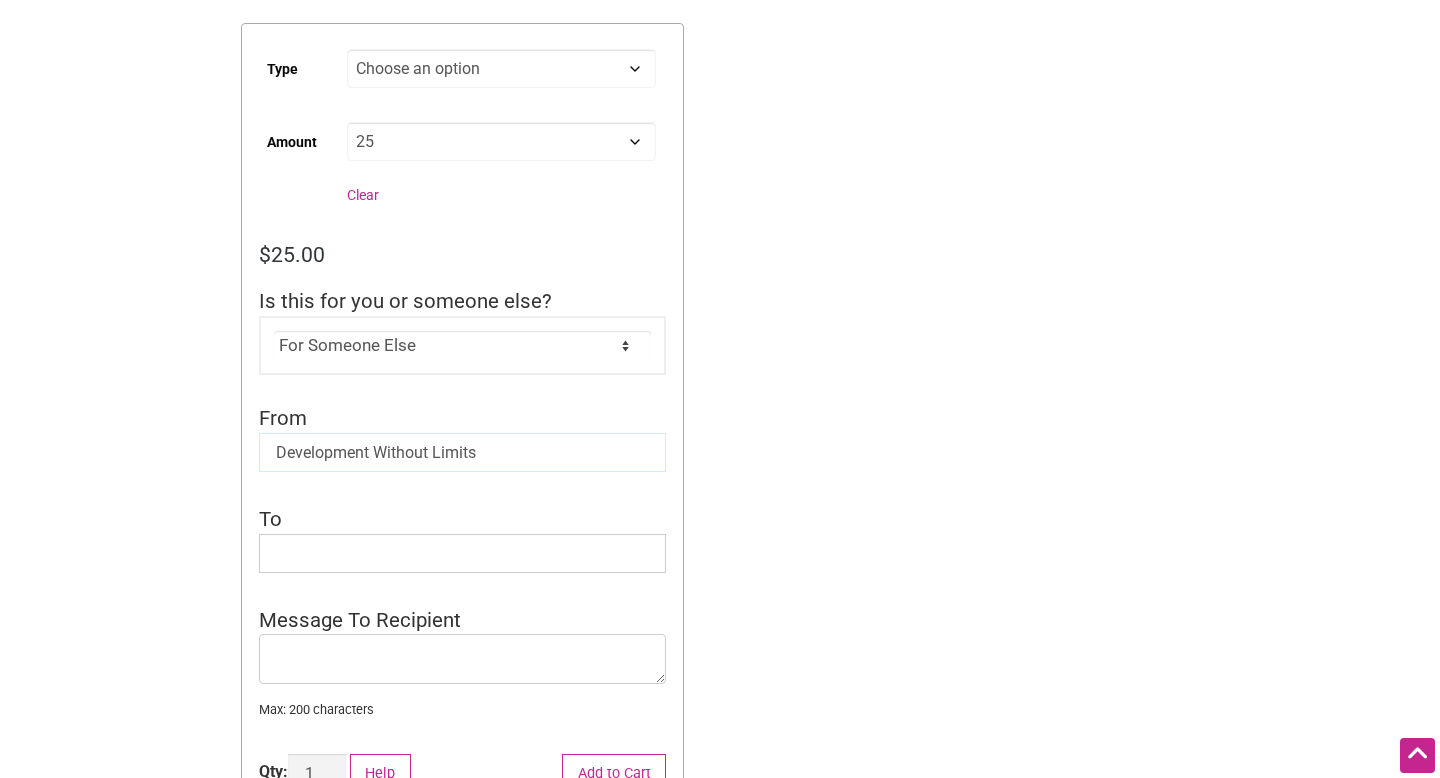 click on "Development Without Limits" 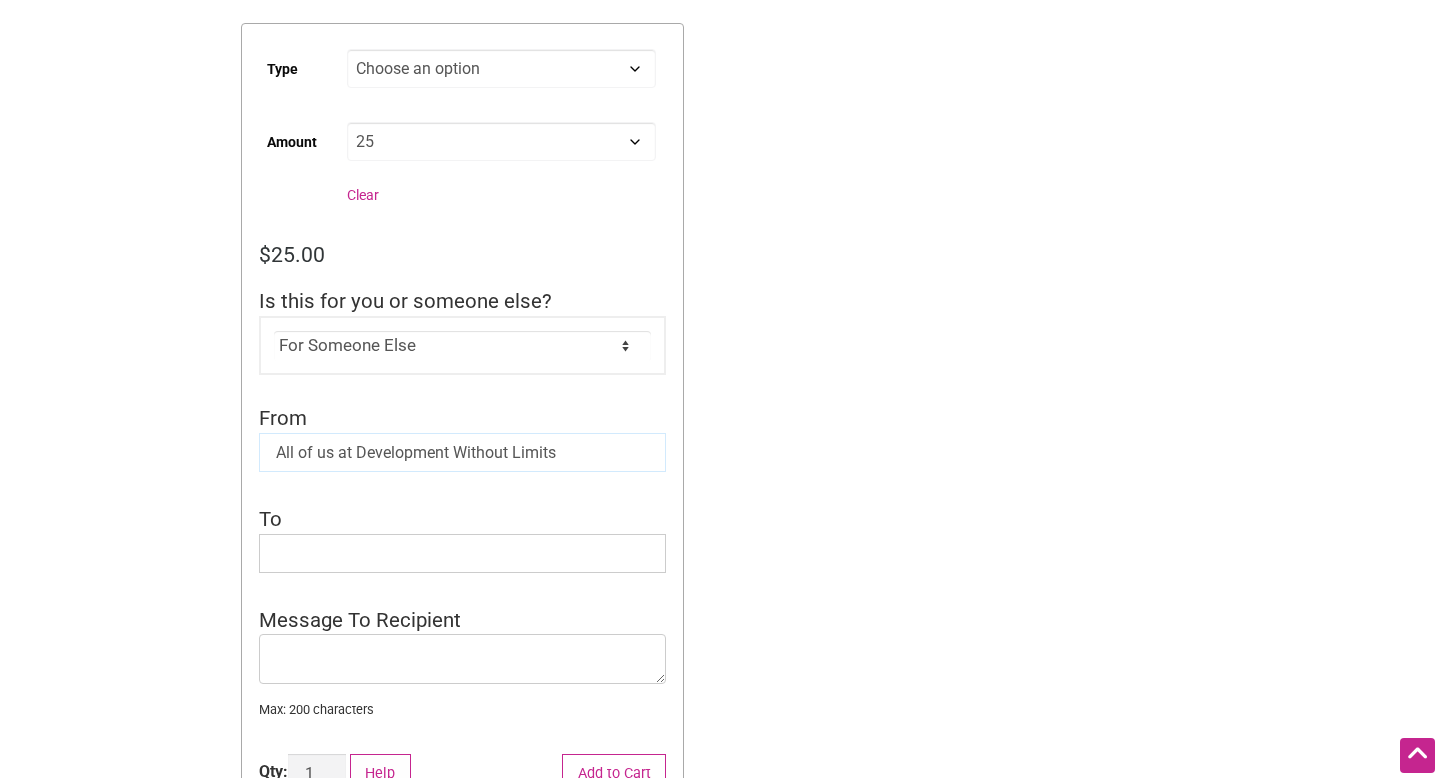 type on "All of us at Development Without Limits" 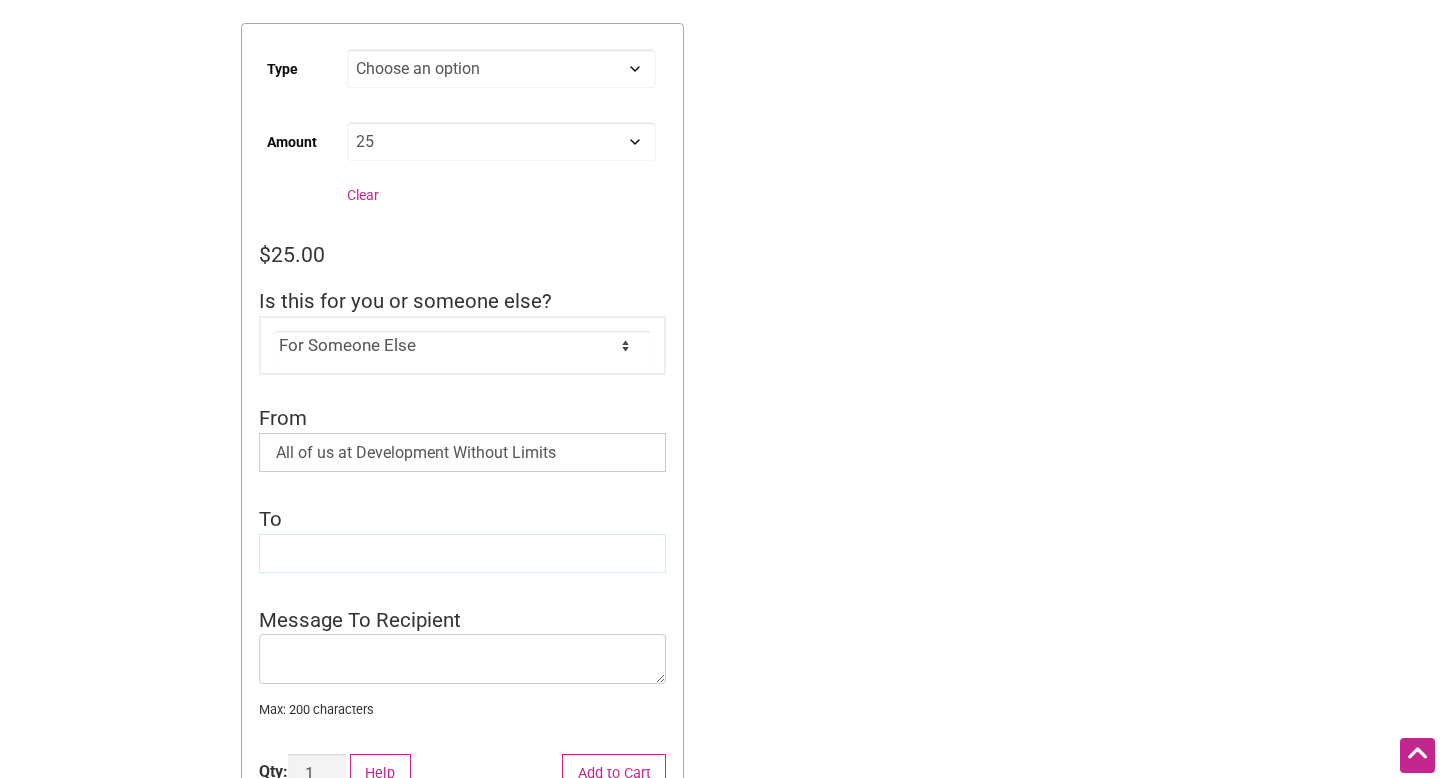 click 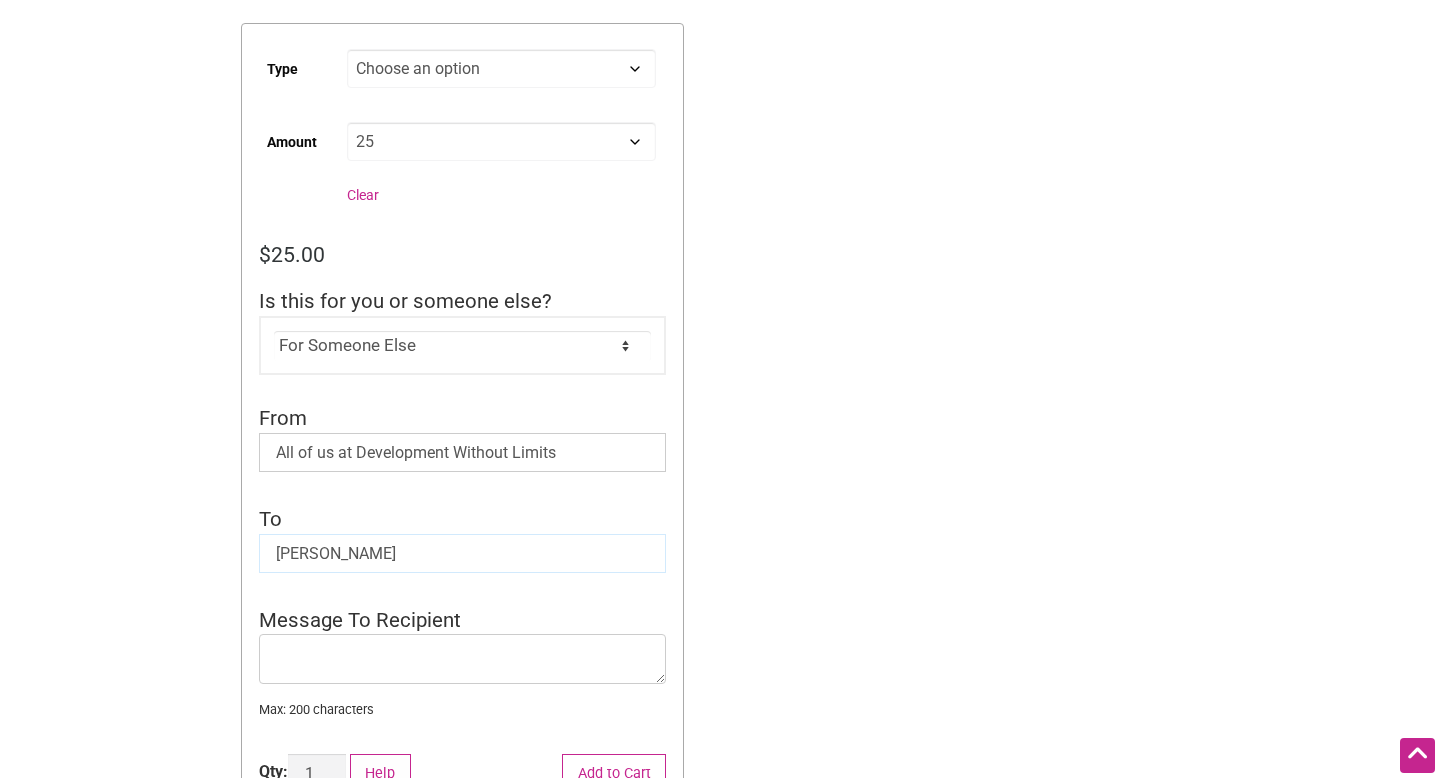 type on "[PERSON_NAME]" 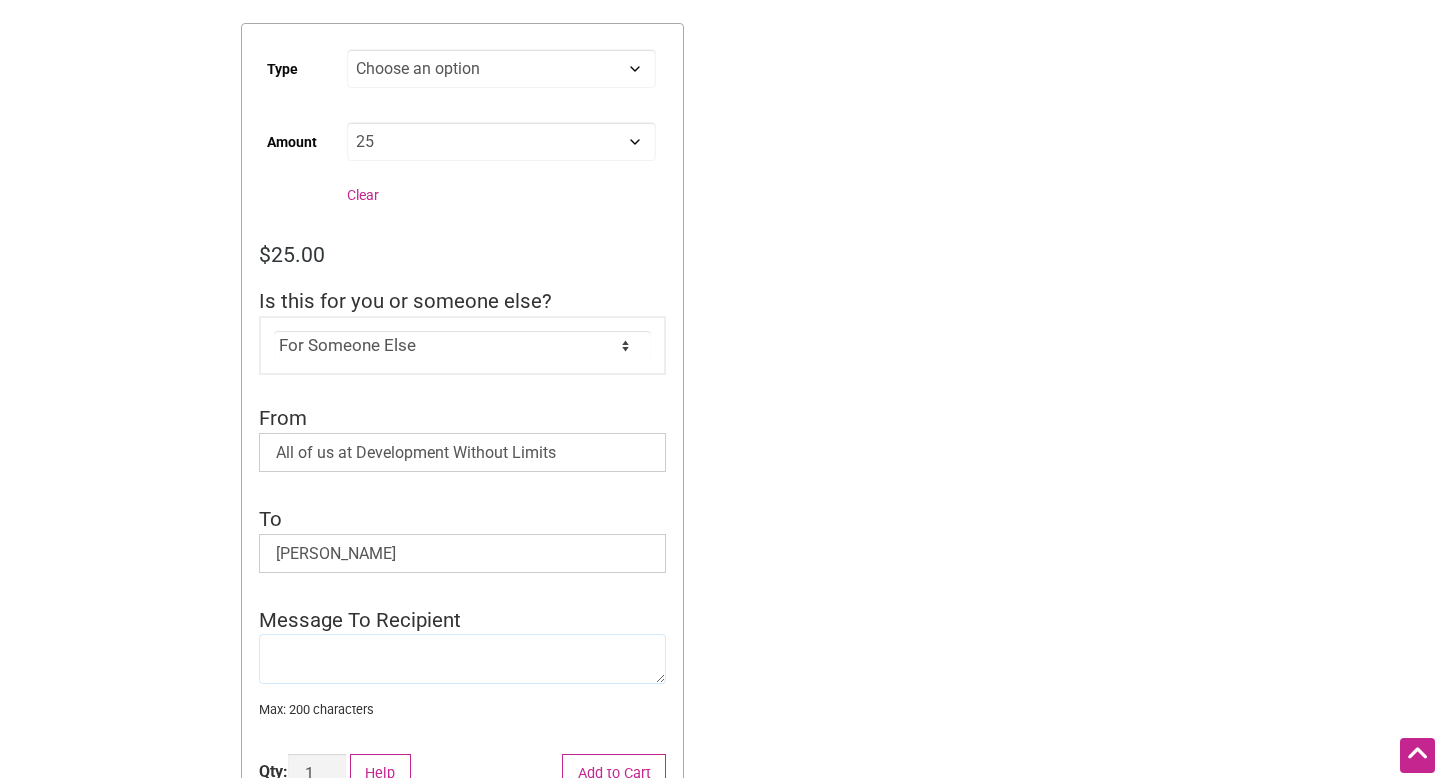 click 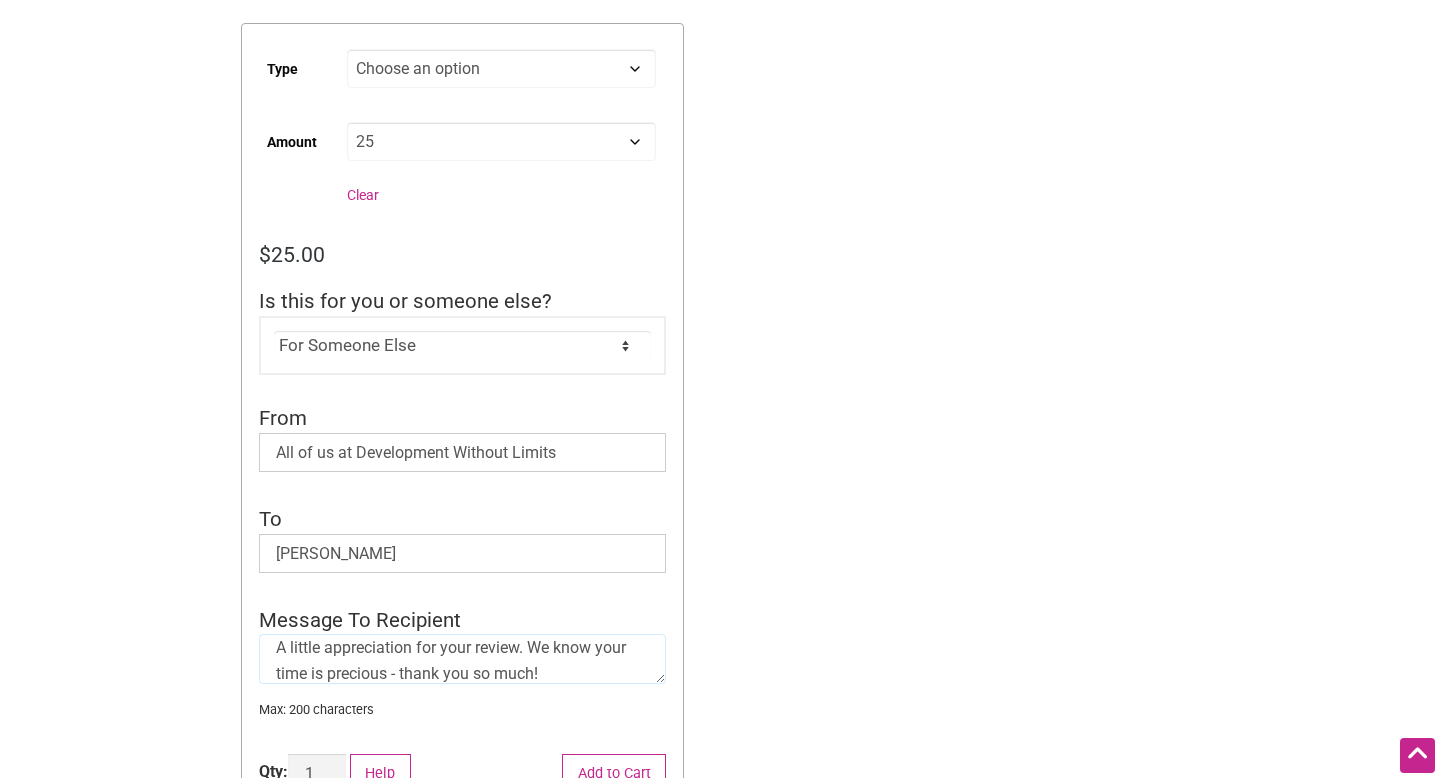 scroll, scrollTop: 33, scrollLeft: 0, axis: vertical 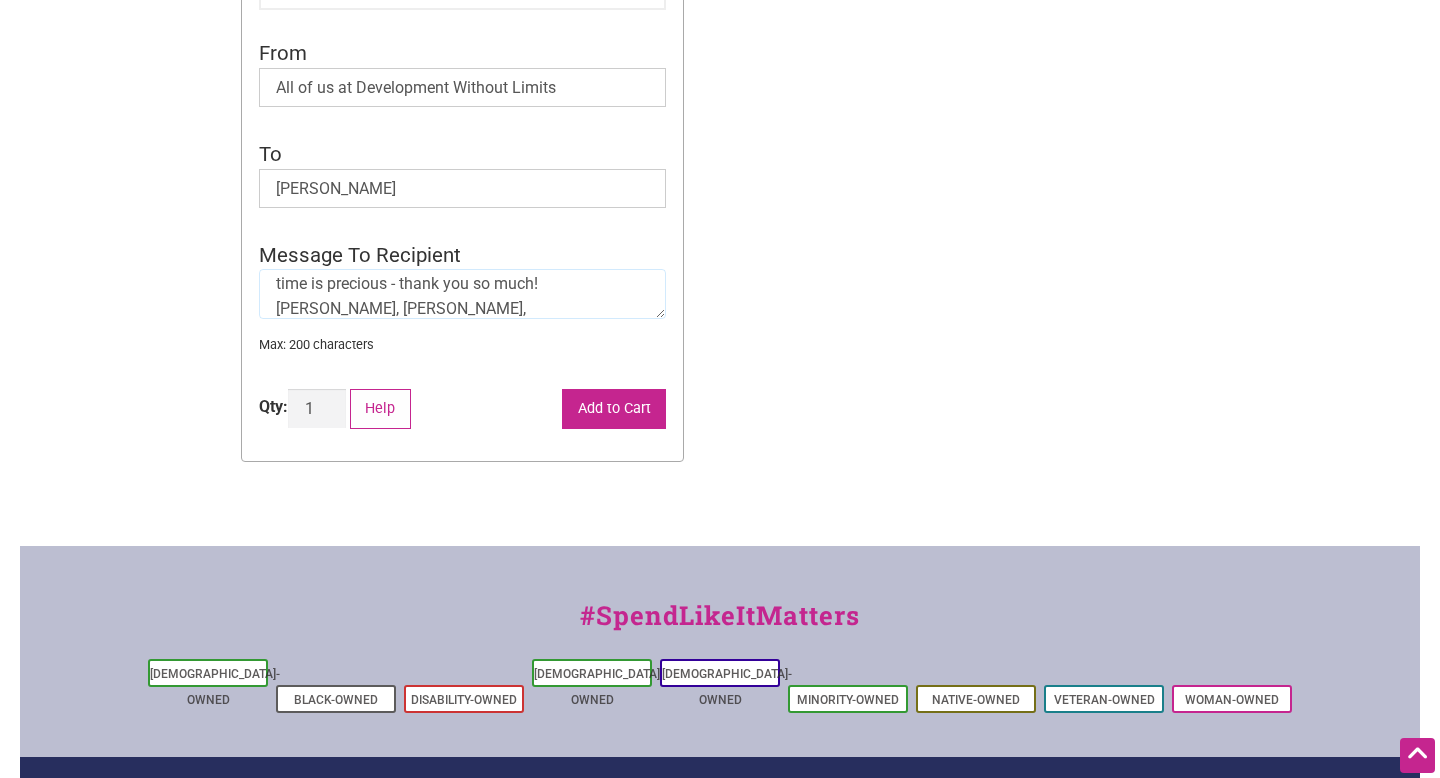 type on "A little appreciation for your review. We know your time is precious - thank you so much!
Love, Jennifer, Krista, and the team at DWL" 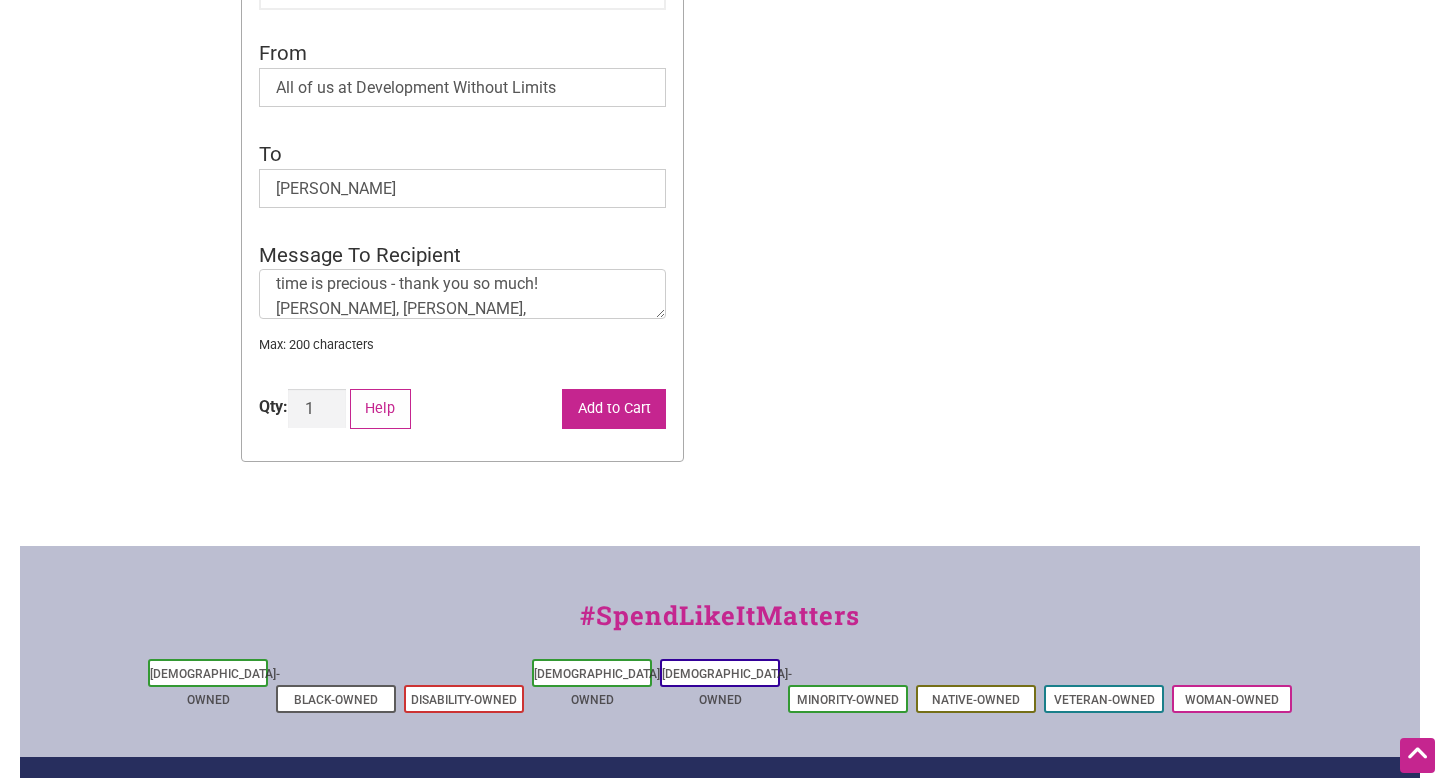 click on "Add to Cart" 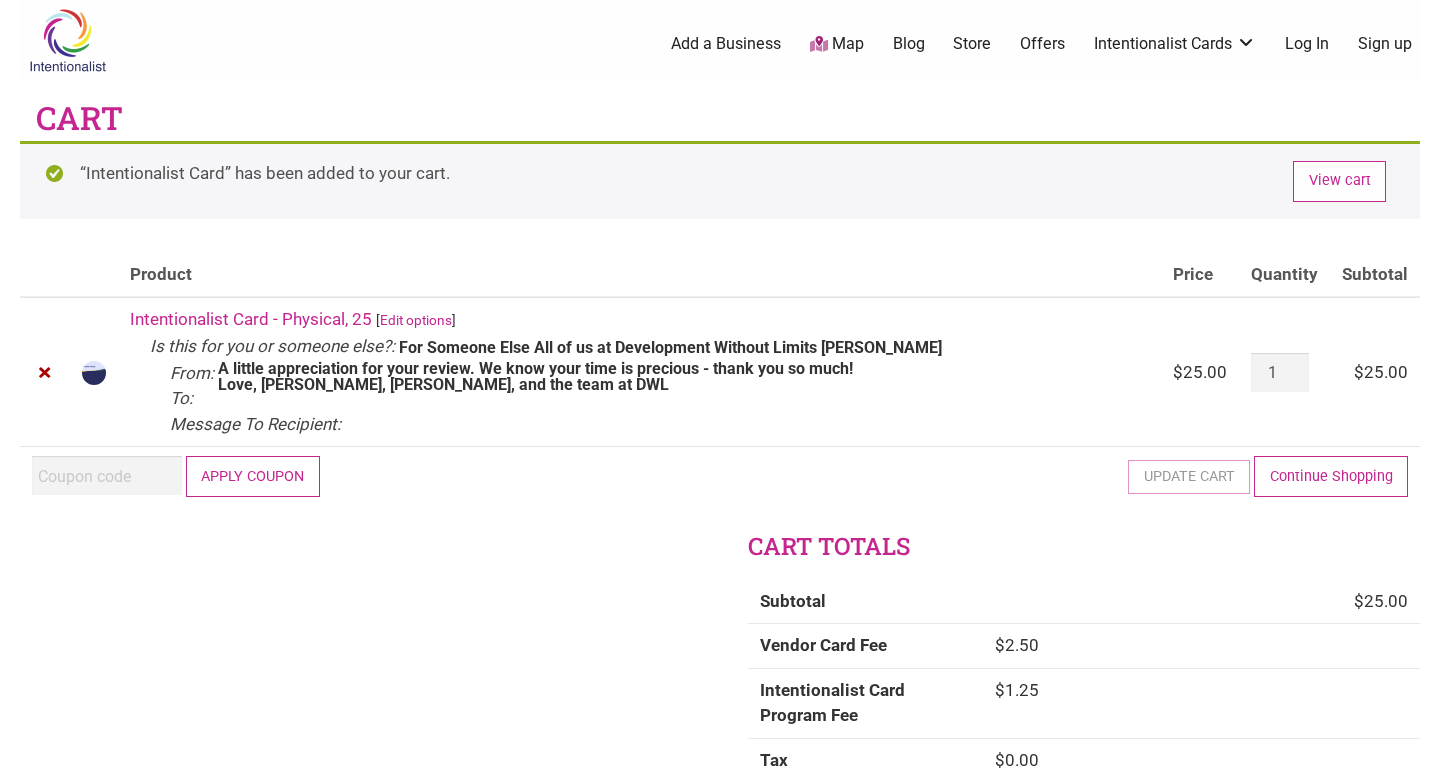 scroll, scrollTop: 0, scrollLeft: 0, axis: both 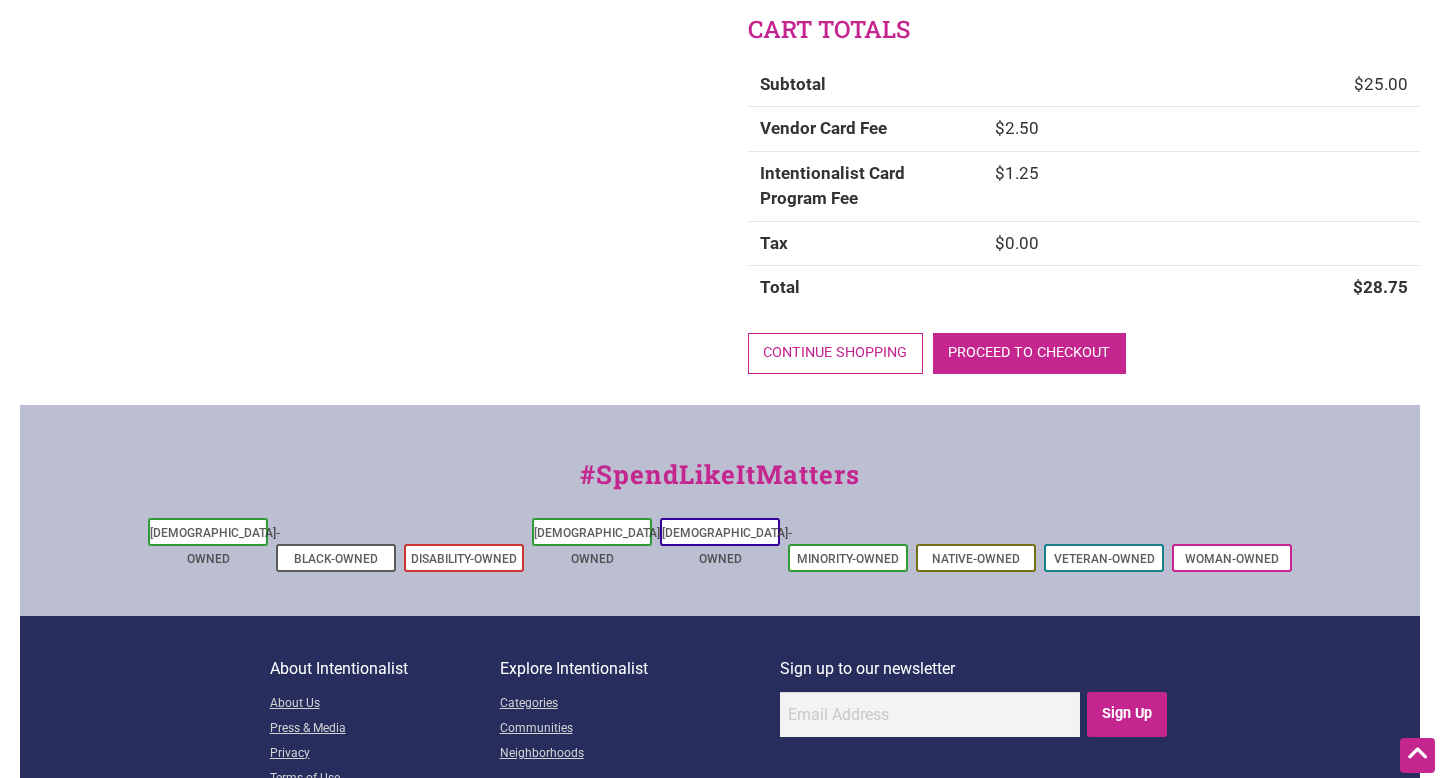 click on "Proceed to checkout" at bounding box center [1029, 353] 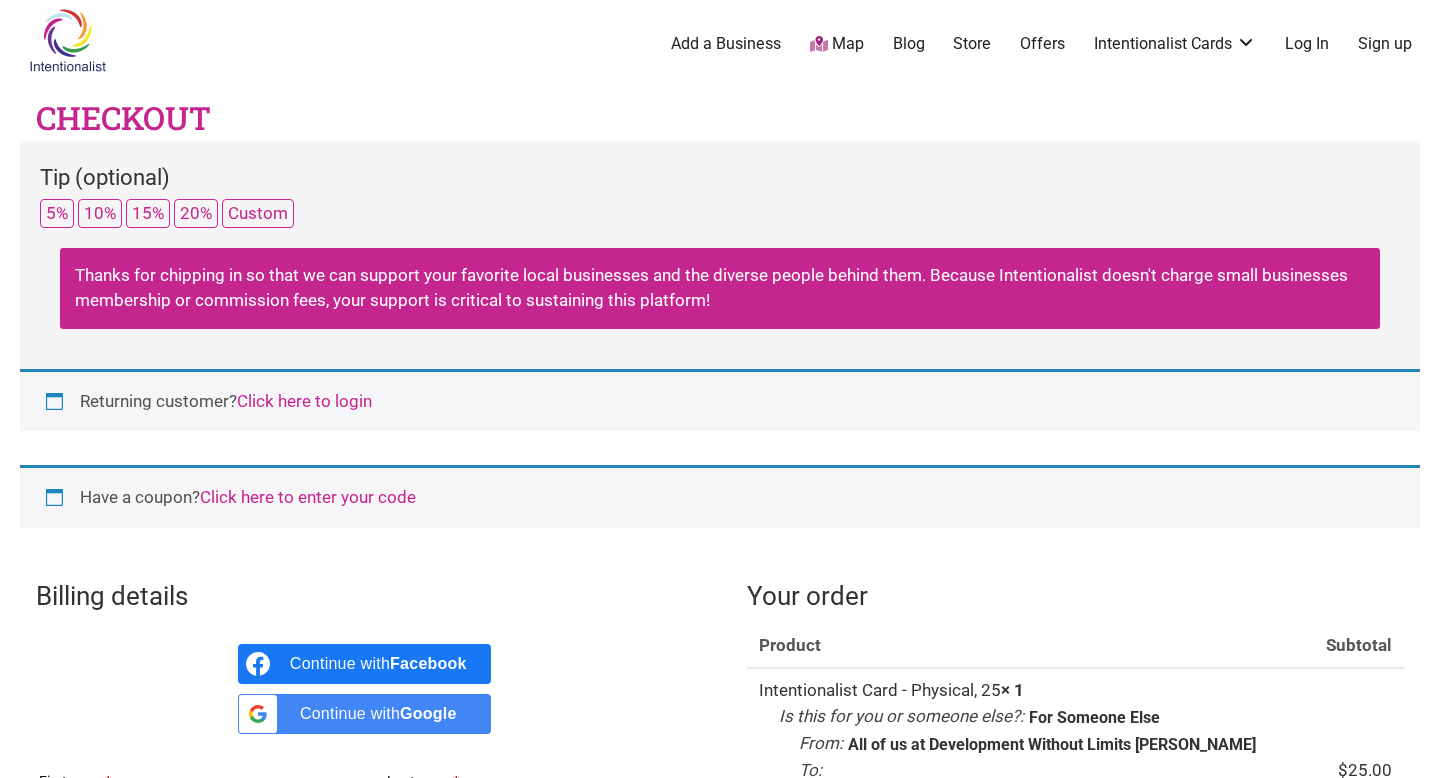 select on "US" 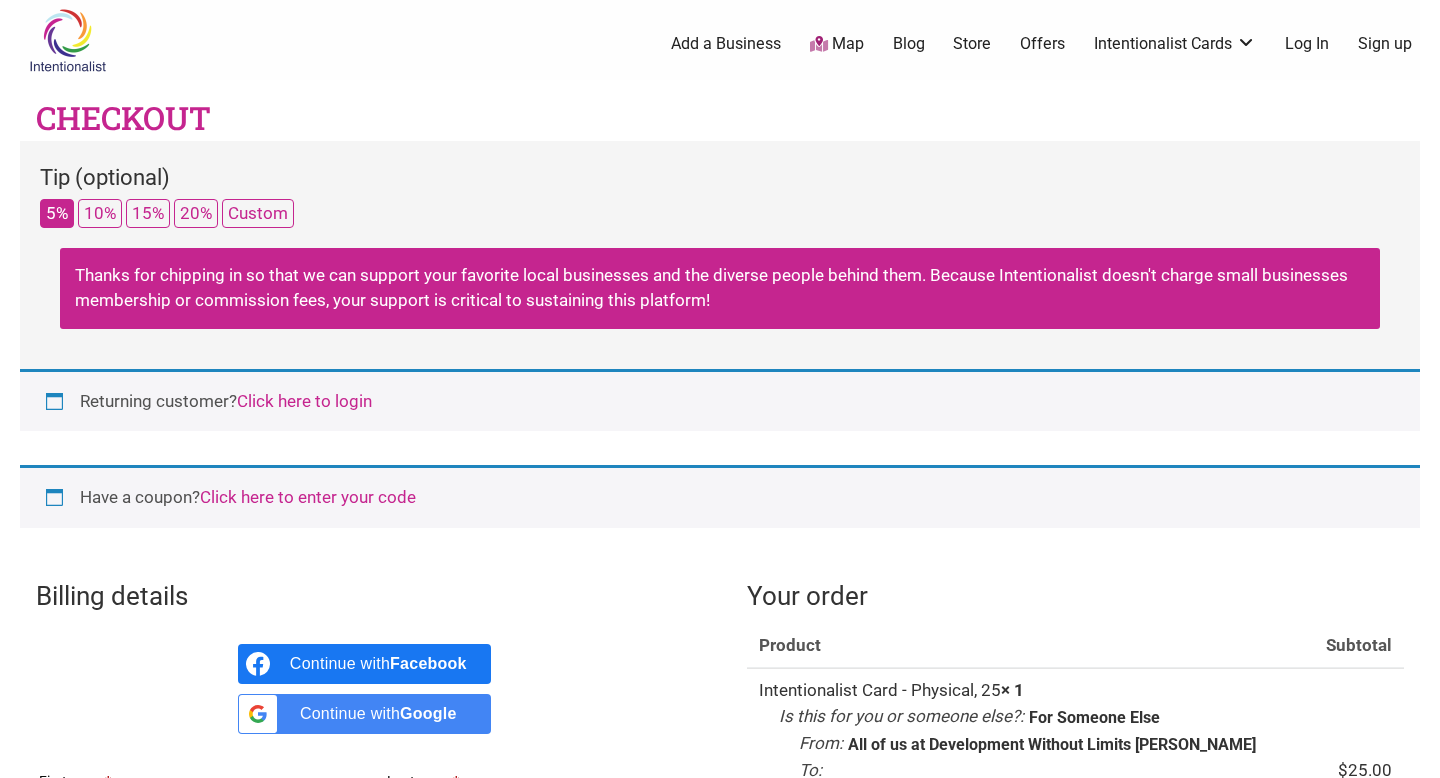 click on "5%" at bounding box center [57, 213] 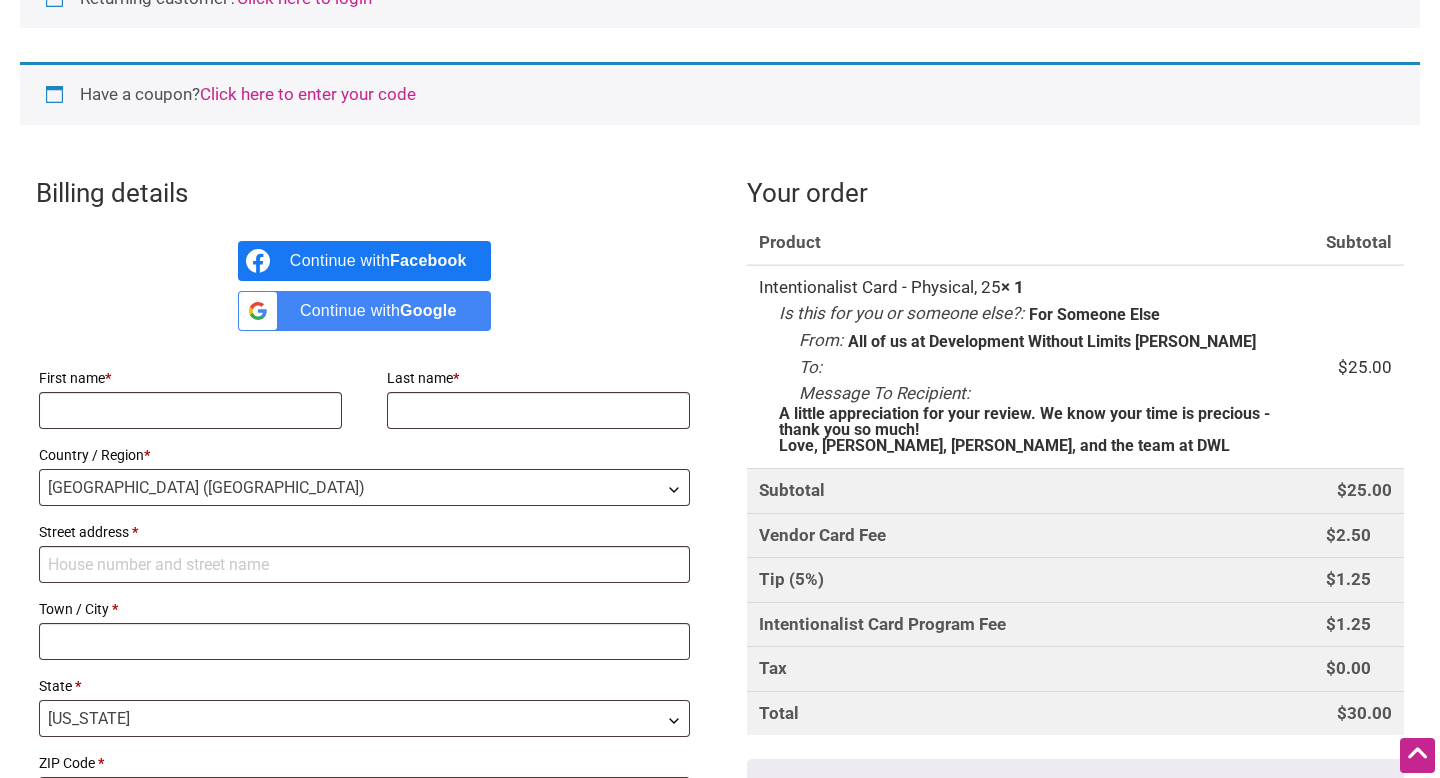 scroll, scrollTop: 435, scrollLeft: 0, axis: vertical 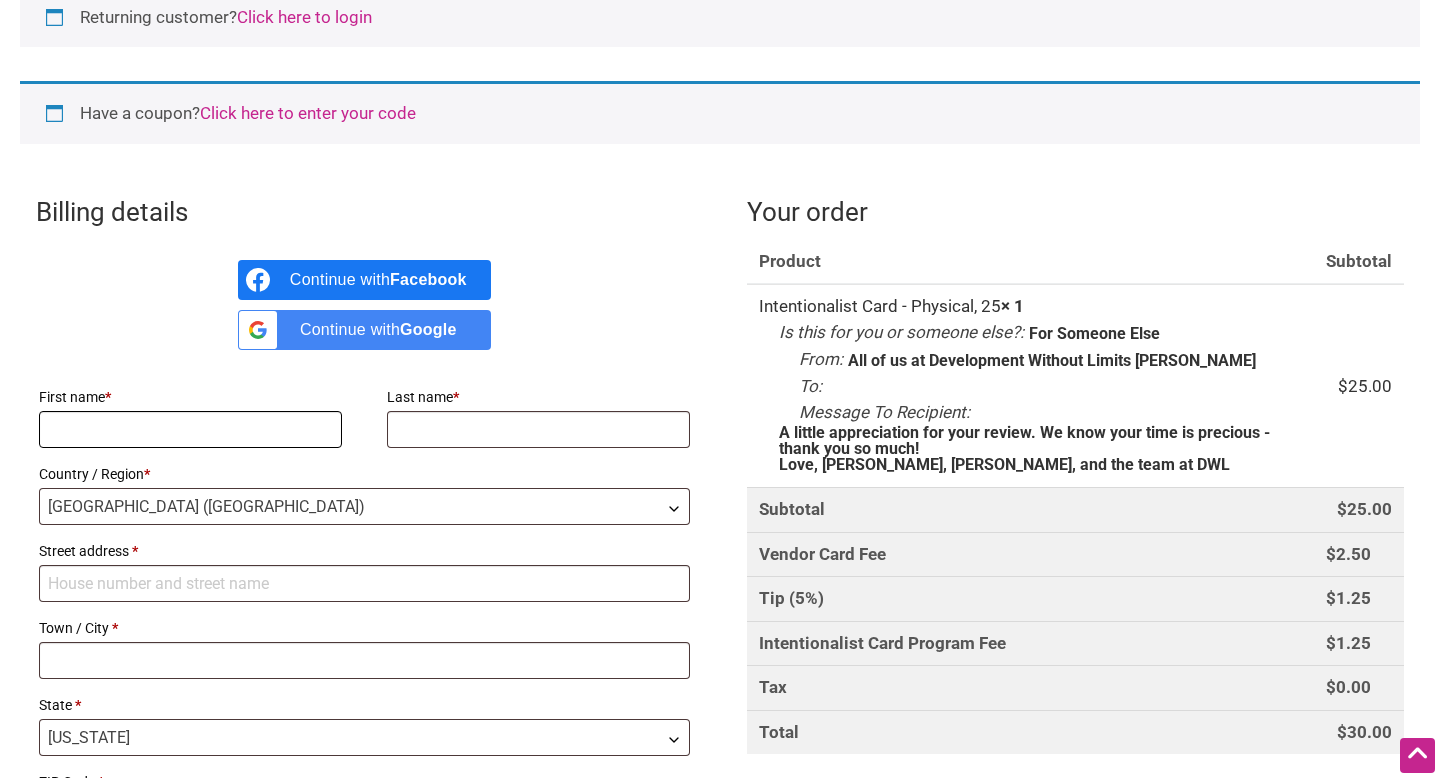 click on "First name  *" at bounding box center [190, 429] 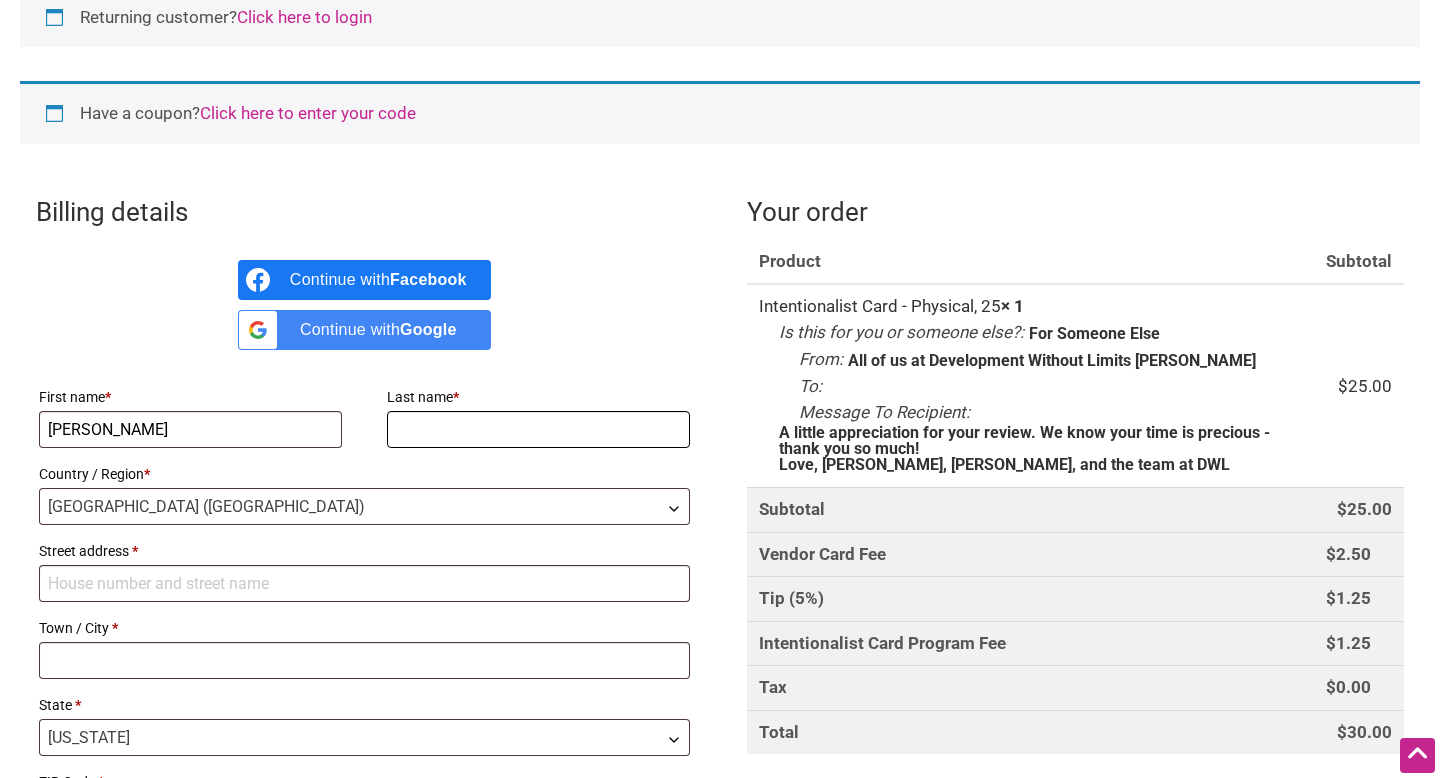type on "Galloway" 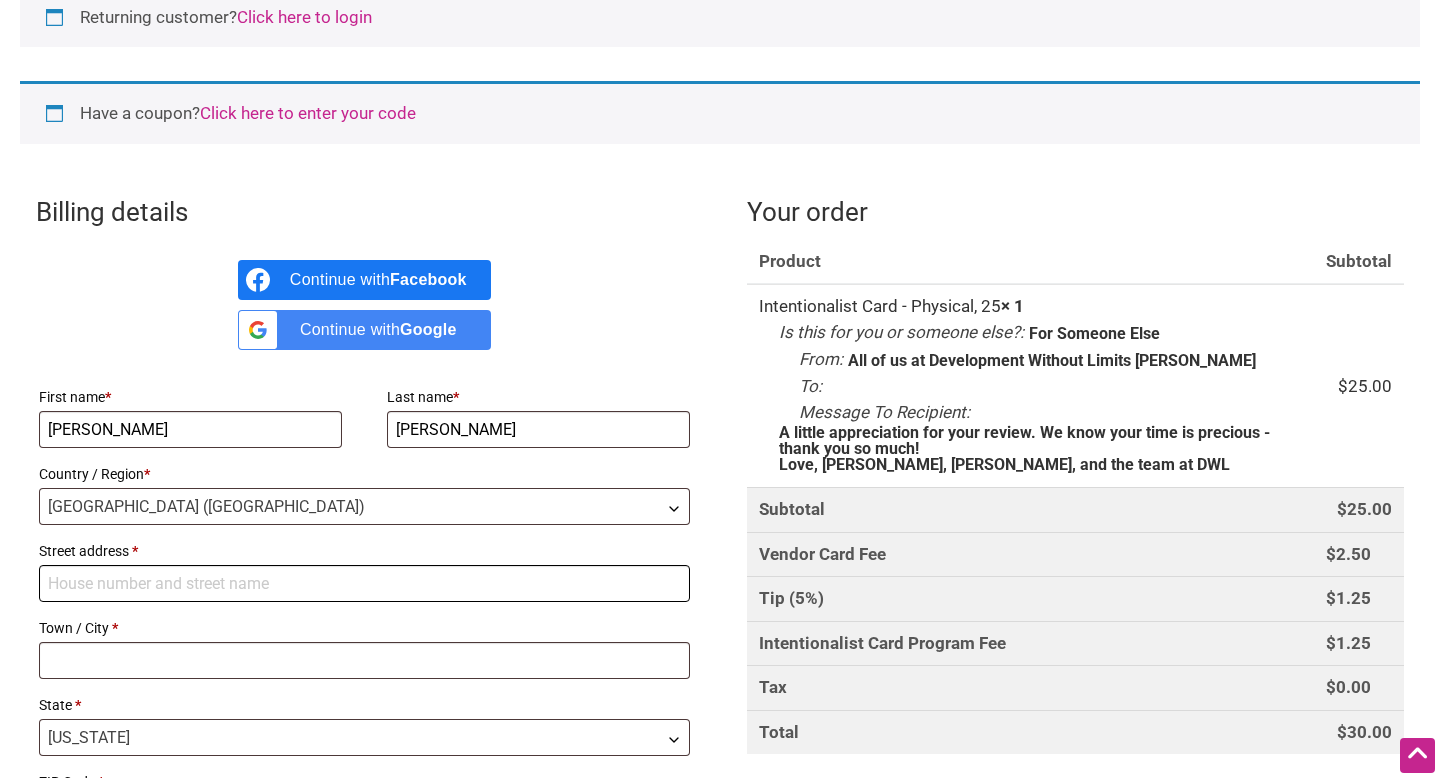 type on "[STREET_ADDRESS]" 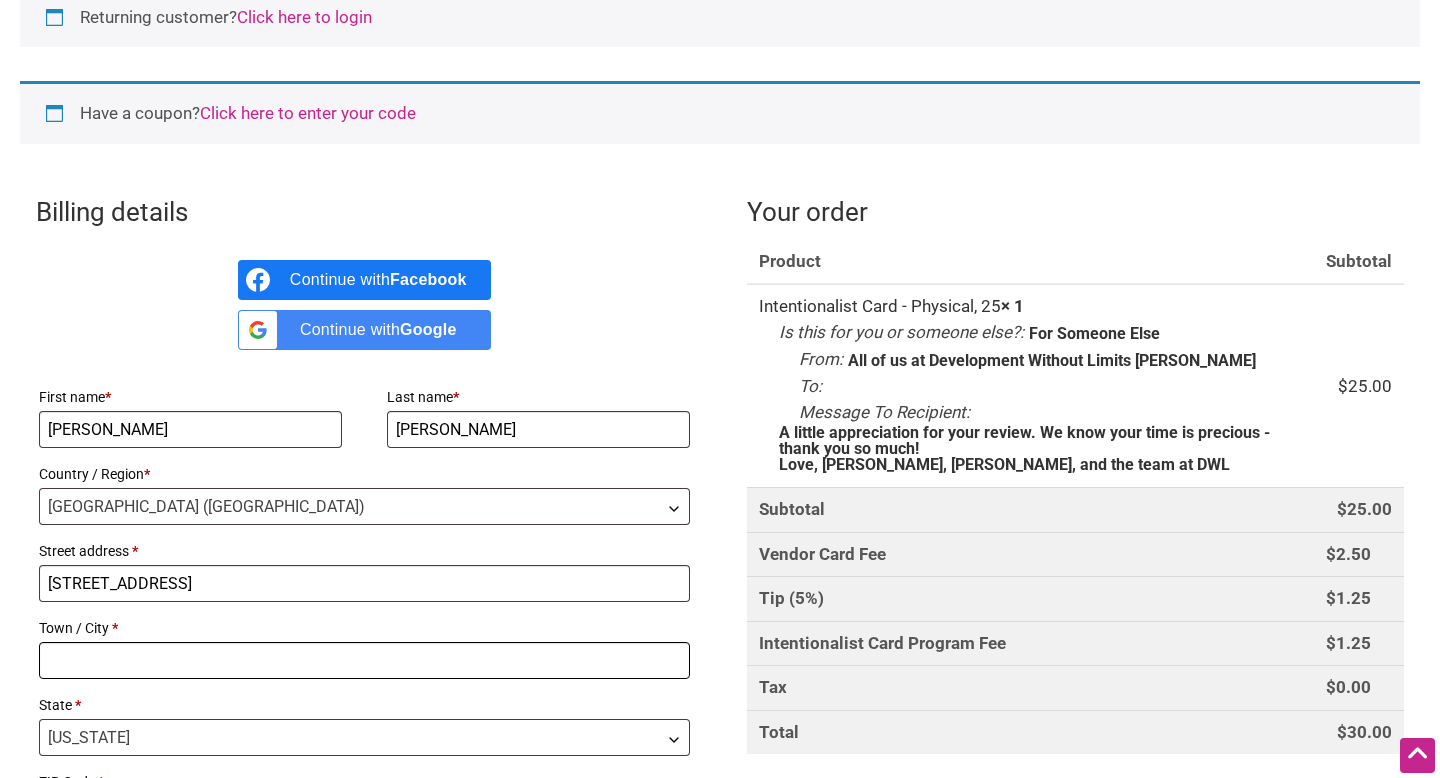 type on "Edmonds" 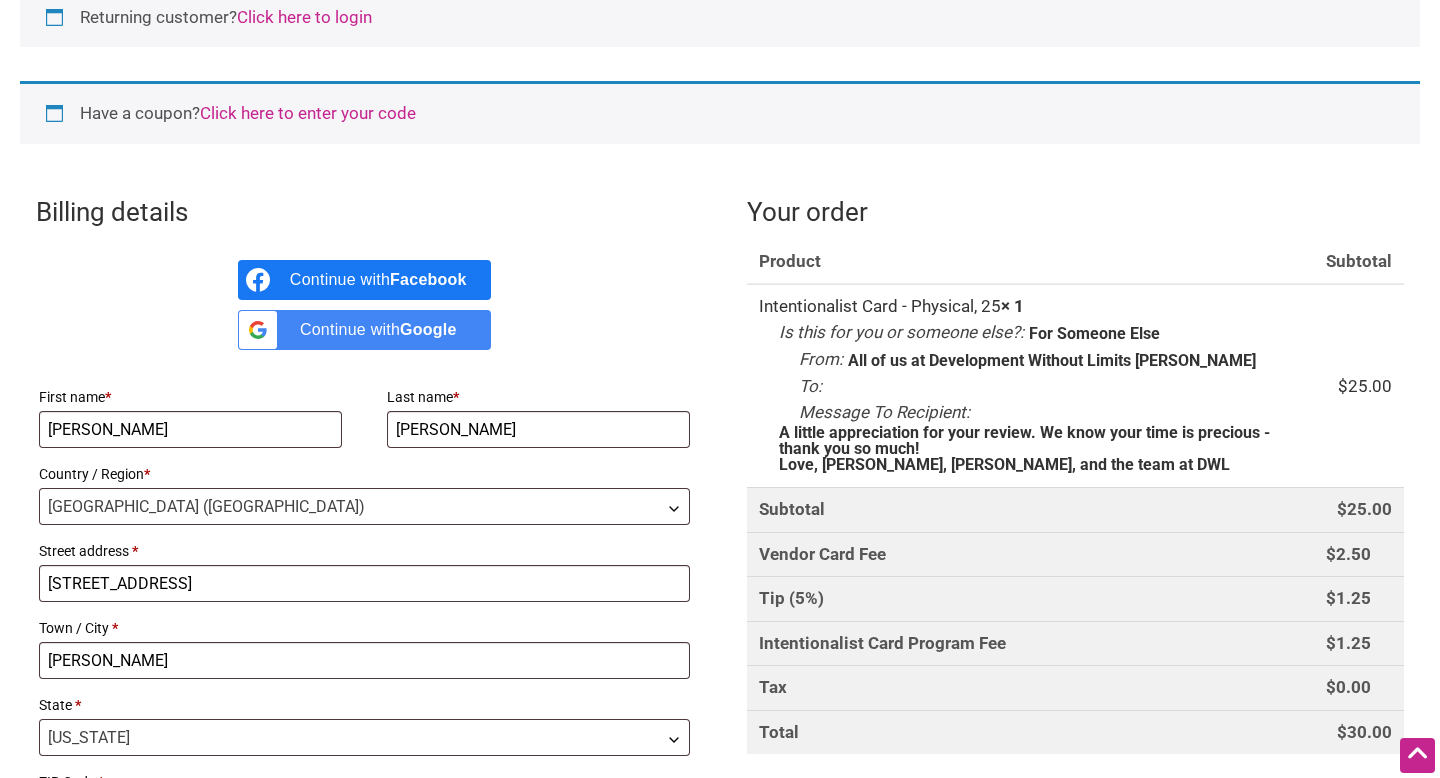 type on "98026" 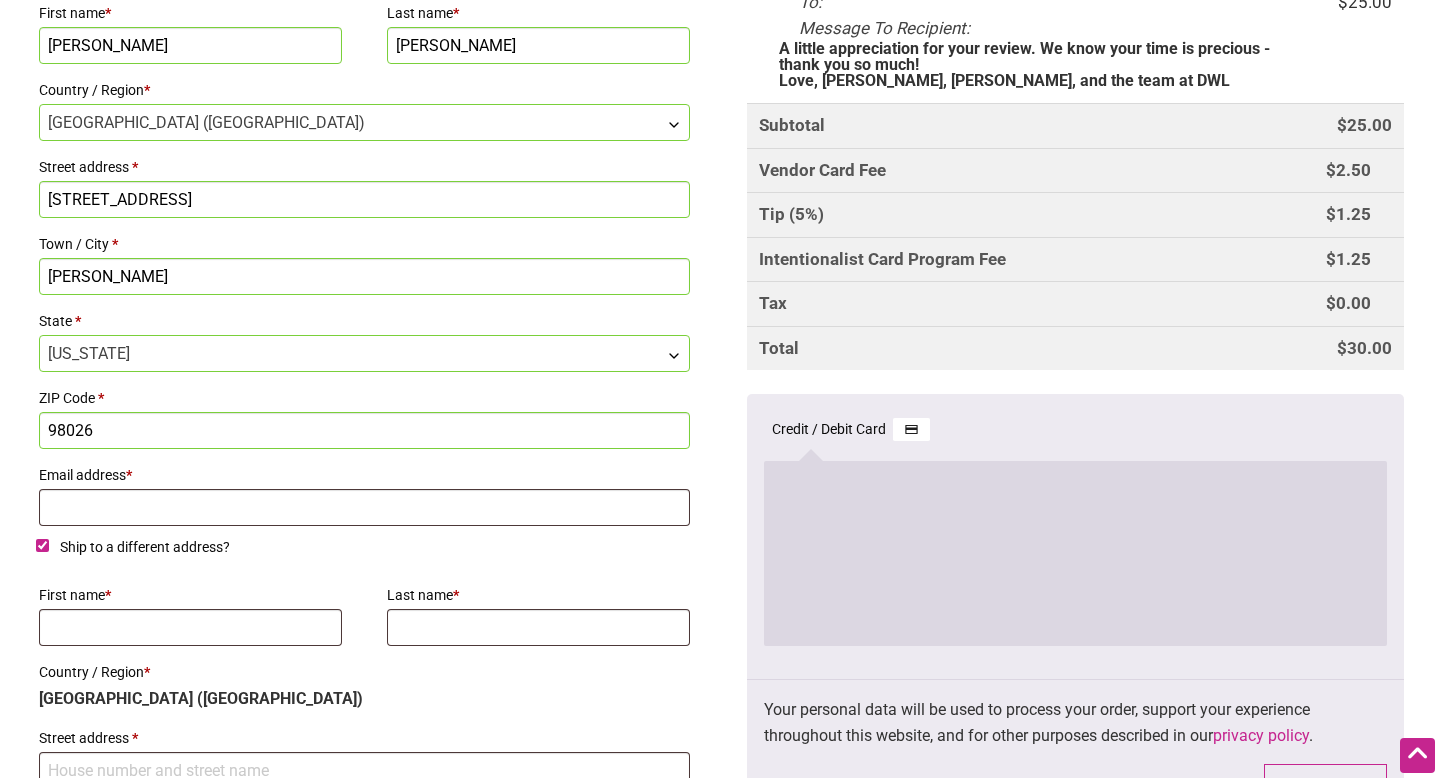 scroll, scrollTop: 821, scrollLeft: 0, axis: vertical 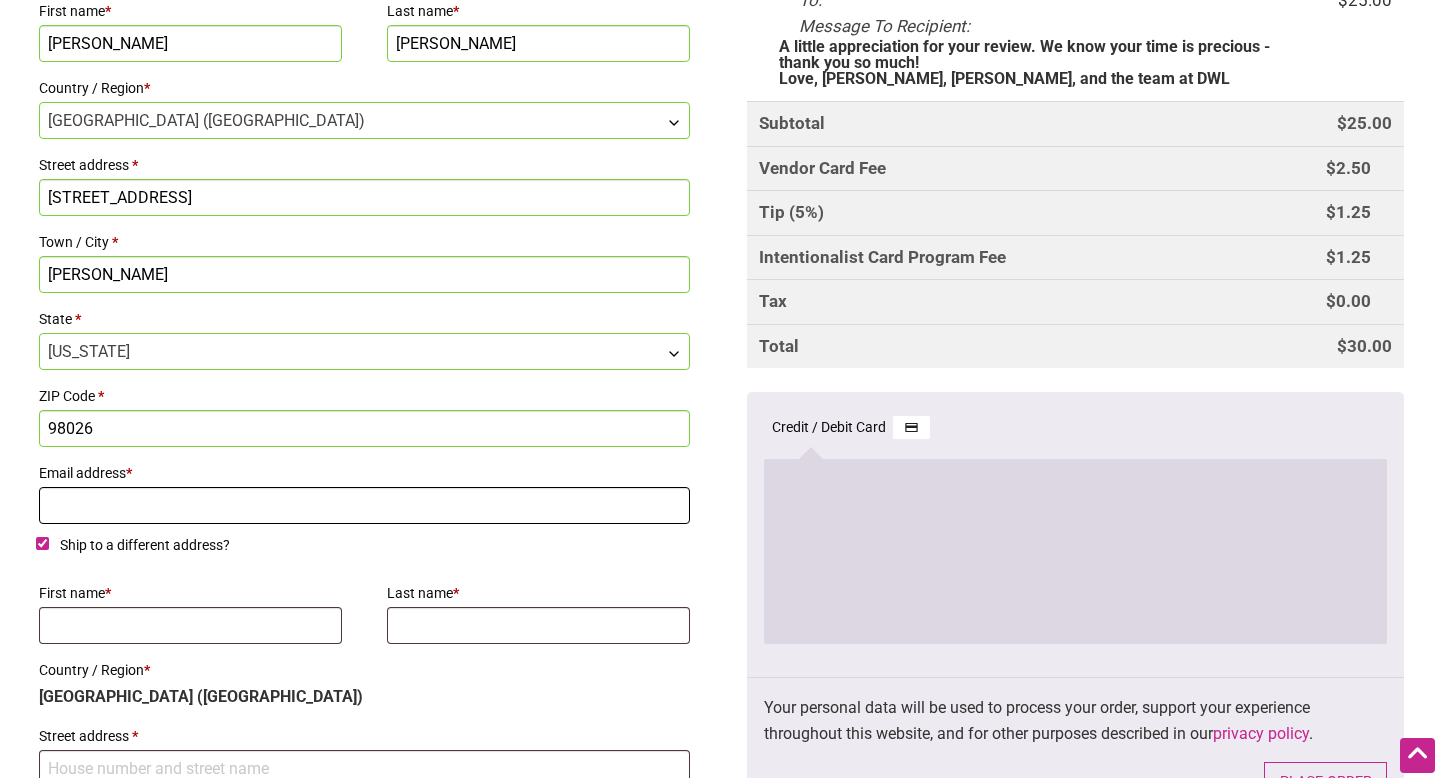 click on "Email address  *" at bounding box center (364, 505) 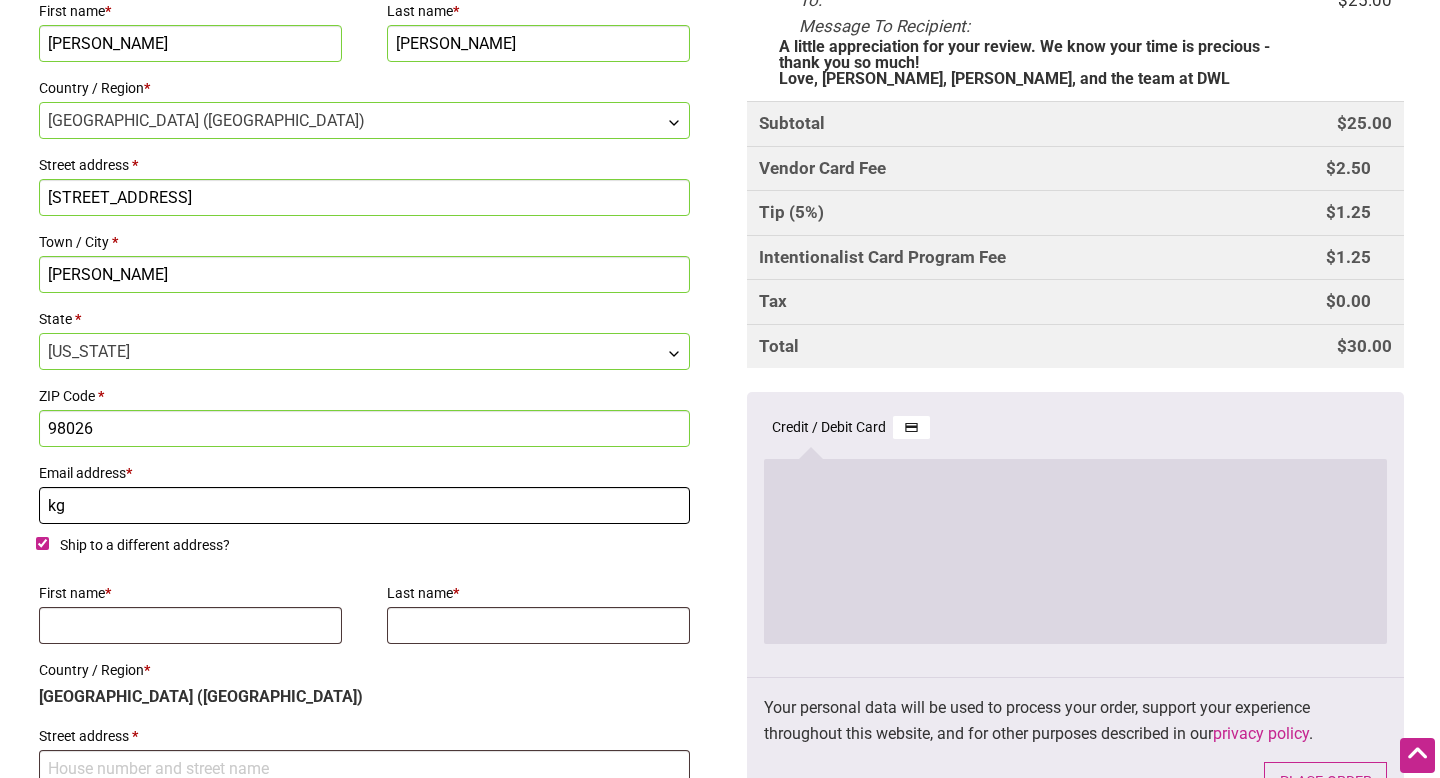type on "k" 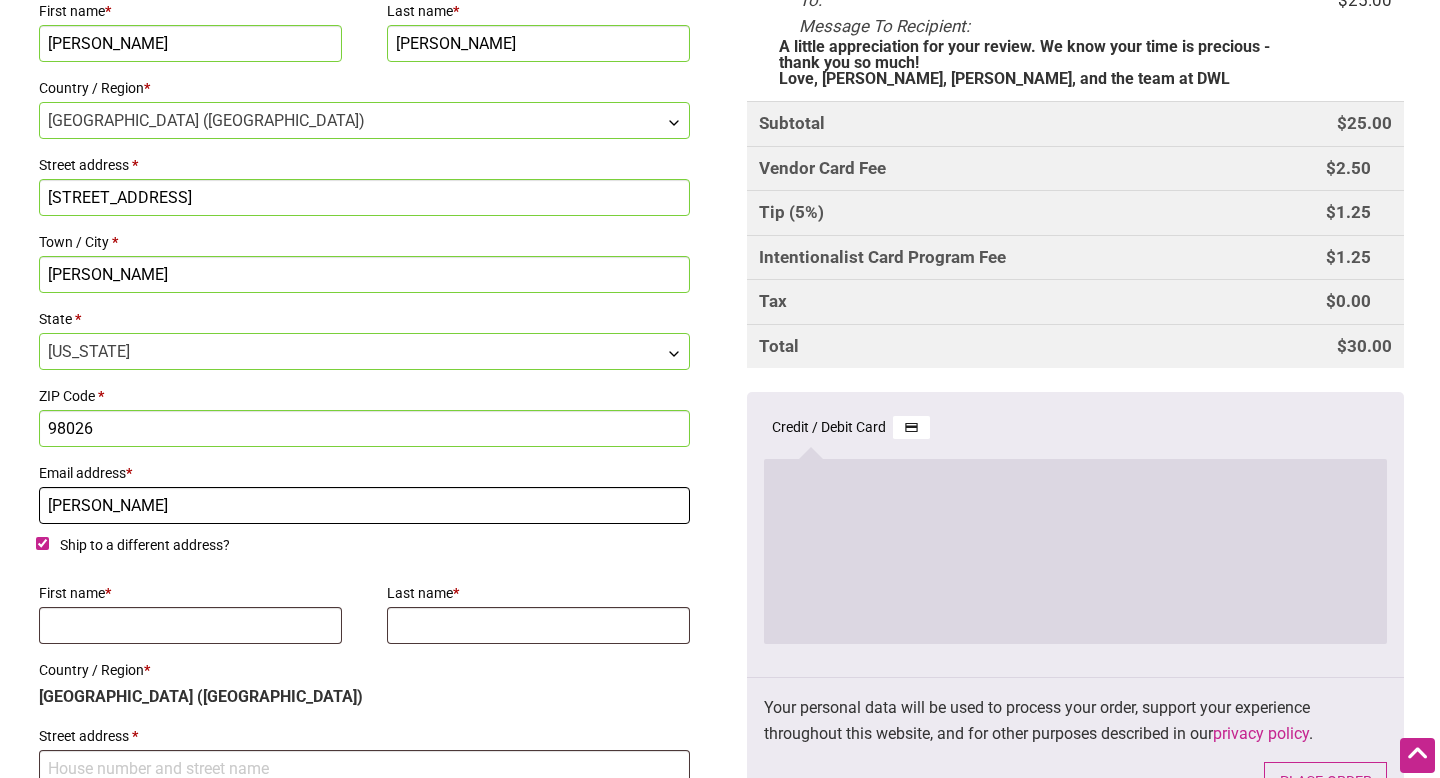 type on "[PERSON_NAME][EMAIL_ADDRESS][PERSON_NAME][DOMAIN_NAME]" 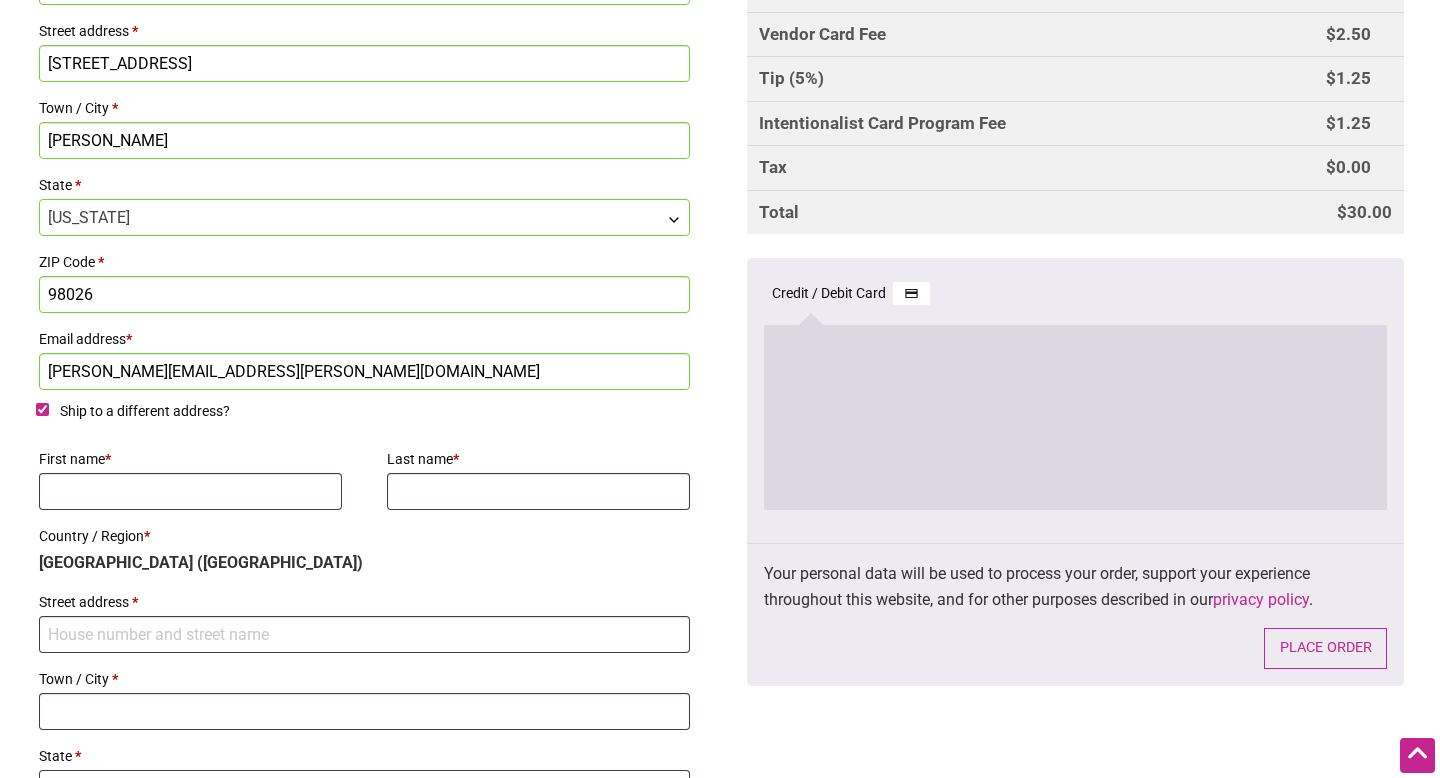 scroll, scrollTop: 982, scrollLeft: 0, axis: vertical 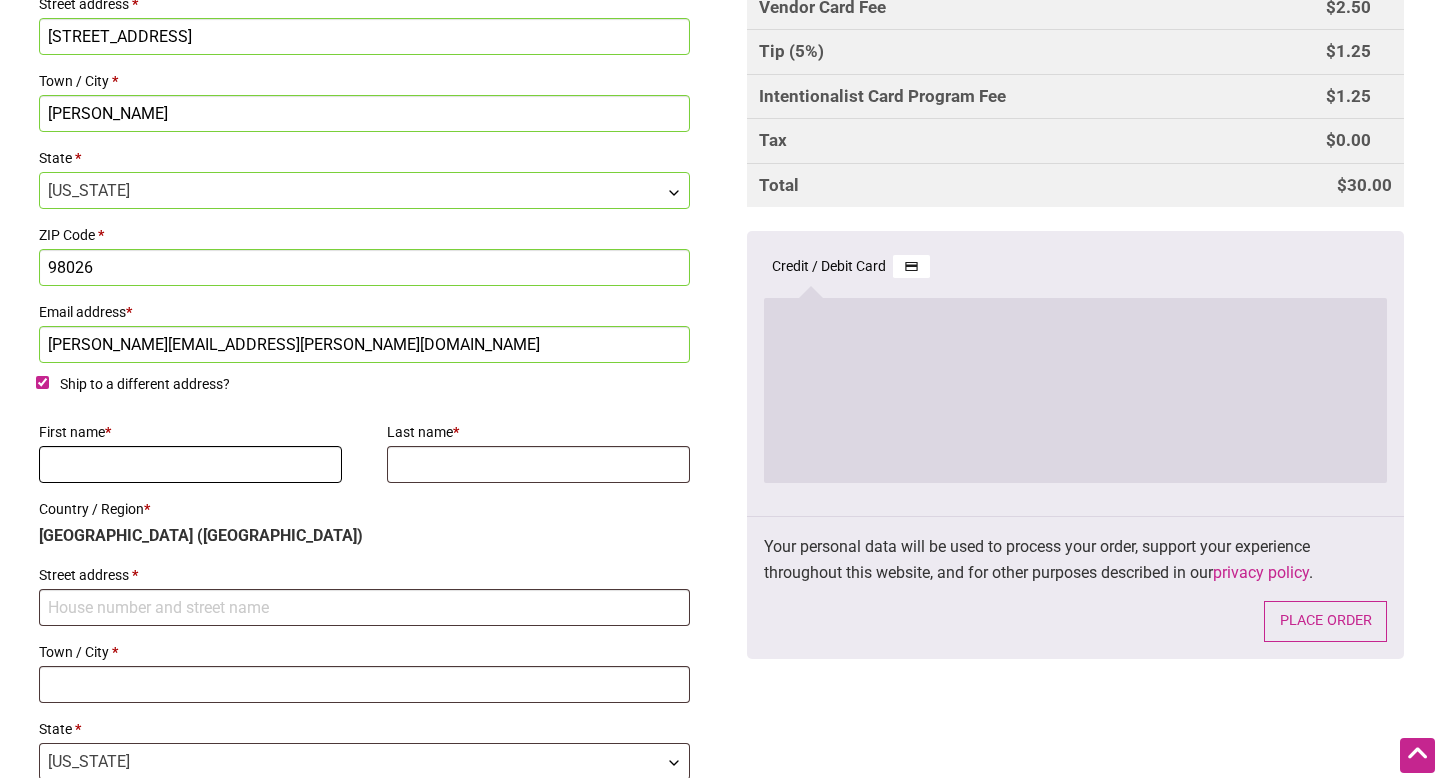 click on "First name  *" at bounding box center (190, 464) 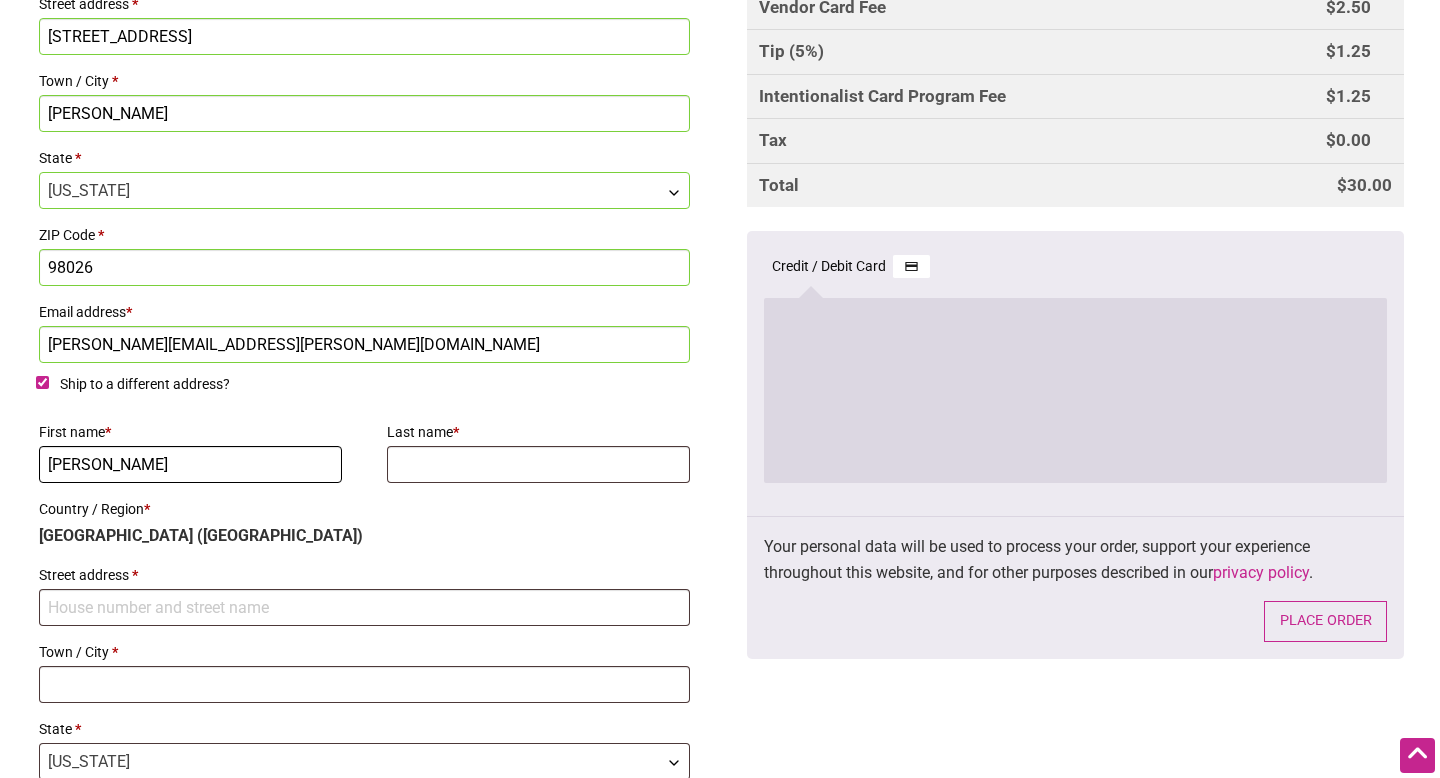 type on "Jackie" 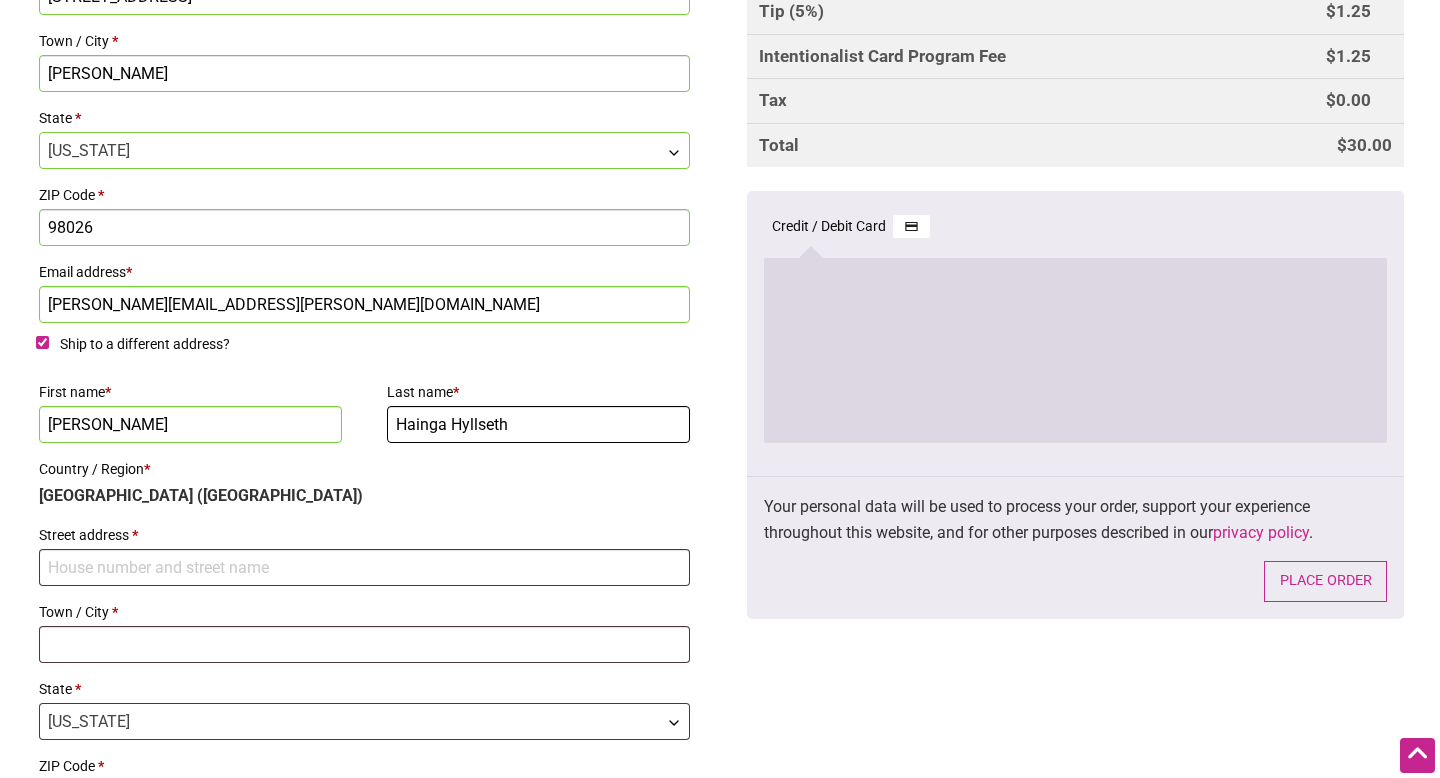 scroll, scrollTop: 1051, scrollLeft: 0, axis: vertical 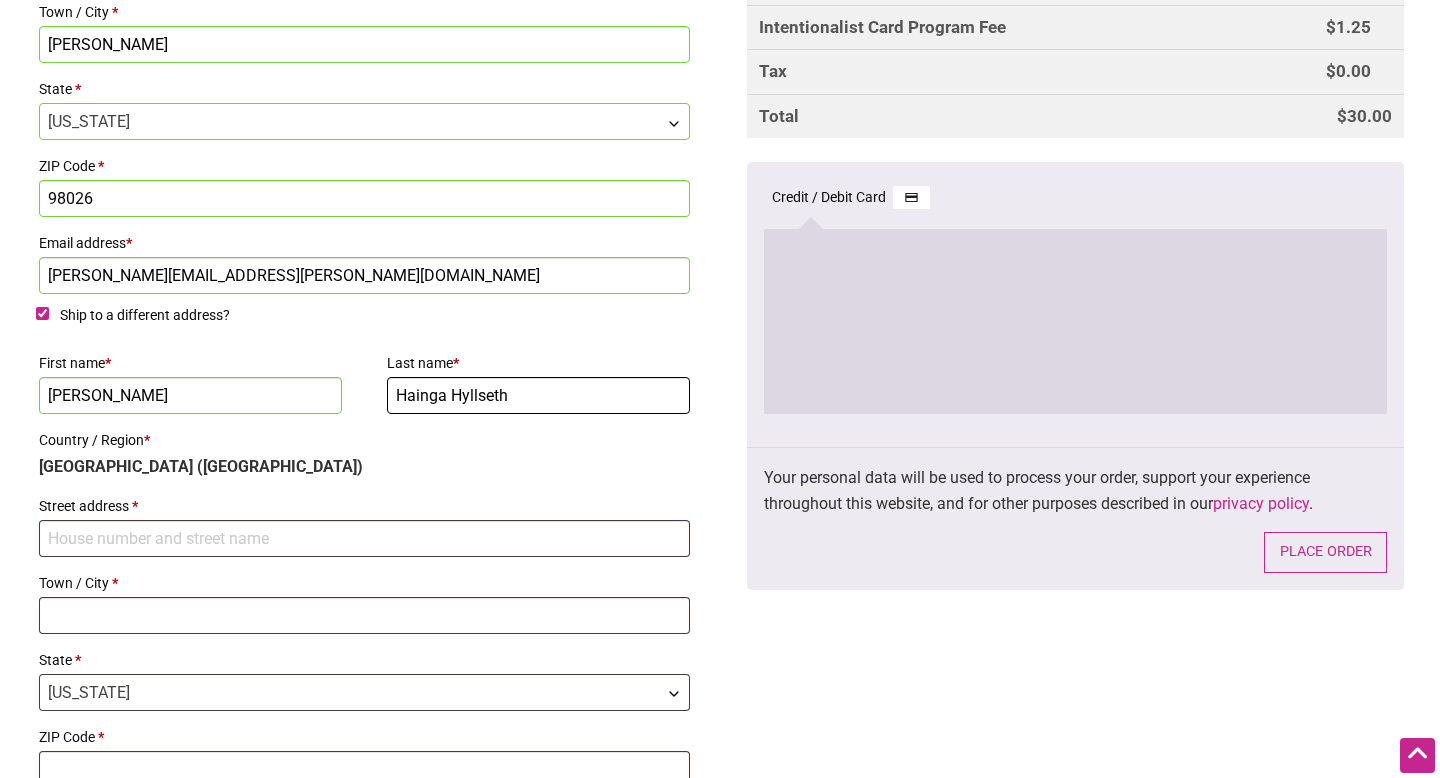 type on "Hainga Hyllseth" 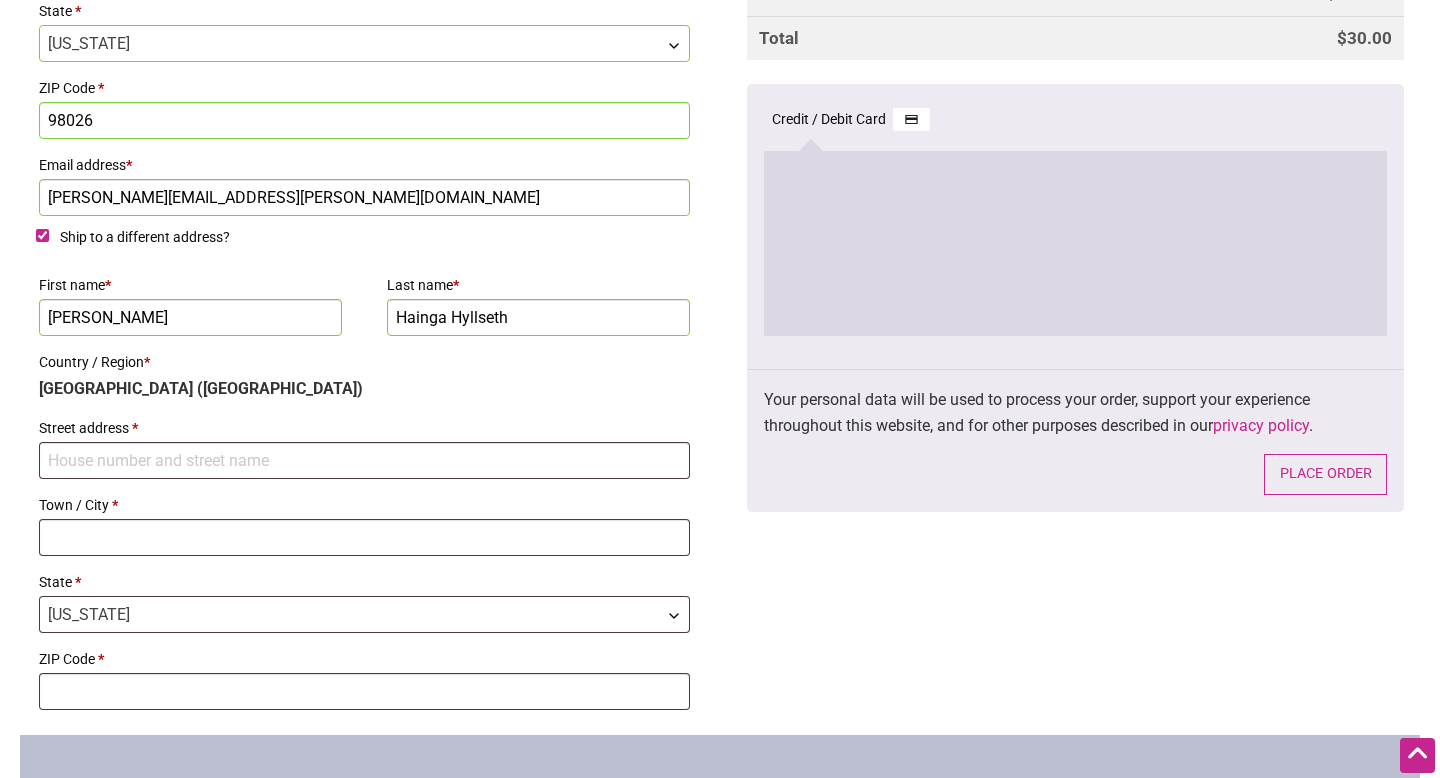 scroll, scrollTop: 1163, scrollLeft: 0, axis: vertical 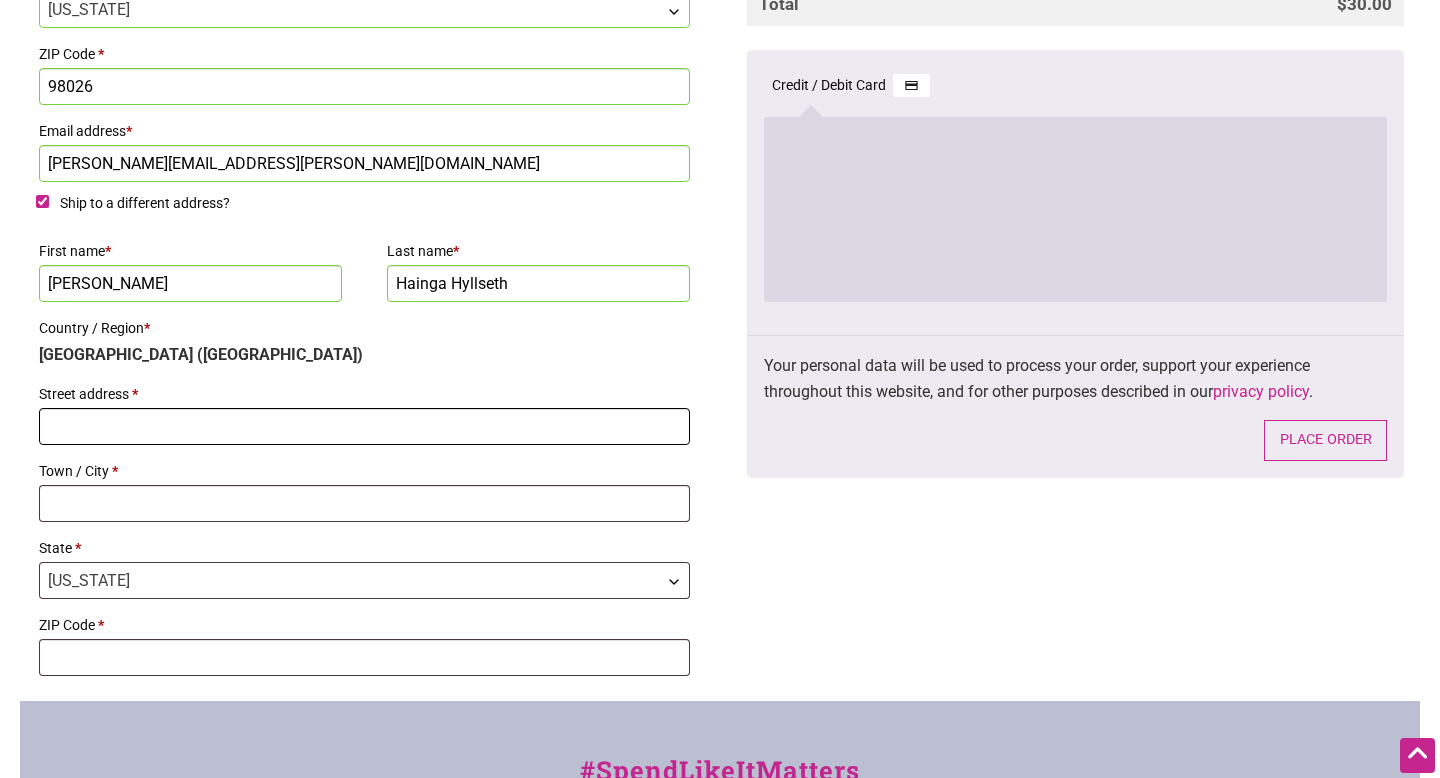click on "Street address   *" at bounding box center (364, 426) 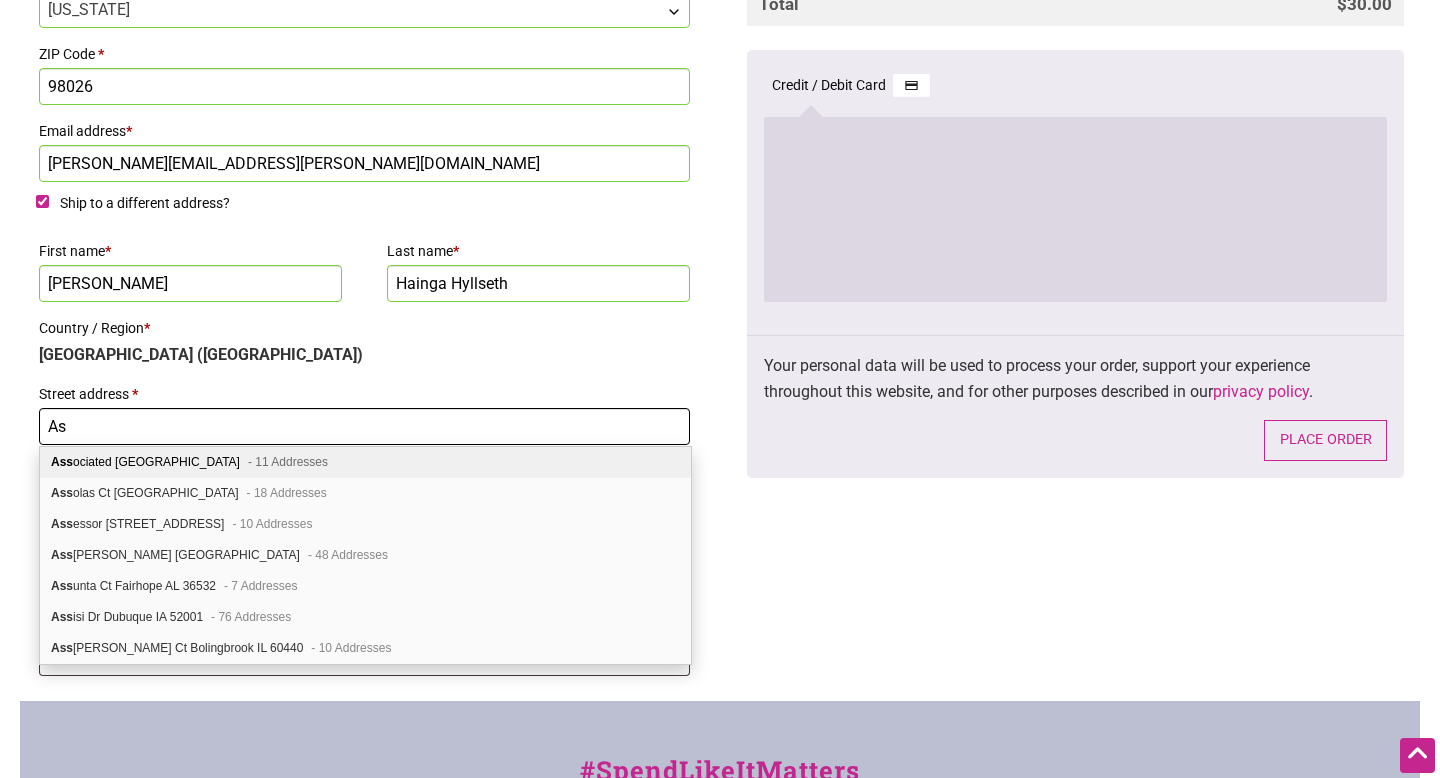 type on "A" 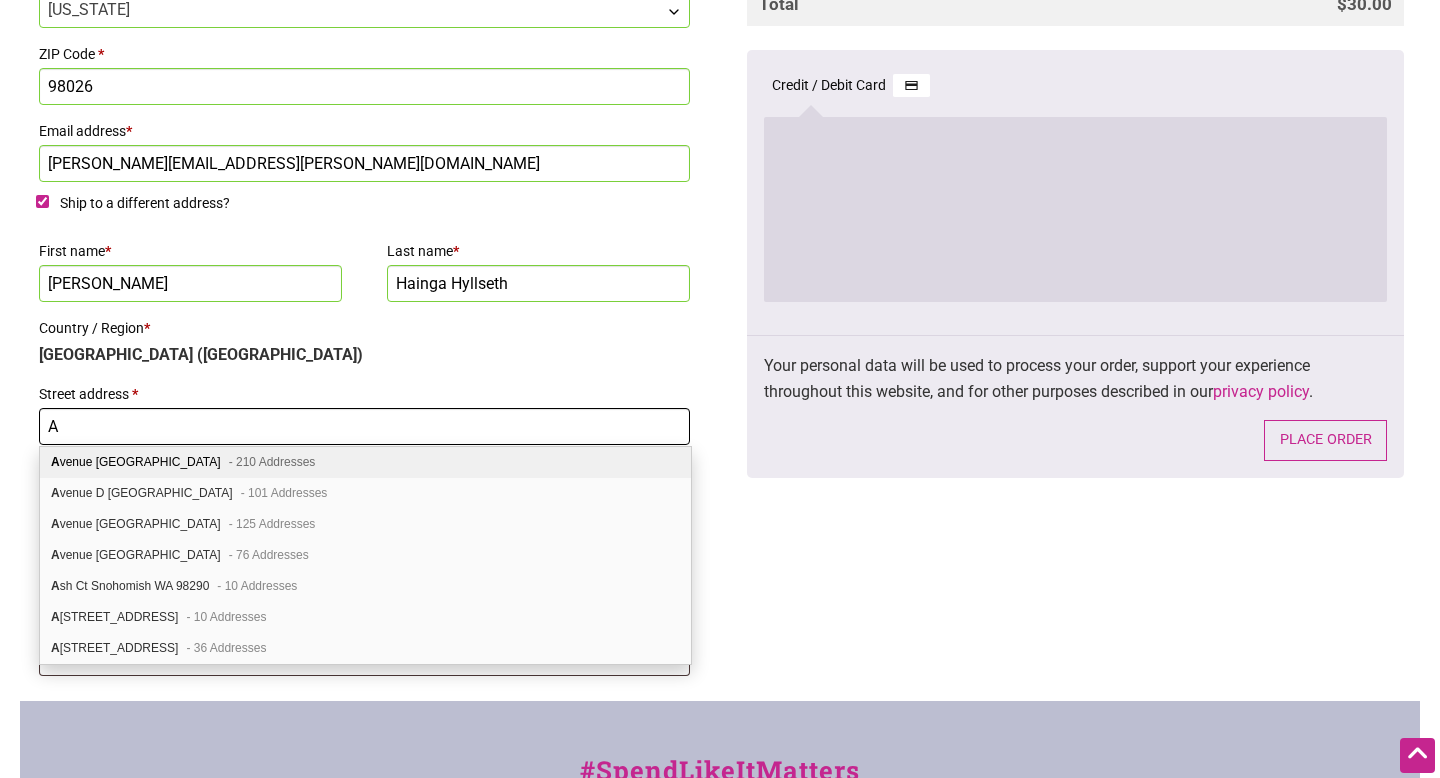 type 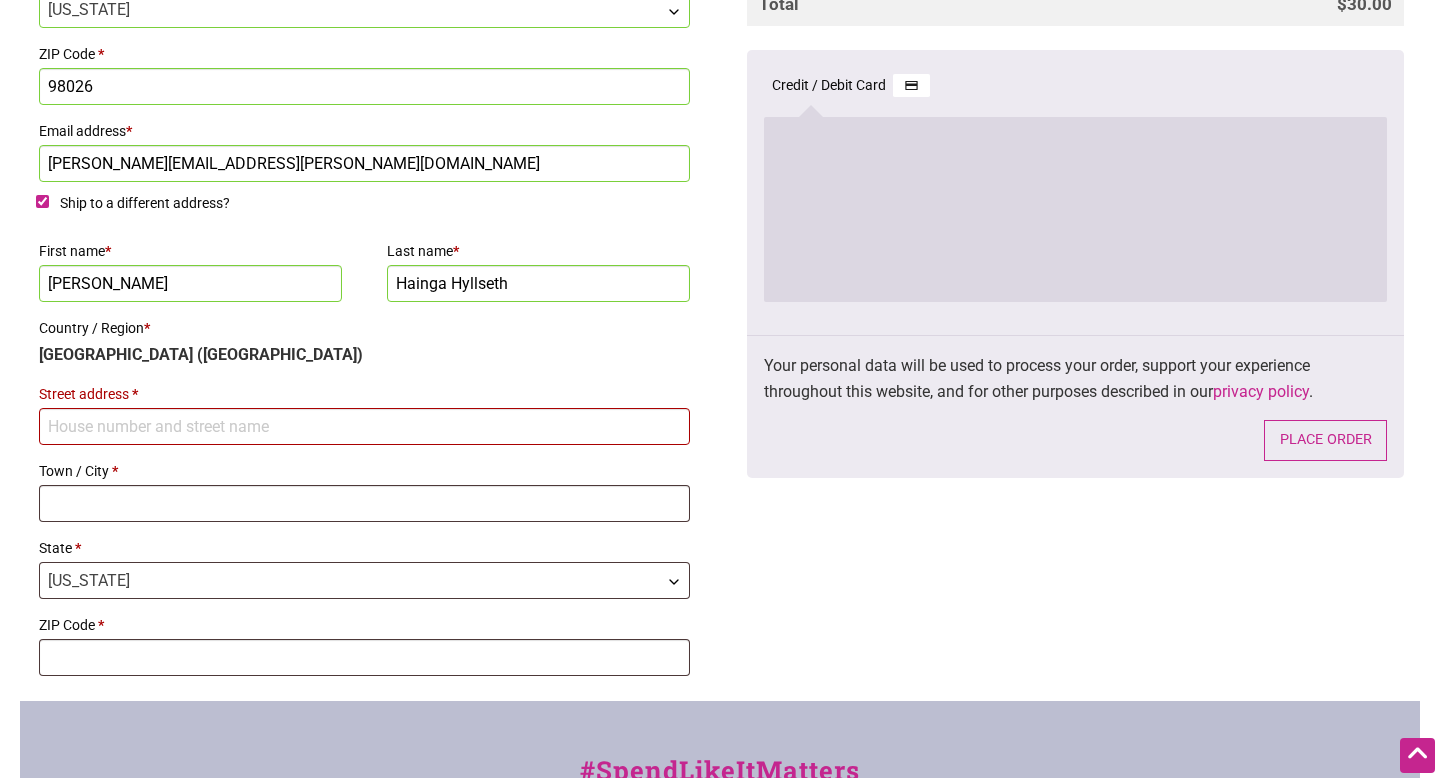 drag, startPoint x: 507, startPoint y: 285, endPoint x: 390, endPoint y: 281, distance: 117.06836 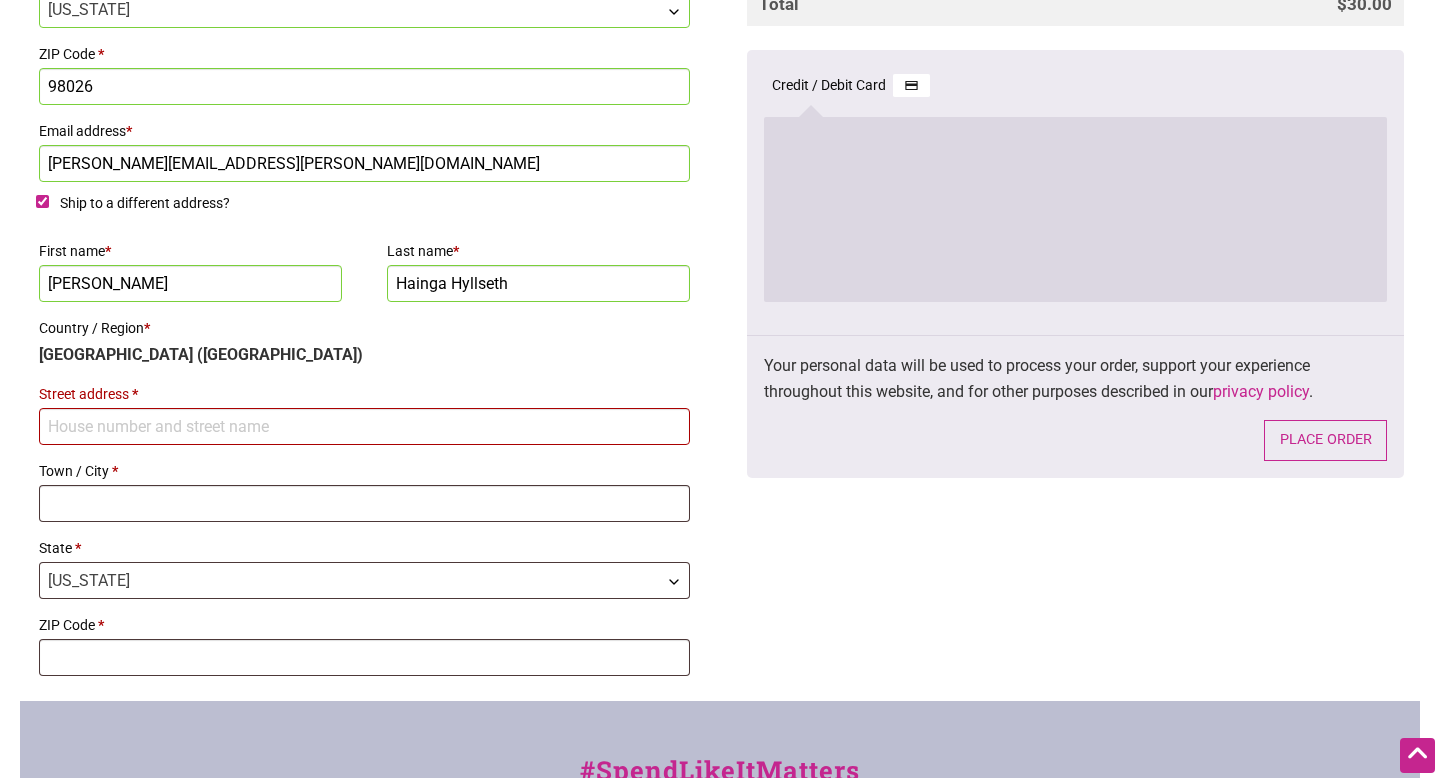 click on "Hainga Hyllseth" at bounding box center (538, 283) 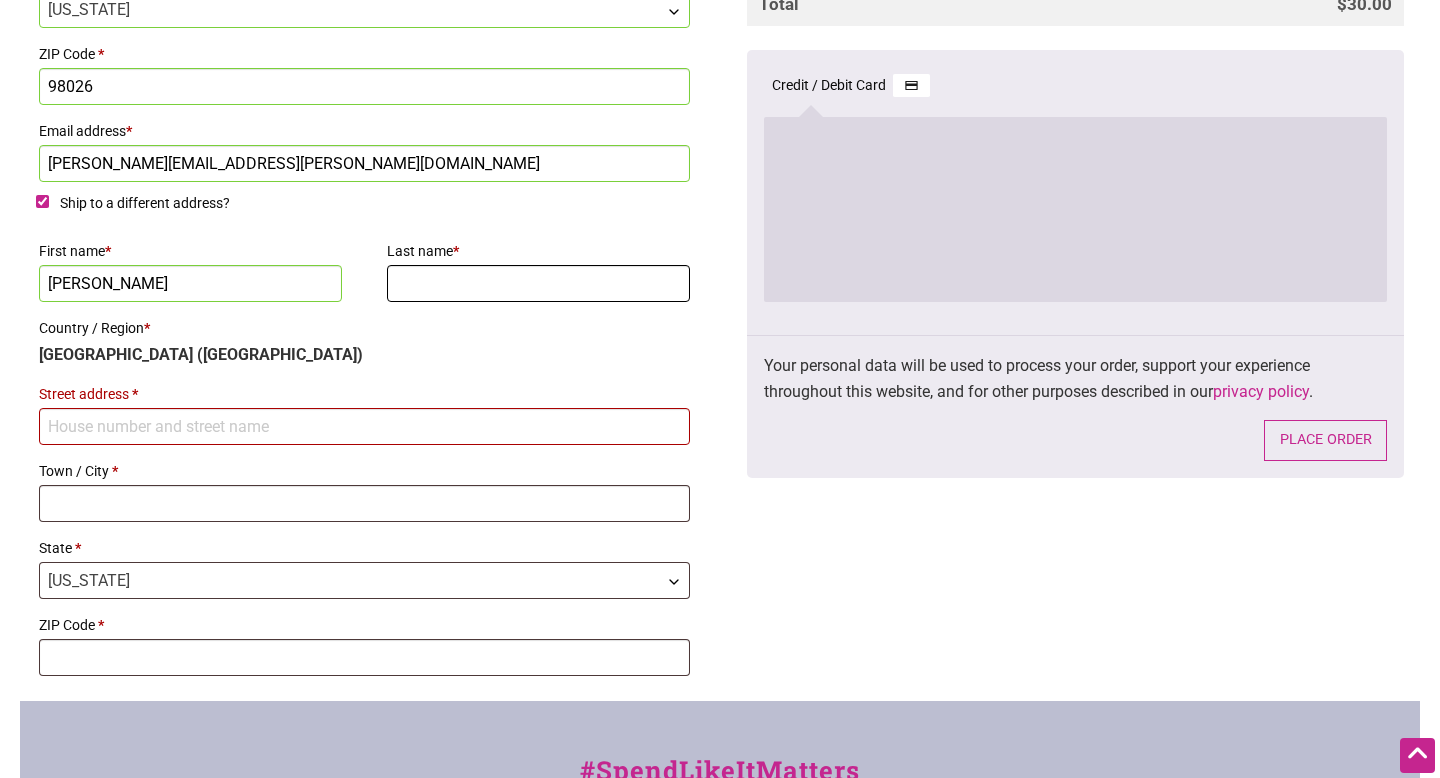 type 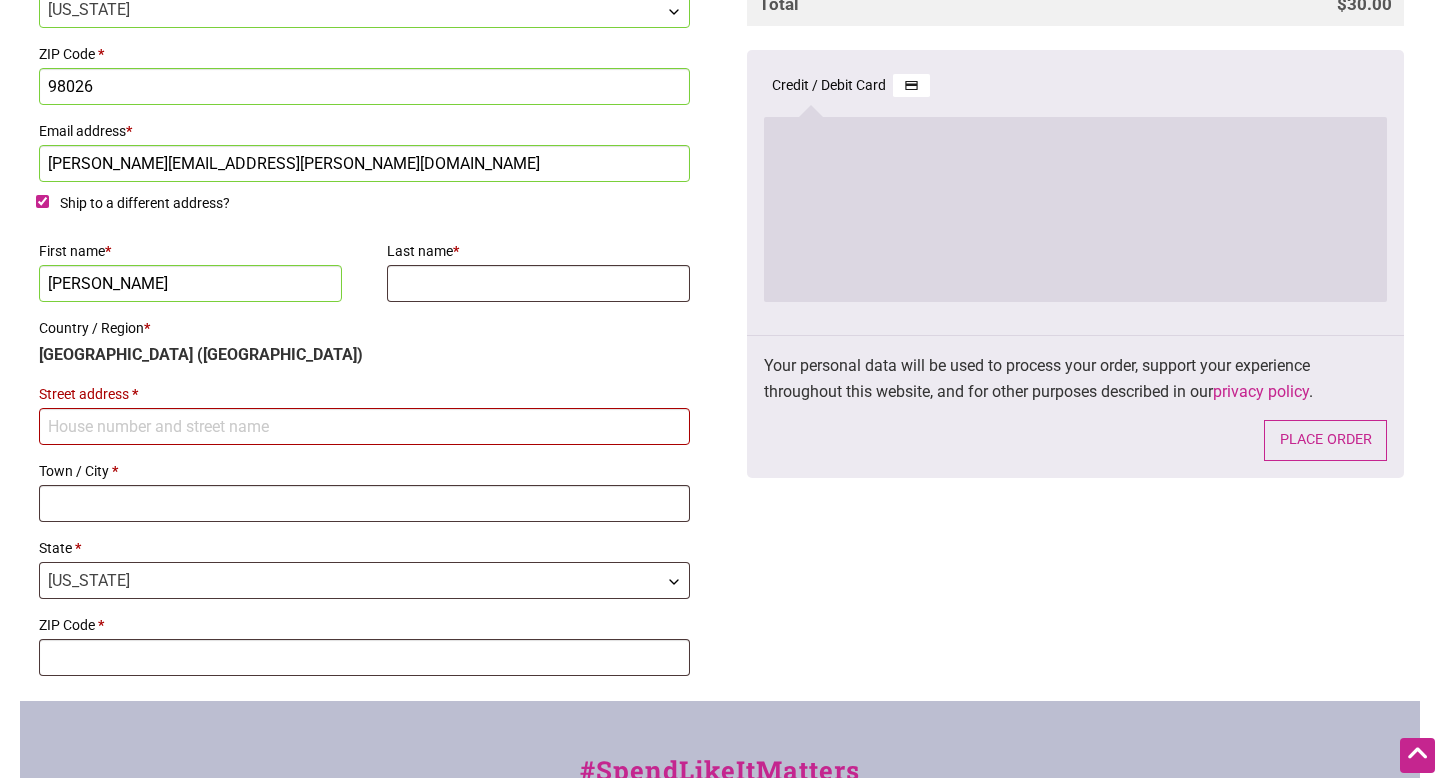 click on "Jackie" at bounding box center (190, 283) 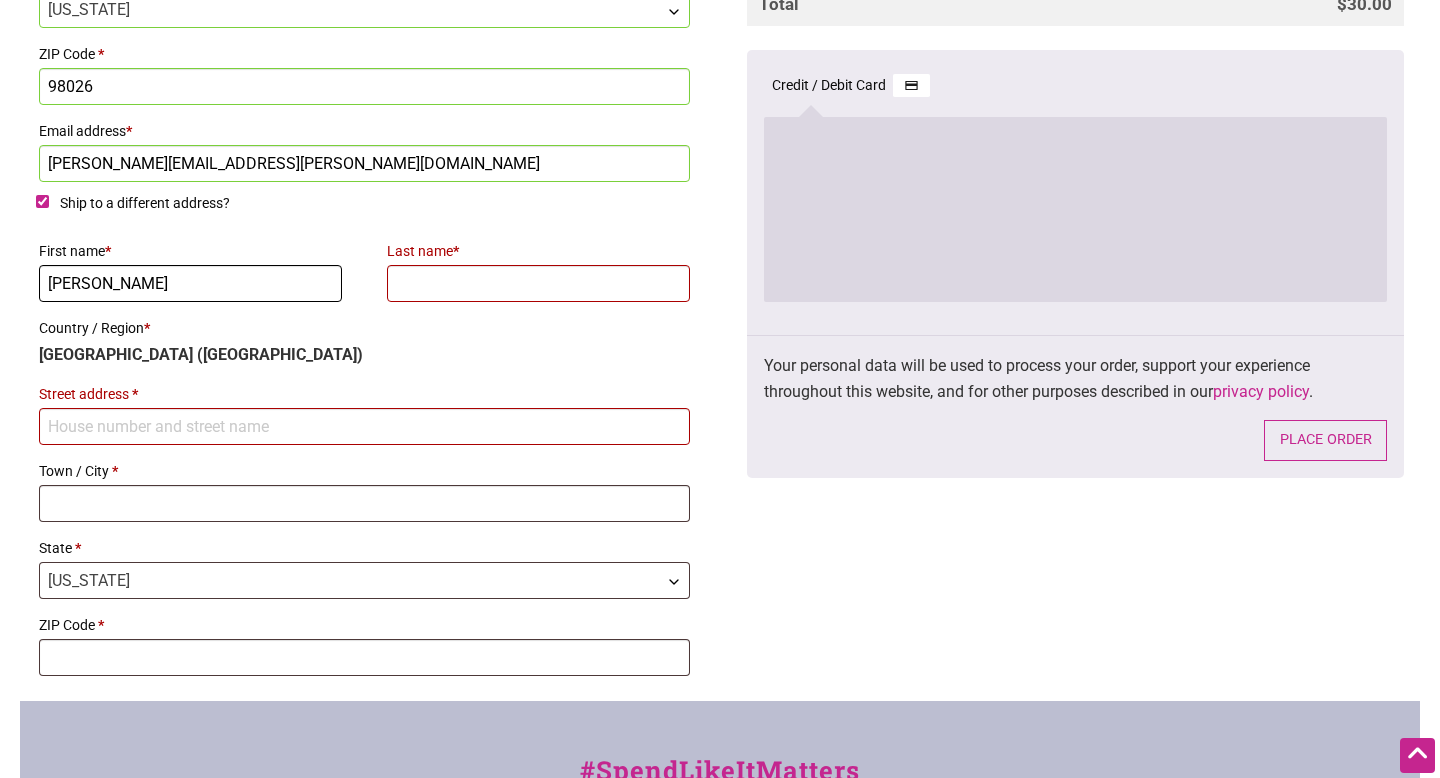 paste on "Hainga Hyllseth" 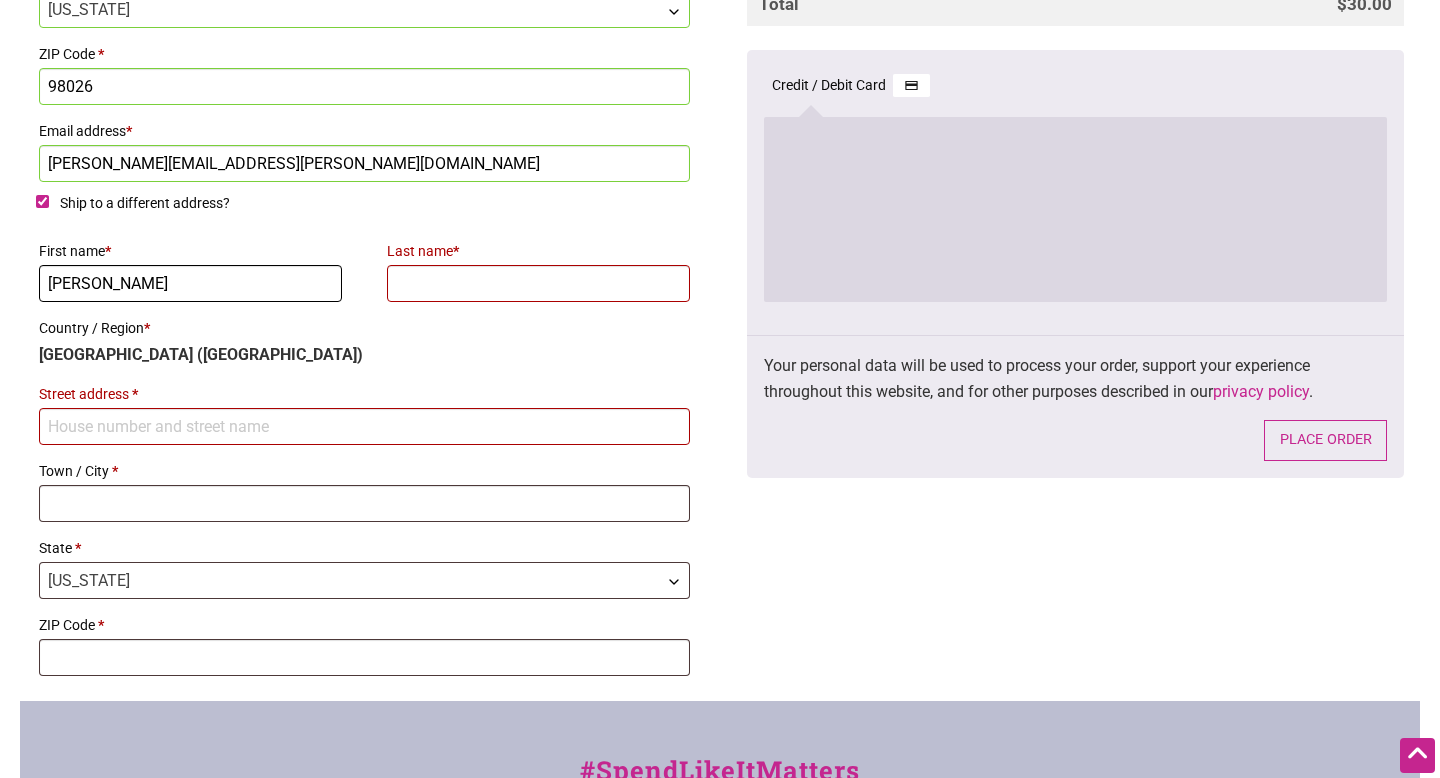 type on "[PERSON_NAME]" 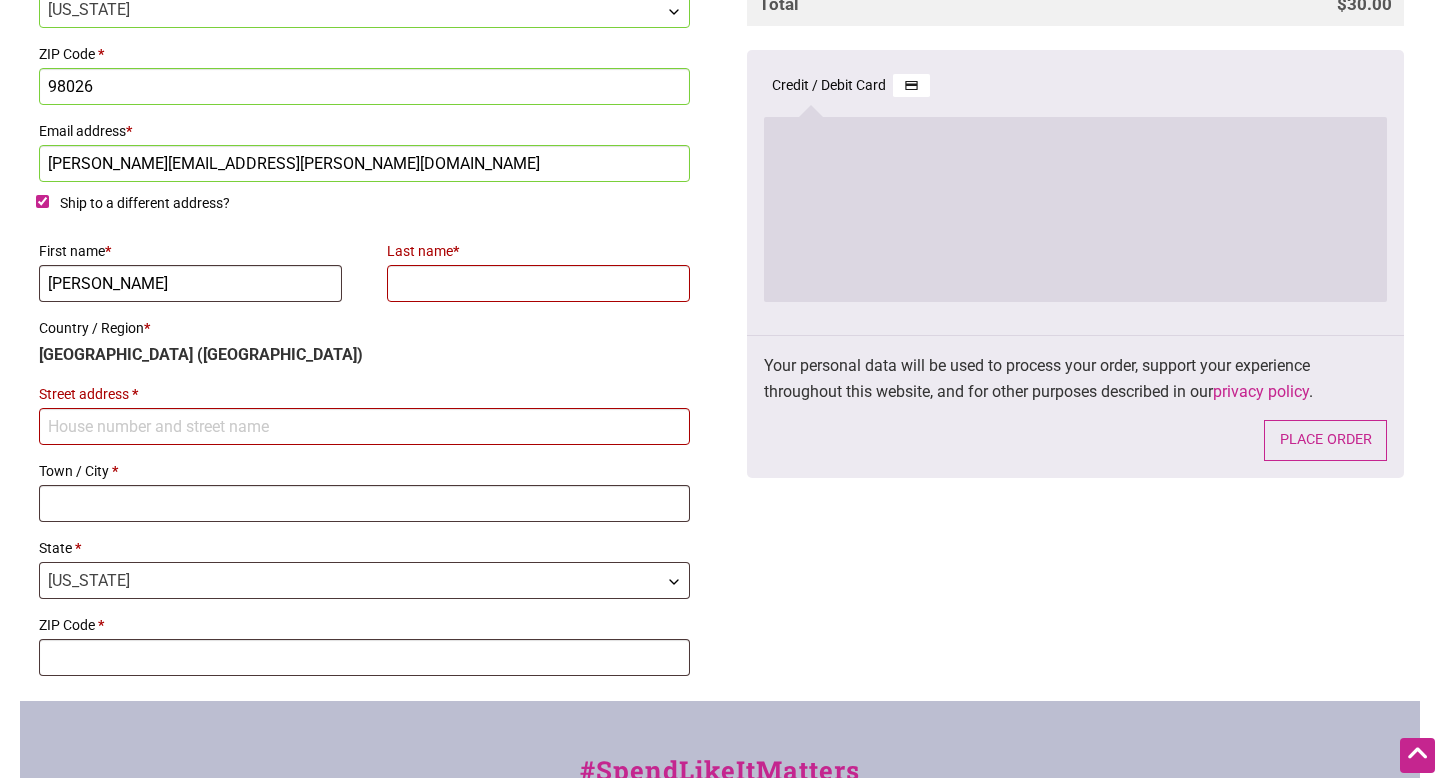 click on "Last name  *" at bounding box center (538, 283) 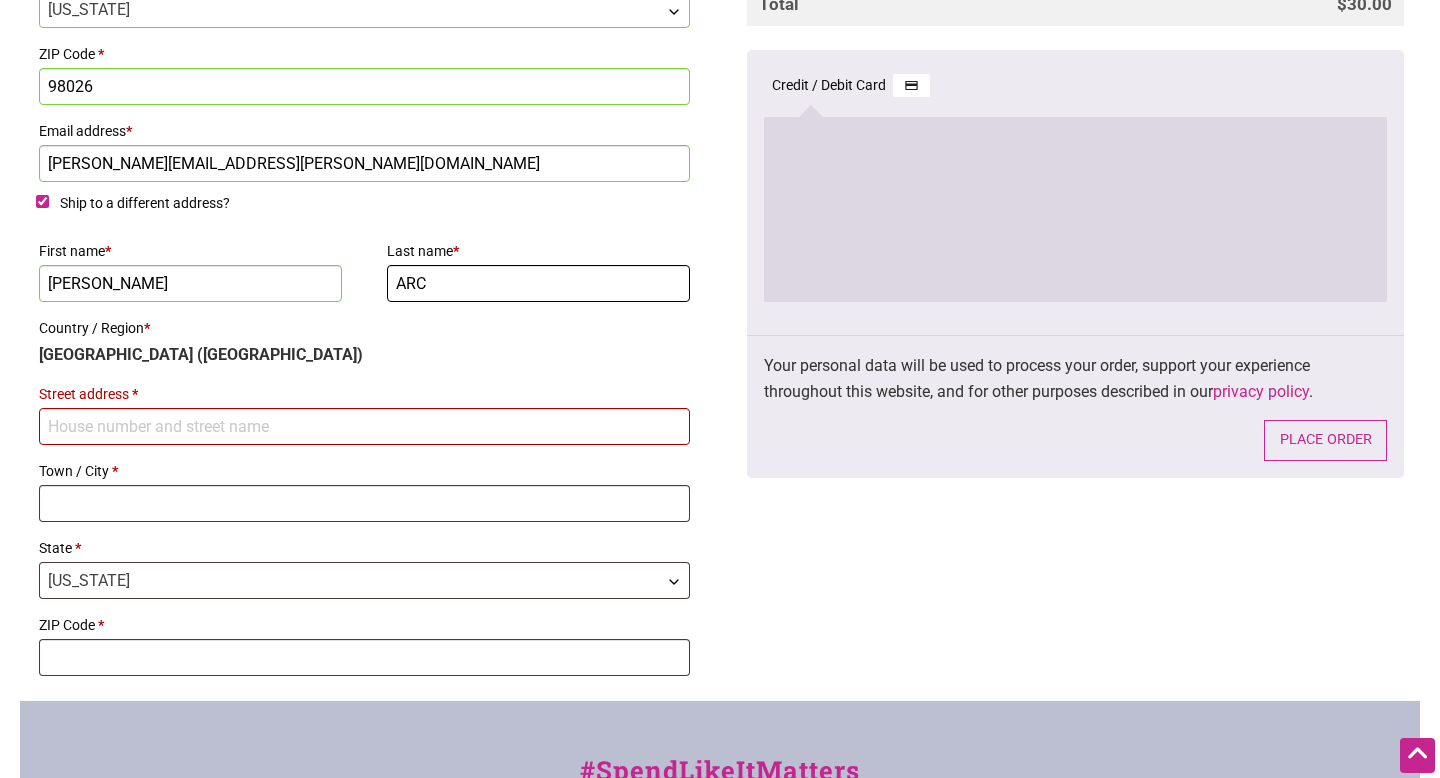 type on "ARC" 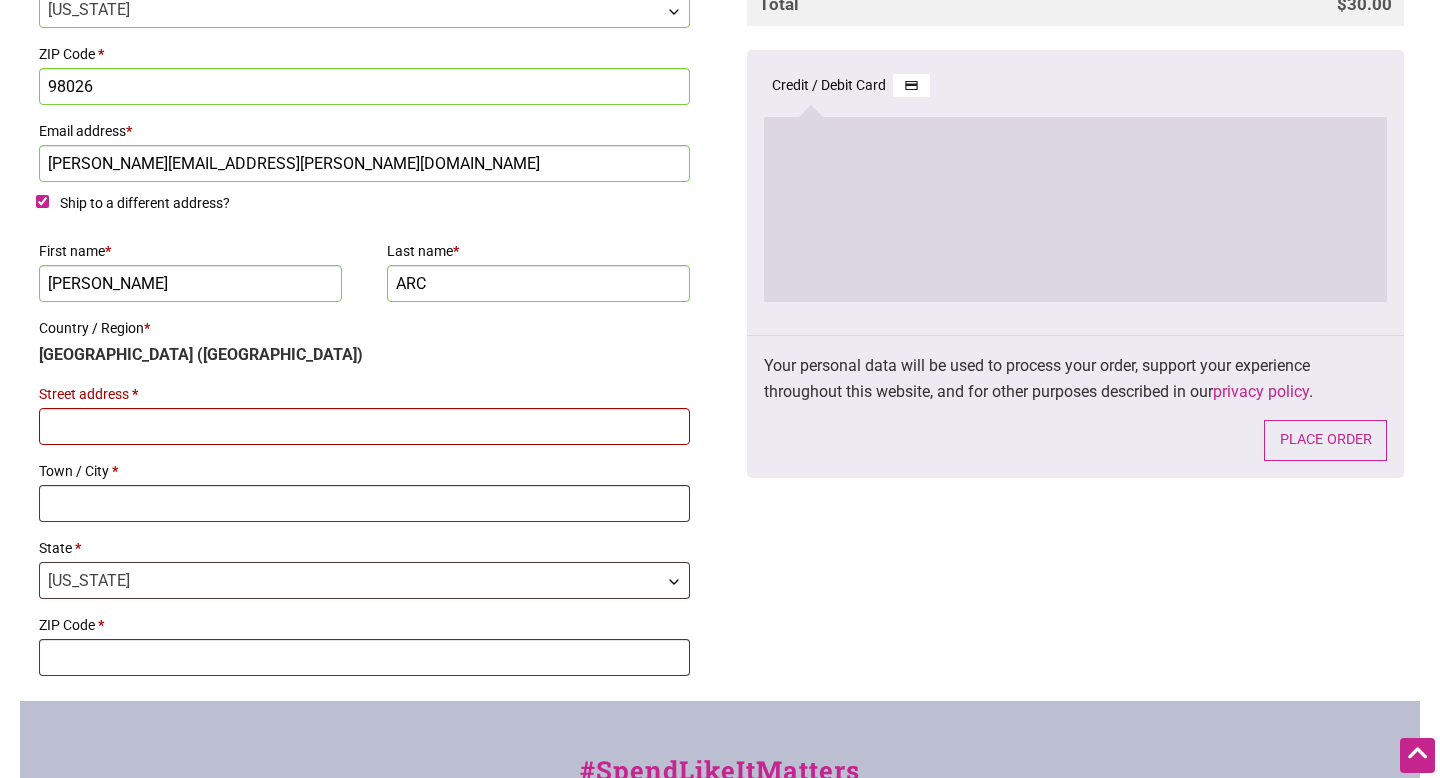 click on "Street address   *" at bounding box center (364, 426) 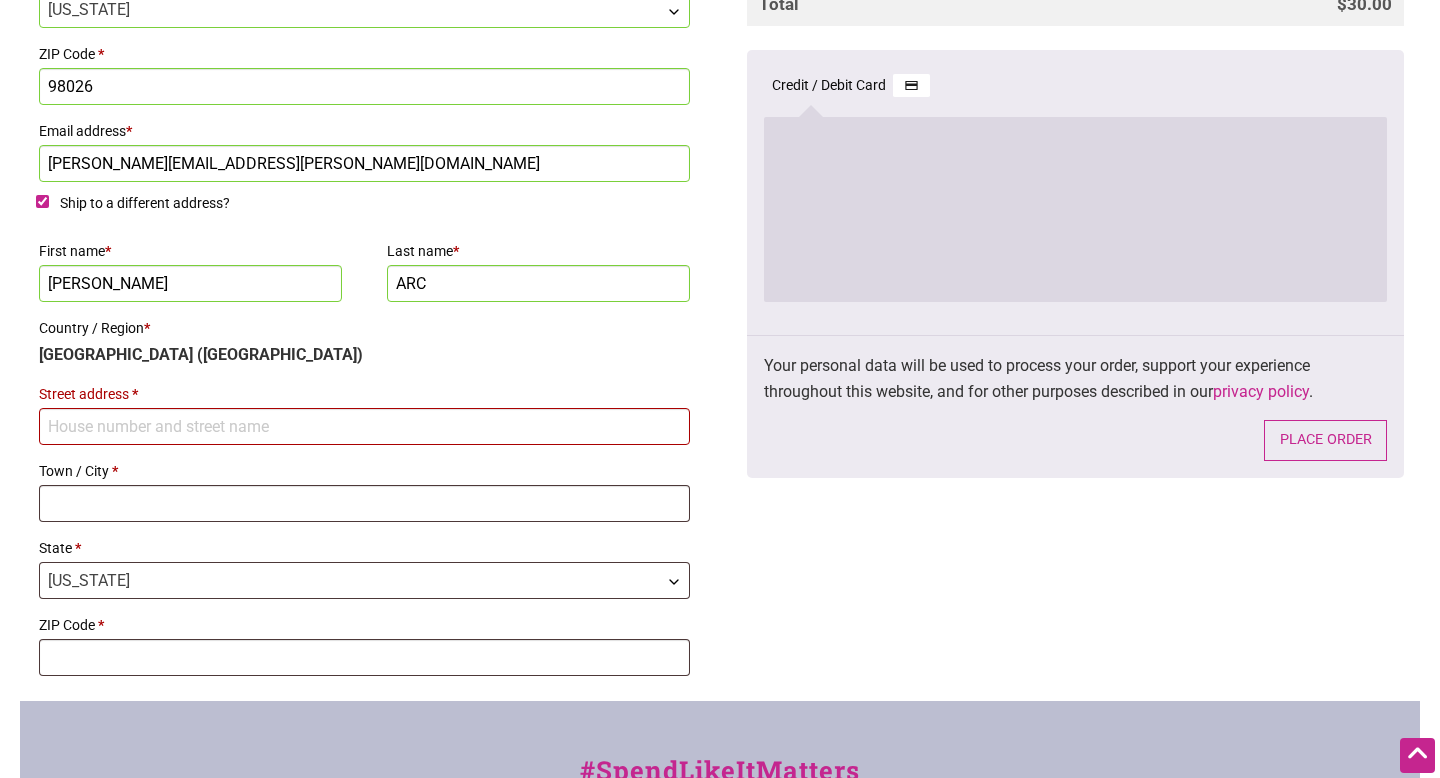 paste on "300 Elliott Ave W Suite #100" 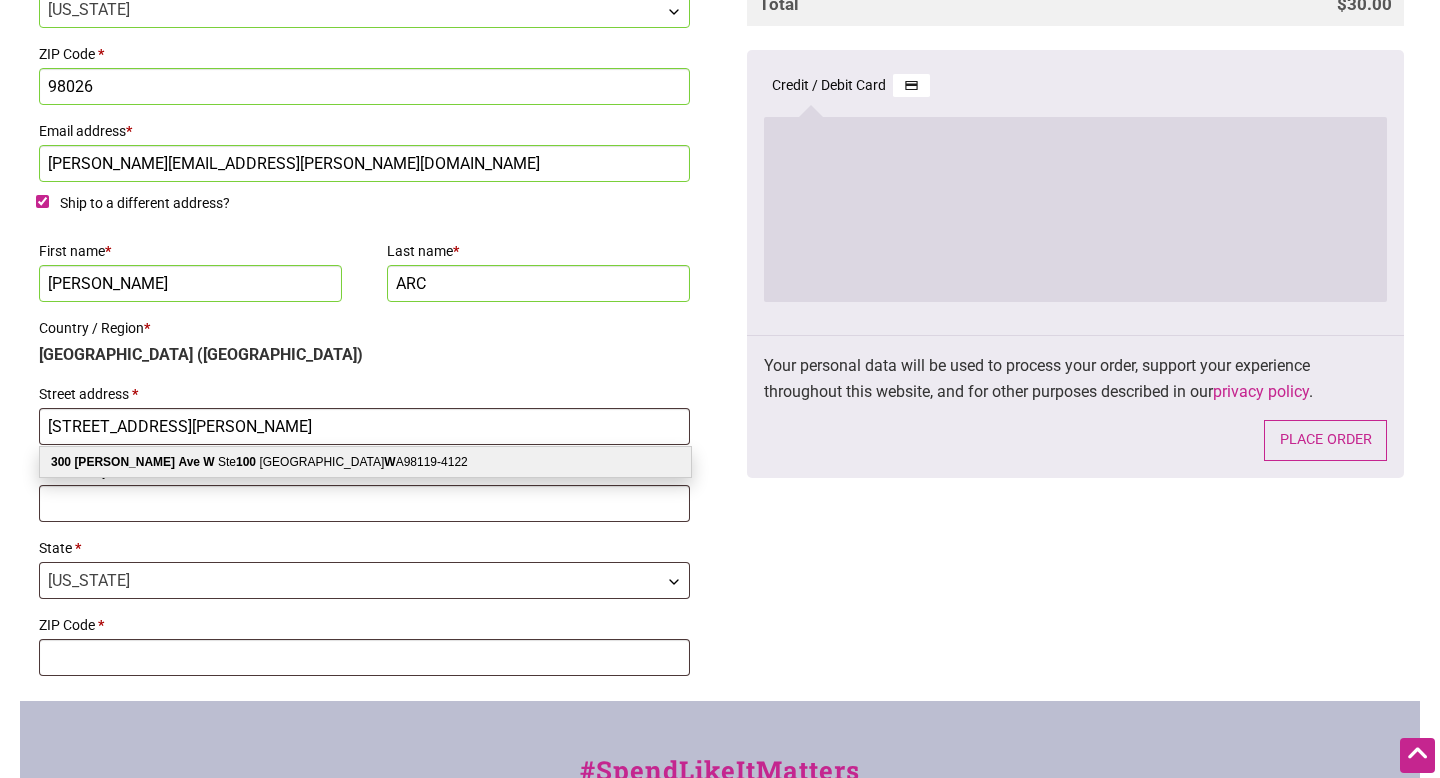 click on "300   Elliott   Ave   W   Ste  100   Seattle  W A  98119- 4122" at bounding box center [365, 462] 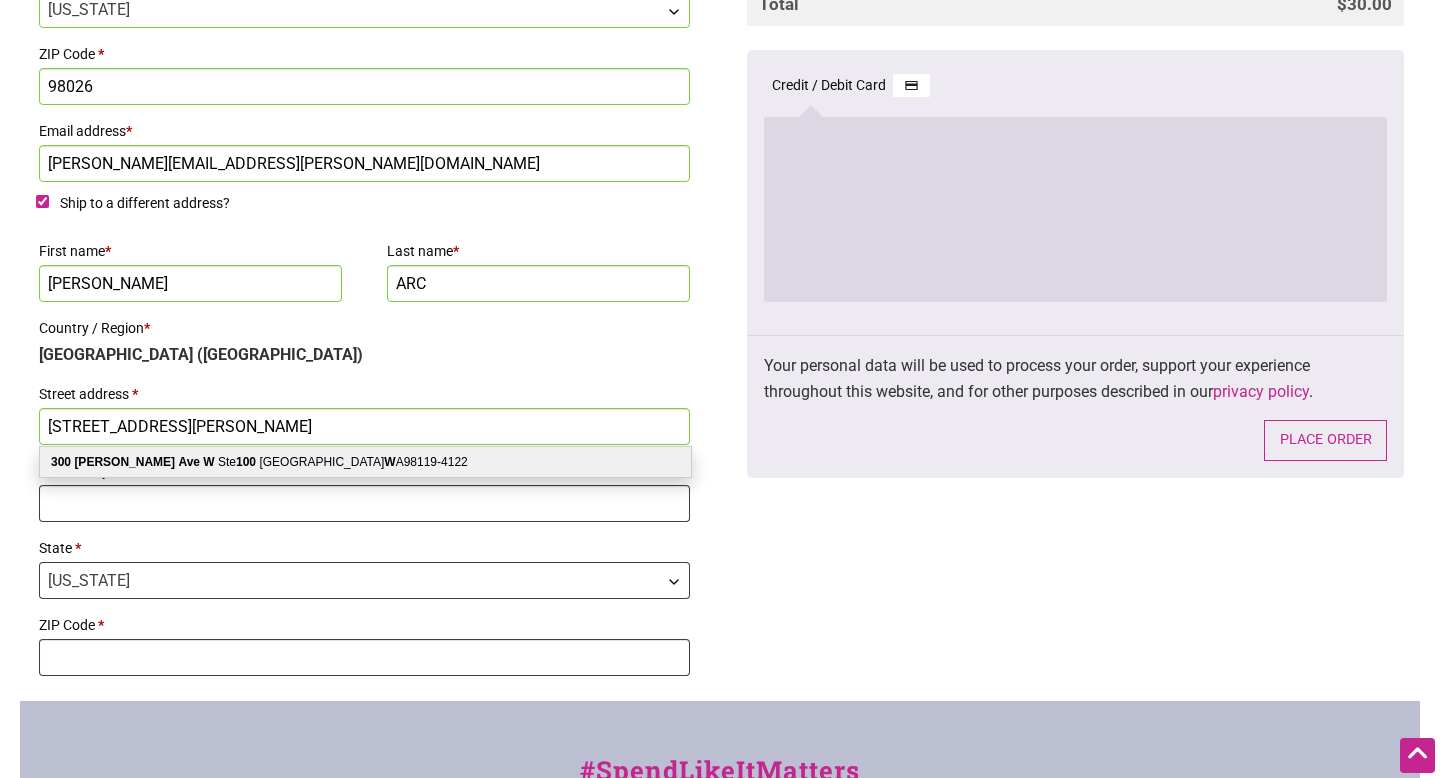 type on "[STREET_ADDRESS][PERSON_NAME]" 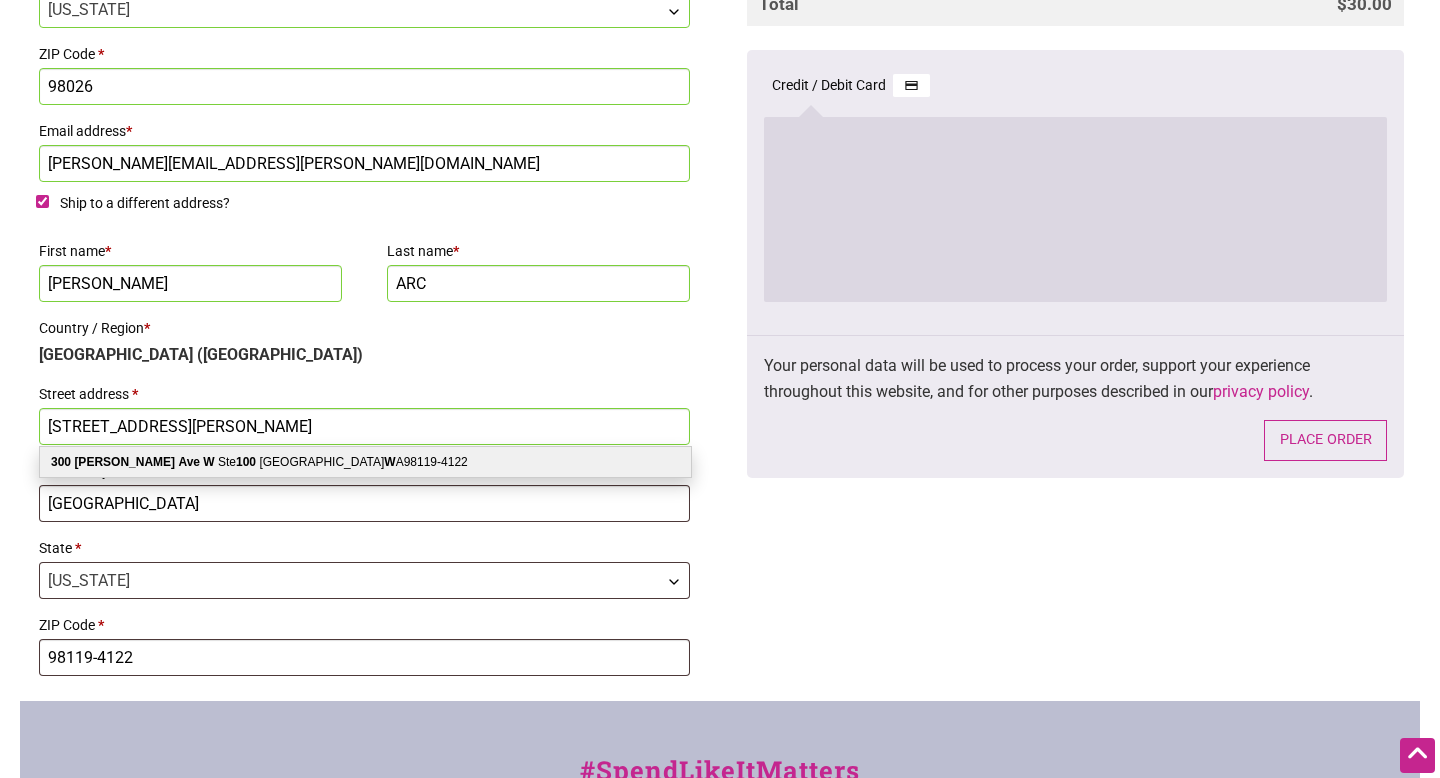 select on "WA" 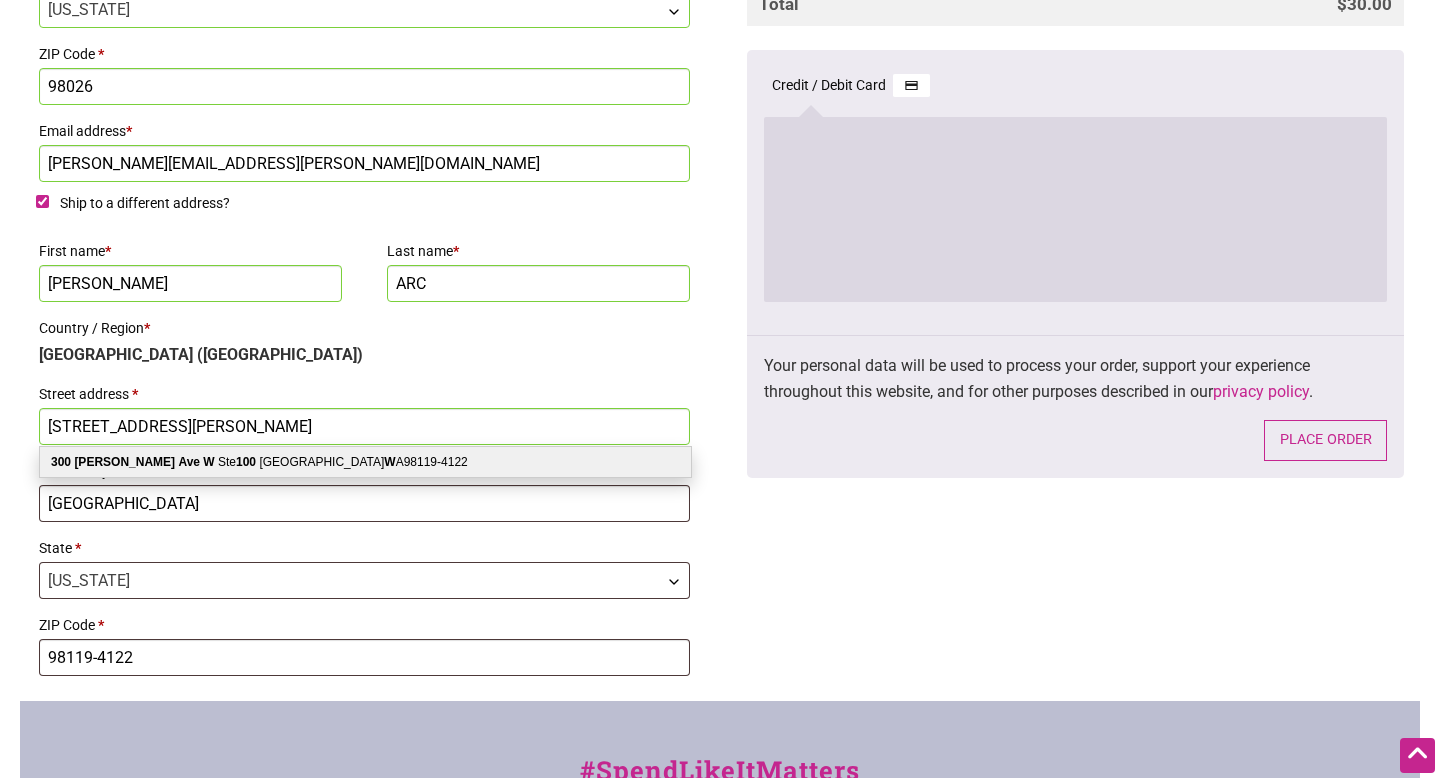select on "WA" 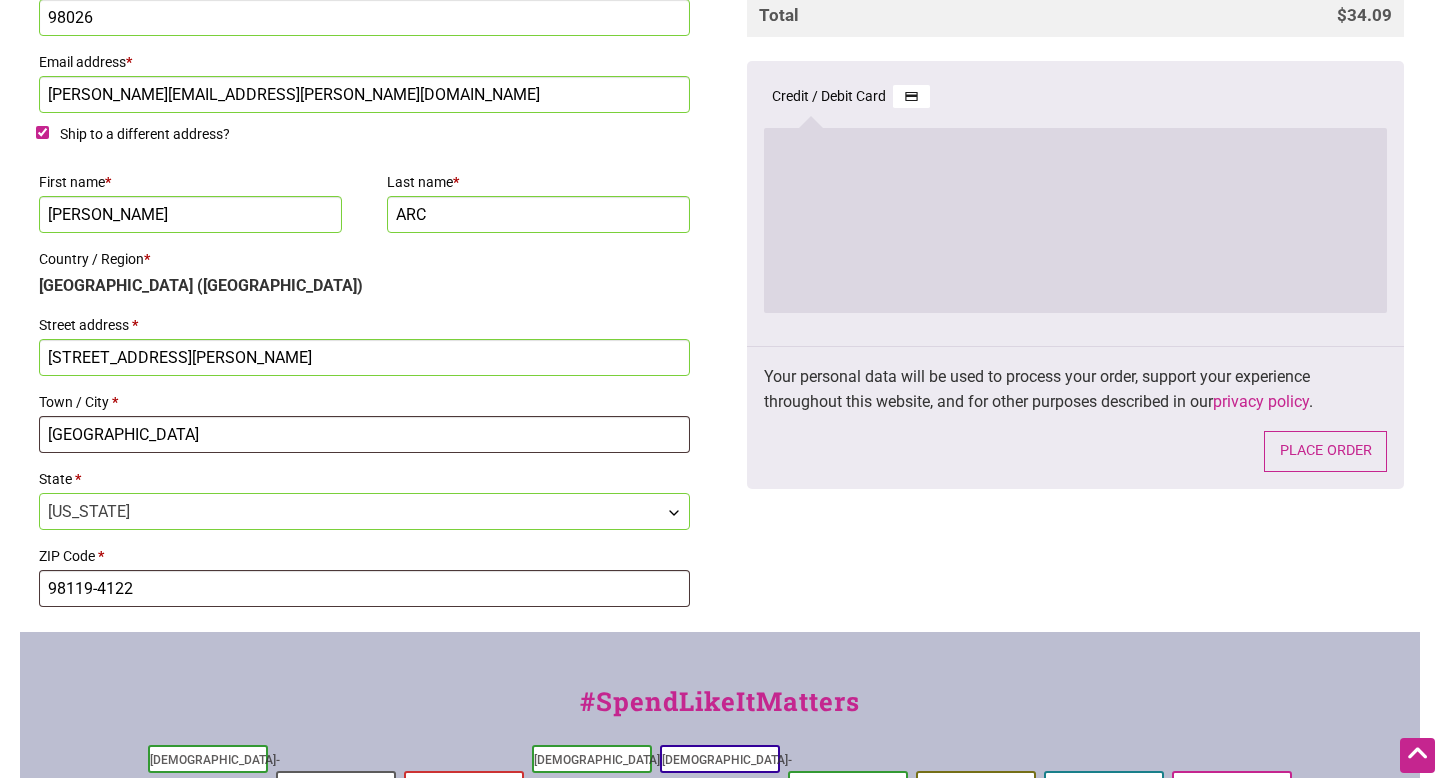 scroll, scrollTop: 1116, scrollLeft: 0, axis: vertical 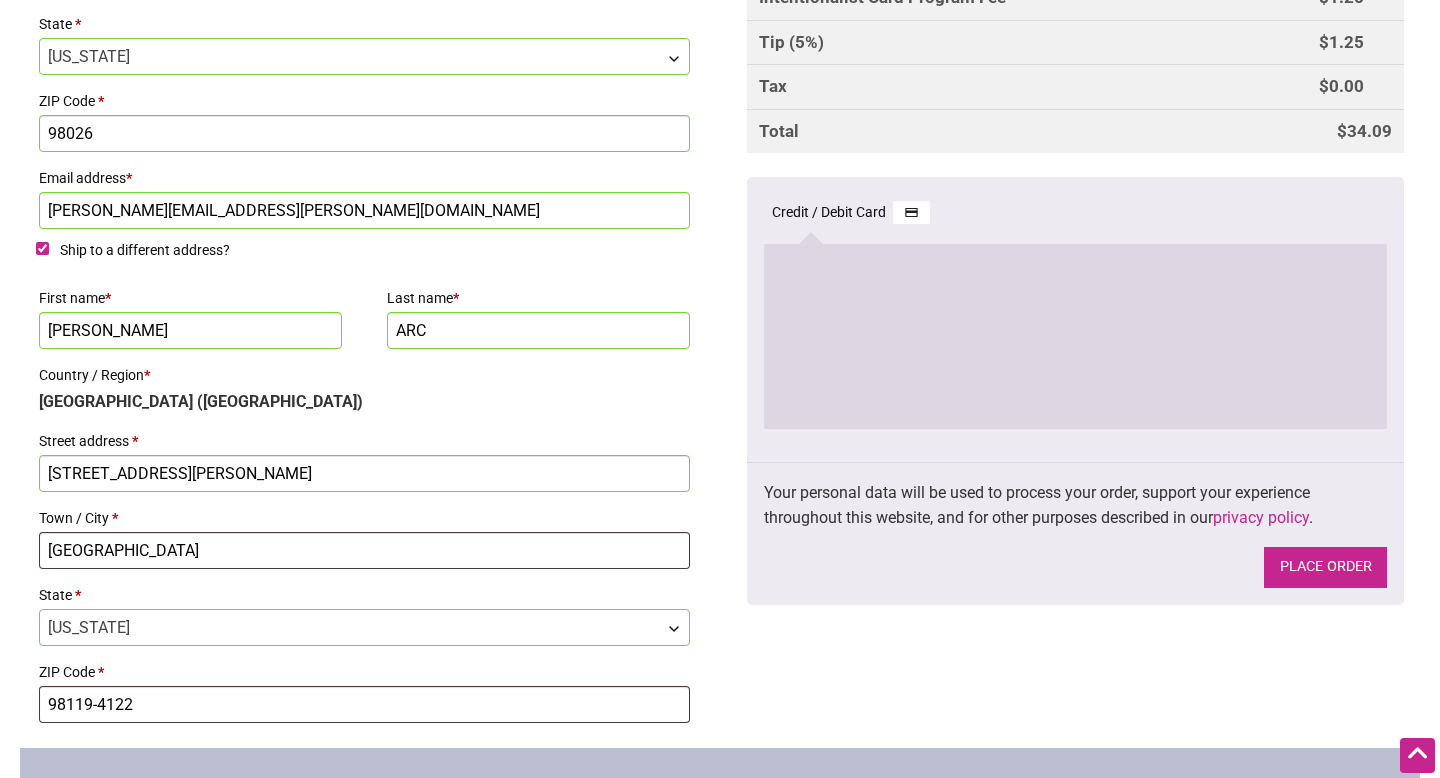 click on "Place order" at bounding box center (1325, 567) 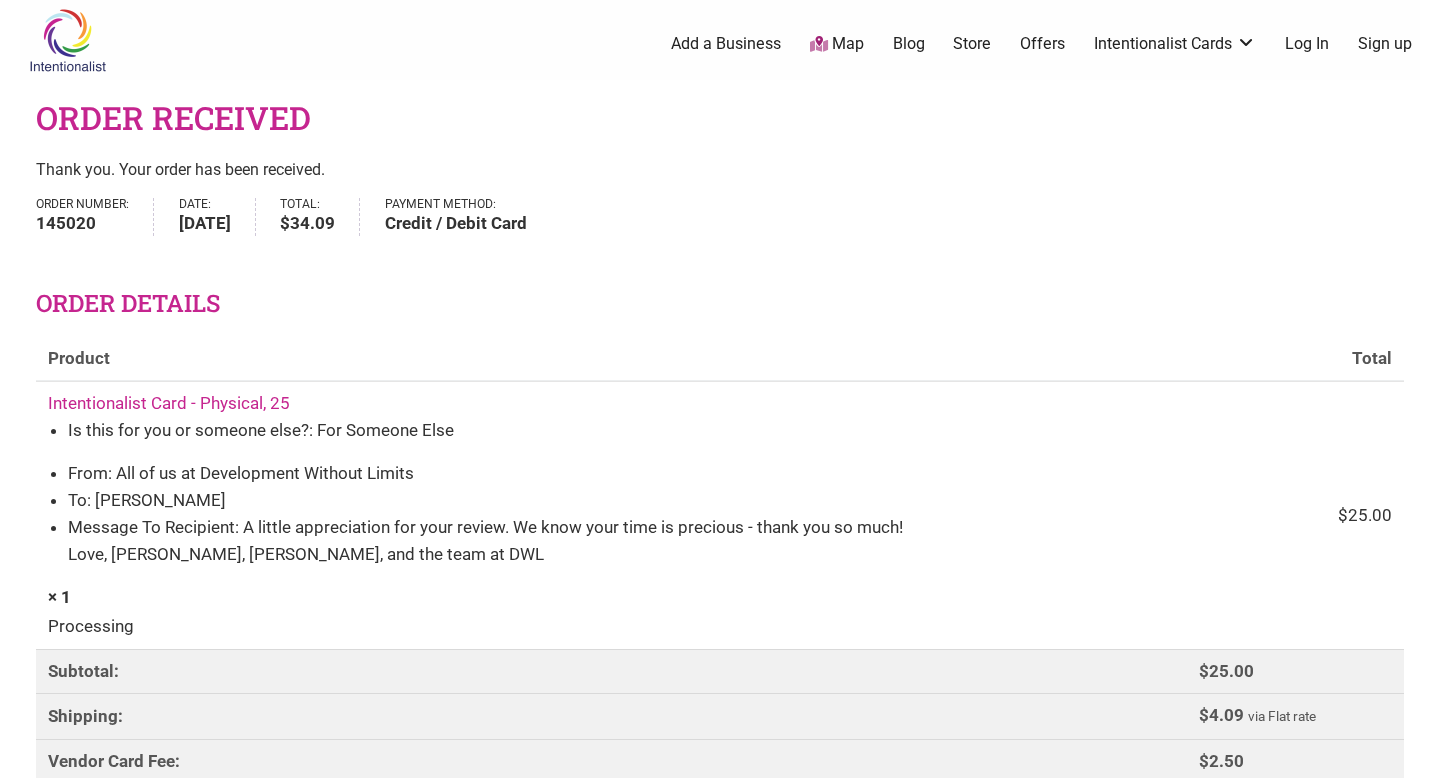 scroll, scrollTop: 0, scrollLeft: 0, axis: both 